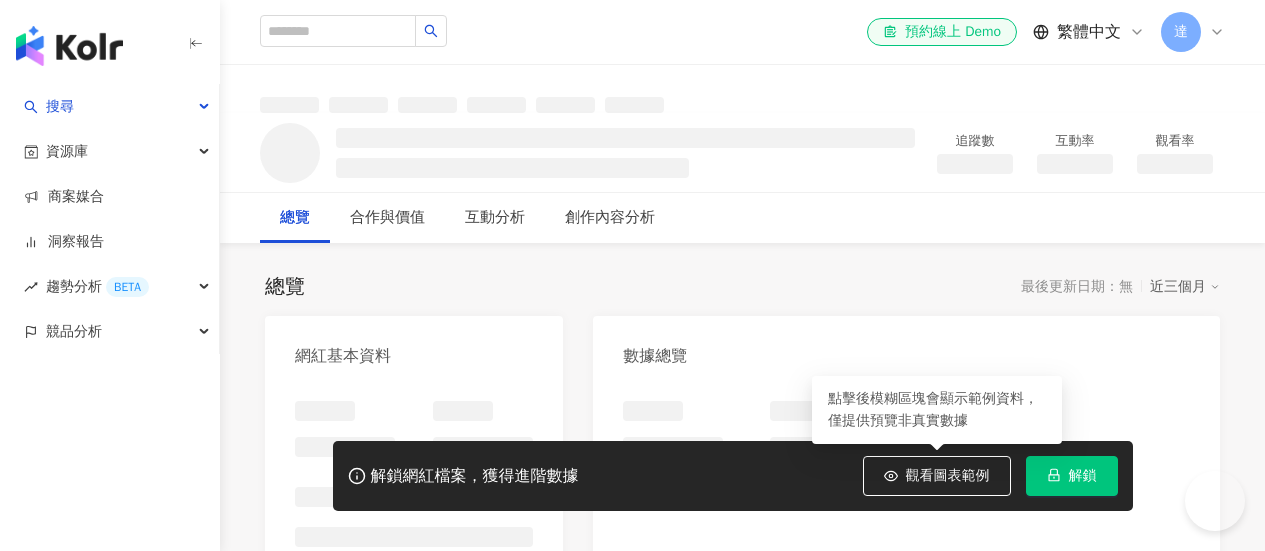 scroll, scrollTop: 0, scrollLeft: 0, axis: both 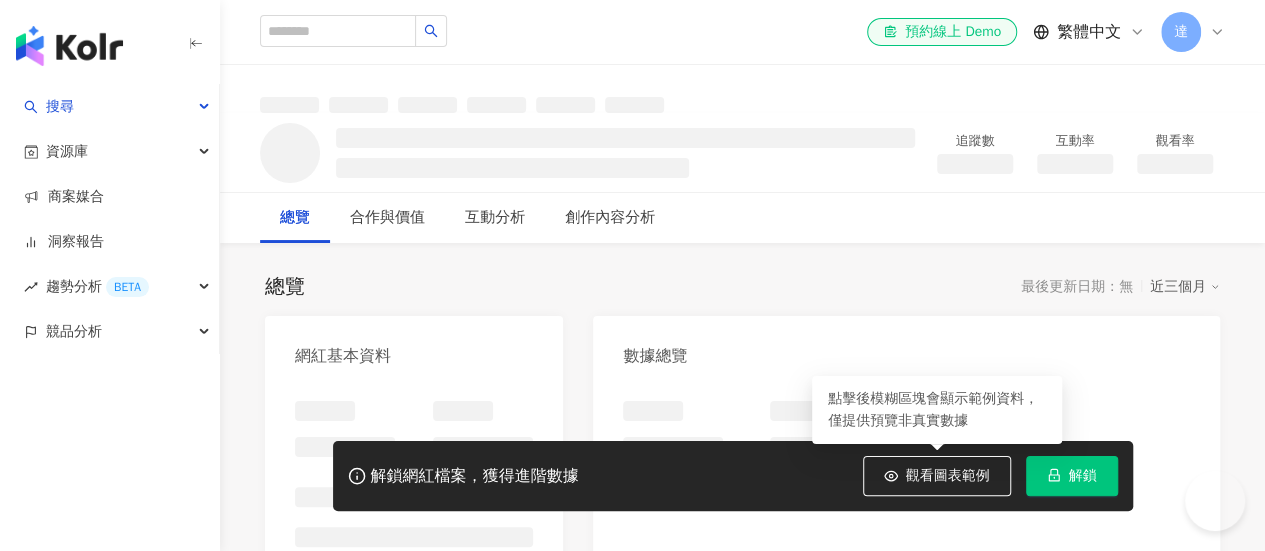 click on "解鎖" at bounding box center (1083, 476) 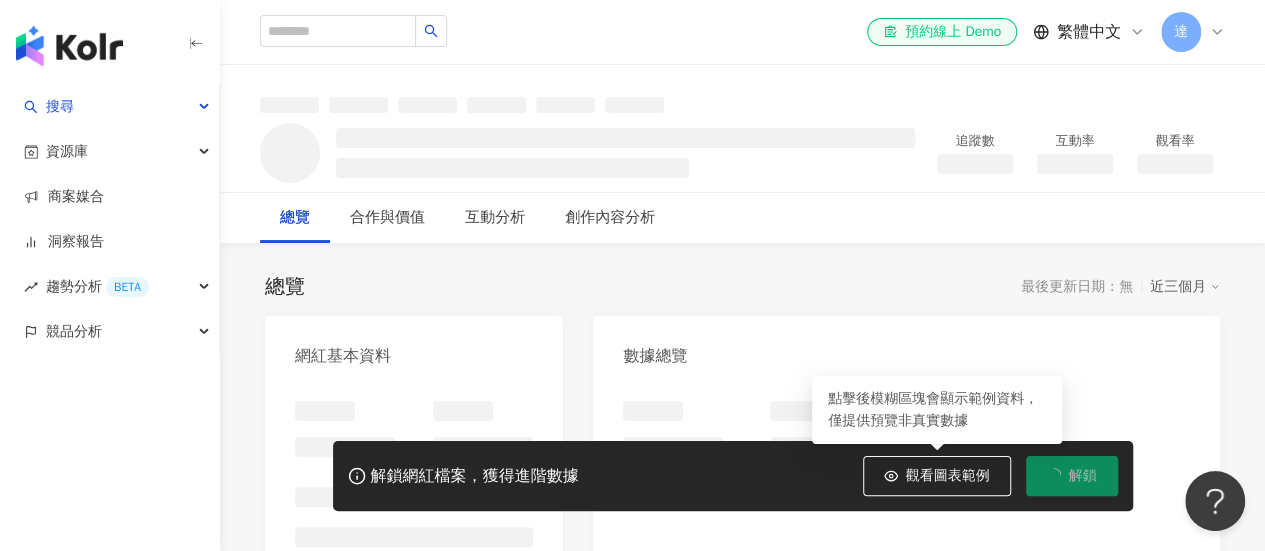 scroll, scrollTop: 0, scrollLeft: 0, axis: both 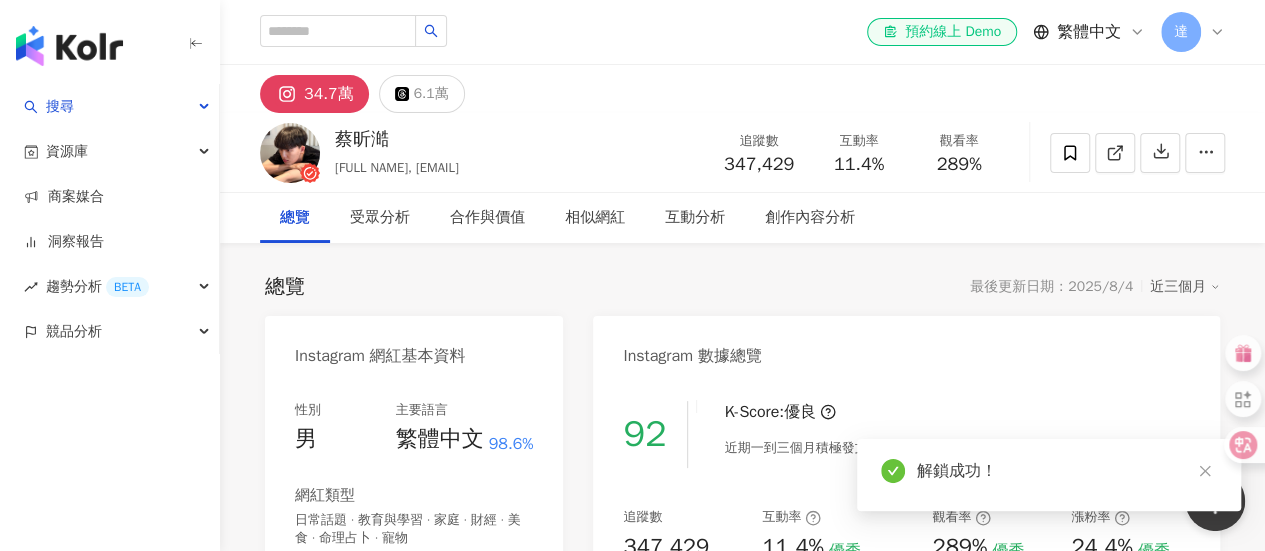 click on "總覽 最後更新日期：2025/8/4 近三個月 Instagram 網紅基本資料 性別   男 主要語言   繁體中文 98.6% 網紅類型 日常話題 · 教育與學習 · 家庭 · 財經 · 美食 · 命理占卜 · 寵物 社群簡介 [FIRST] [LAST] | [EMAIL] https://www.instagram.com/[USERNAME]/ 👦🏻｜我是[FIRST] 不是傑瑞佛 更不是珍妮佛
🐭｜加入你就正式成為傑利鼠嚕 🐈‍⬛
✉️｜[EMAIL]
🌍｜我的另一個世界 @[USERNAME] 看更多 Instagram 數據總覽 92 K-Score :   優良 近期一到三個月積極發文，且漲粉率與互動率高。 查看說明 追蹤數   347,429 互動率   11.4% 優秀 觀看率   289% 優秀 漲粉率   24.4% 優秀 受眾主要性別   女性 73.2% 商業合作內容覆蓋比例   27.2% AI Instagram 成效等級三大指標 互動率 11.4% 優秀 同等級網紅的互動率中位數為  0.74% 觀看率 289% 優秀 同等級網紅的觀看率中位數為  0.06% 漲粉率 24.4% 優秀 1.03%" at bounding box center [742, 3314] 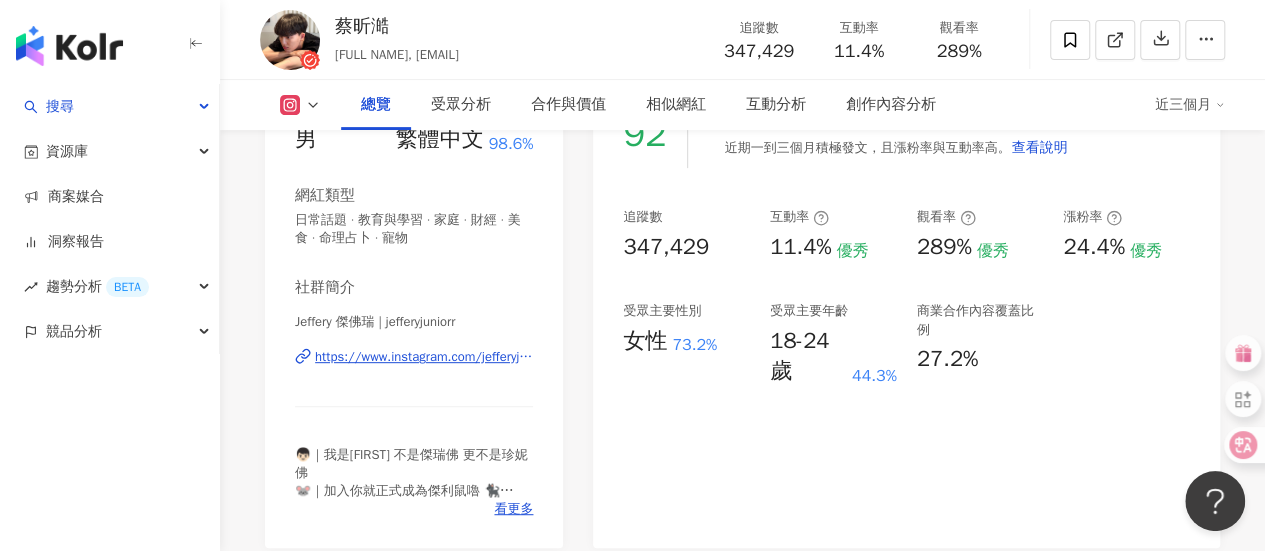 scroll, scrollTop: 200, scrollLeft: 0, axis: vertical 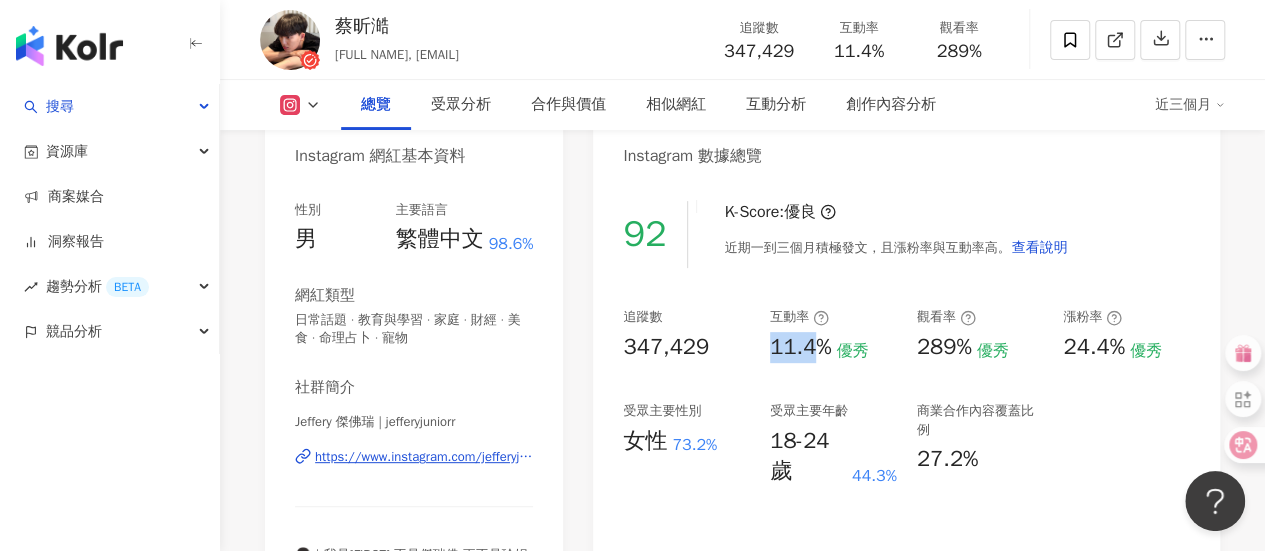 drag, startPoint x: 774, startPoint y: 355, endPoint x: 825, endPoint y: 355, distance: 51 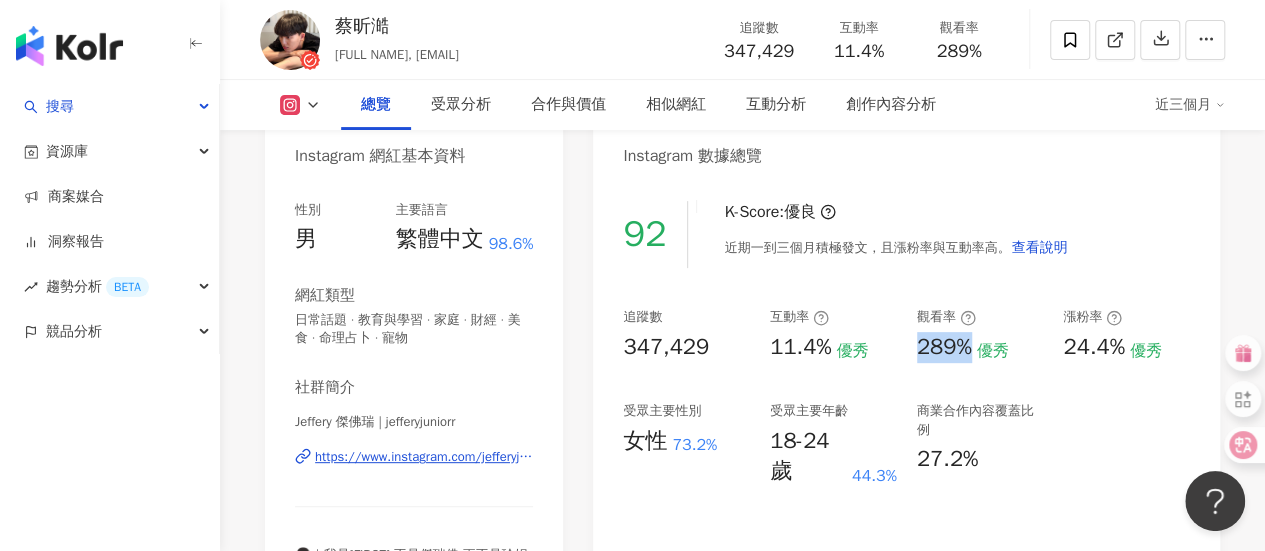 drag, startPoint x: 920, startPoint y: 353, endPoint x: 976, endPoint y: 352, distance: 56.008926 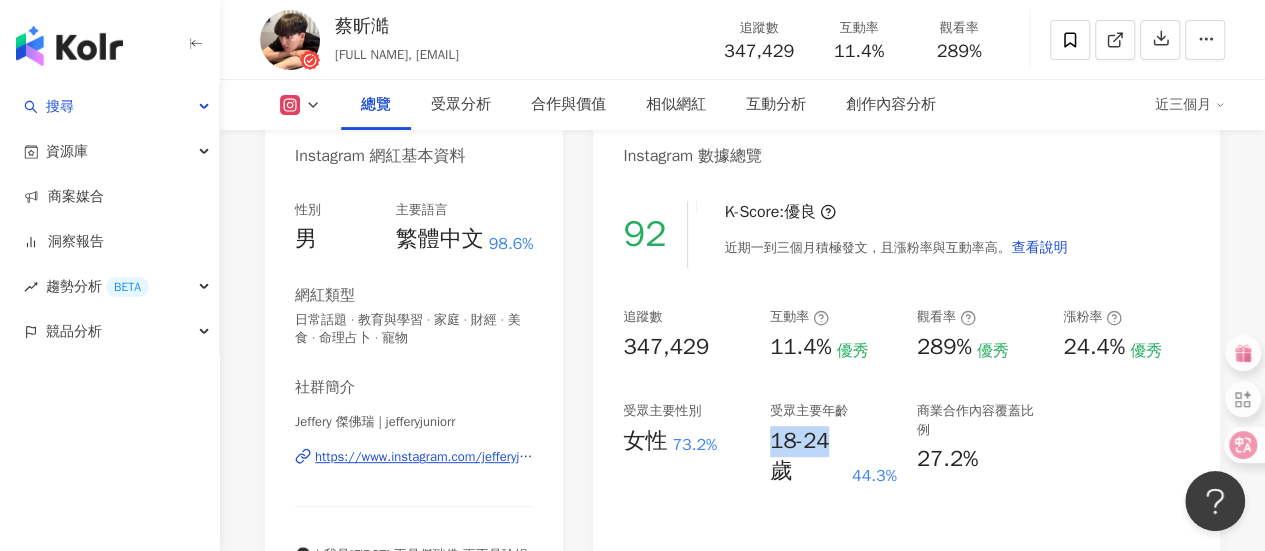 drag, startPoint x: 768, startPoint y: 443, endPoint x: 828, endPoint y: 447, distance: 60.133186 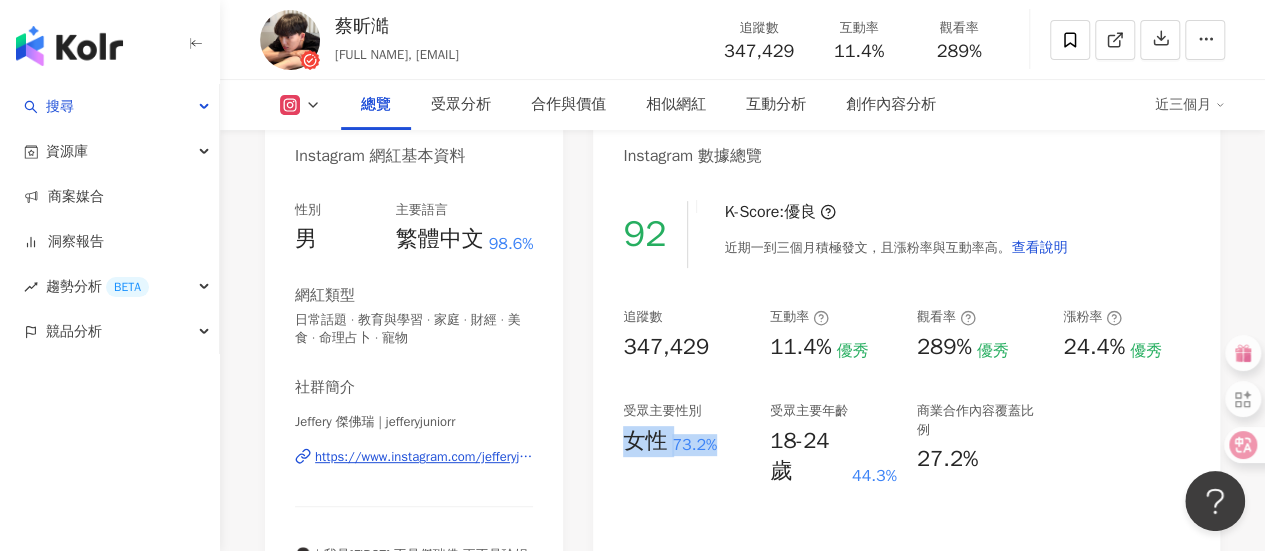 drag, startPoint x: 629, startPoint y: 446, endPoint x: 731, endPoint y: 445, distance: 102.0049 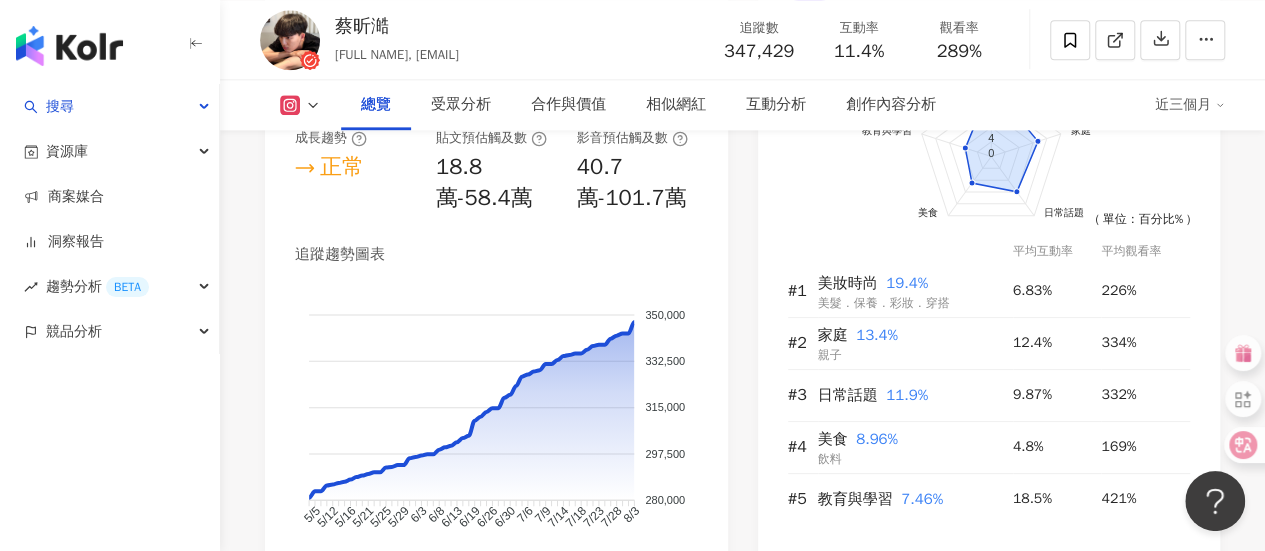scroll, scrollTop: 1100, scrollLeft: 0, axis: vertical 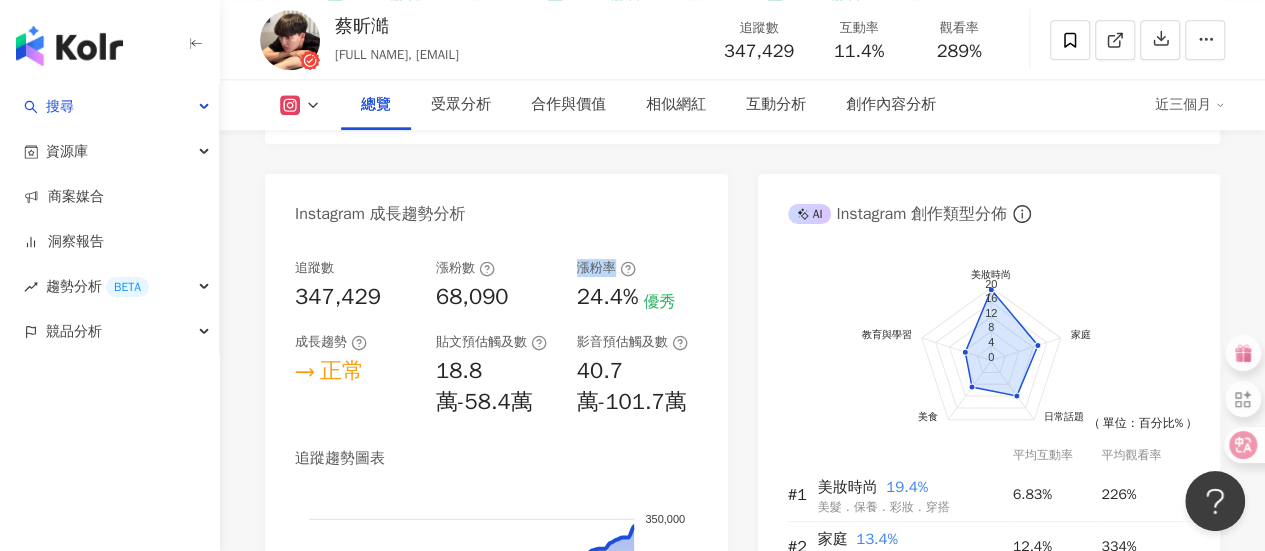 drag, startPoint x: 578, startPoint y: 269, endPoint x: 613, endPoint y: 269, distance: 35 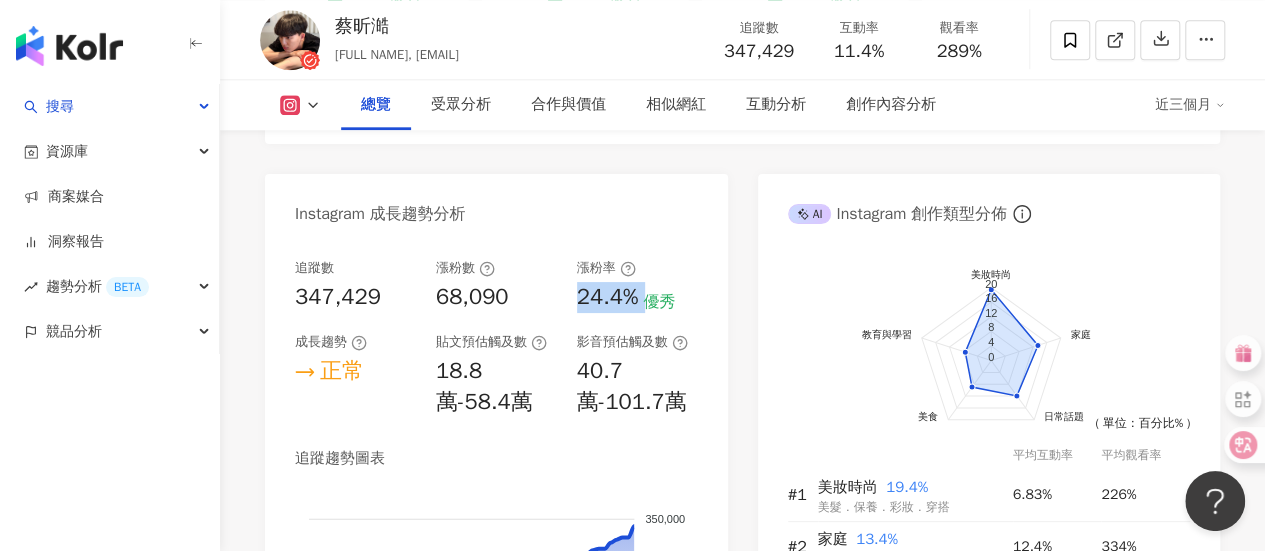 drag, startPoint x: 576, startPoint y: 298, endPoint x: 648, endPoint y: 299, distance: 72.00694 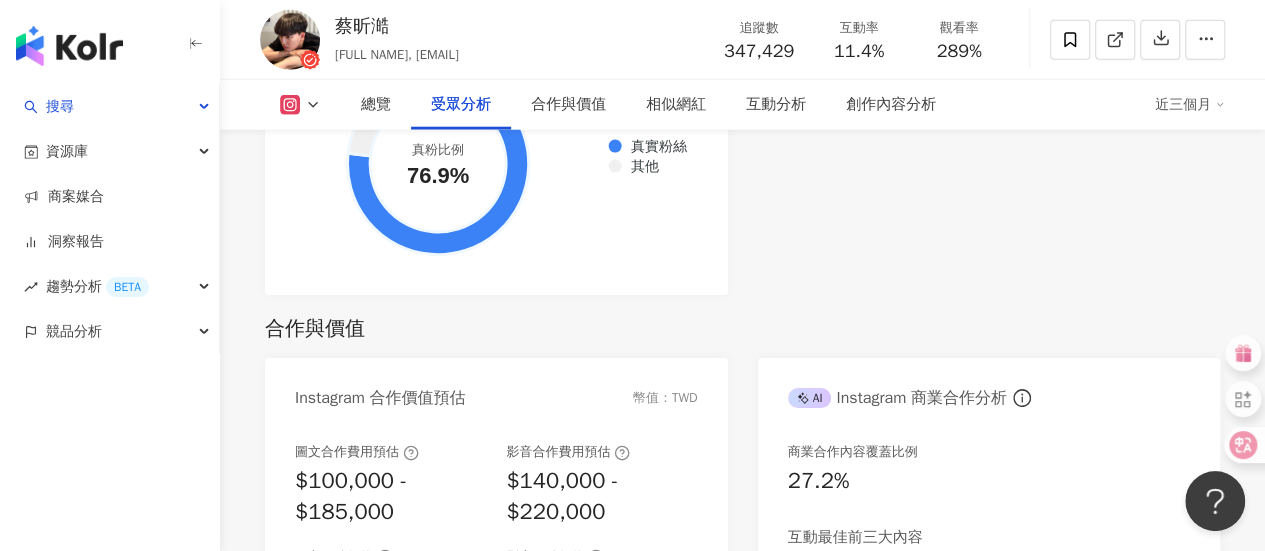 scroll, scrollTop: 2500, scrollLeft: 0, axis: vertical 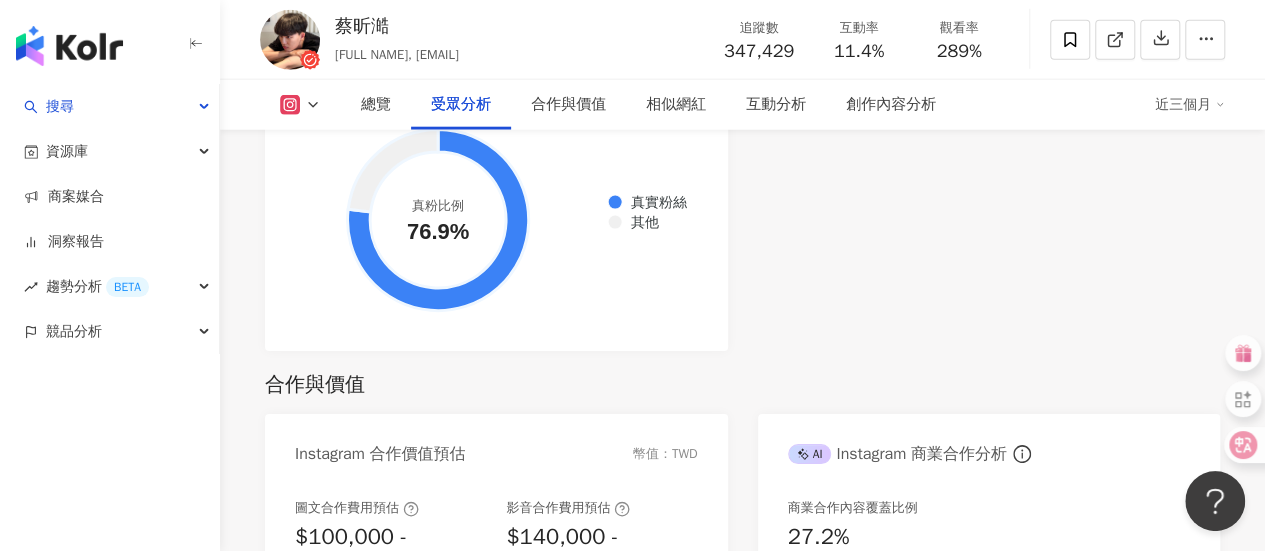 drag, startPoint x: 403, startPoint y: 229, endPoint x: 492, endPoint y: 233, distance: 89.08984 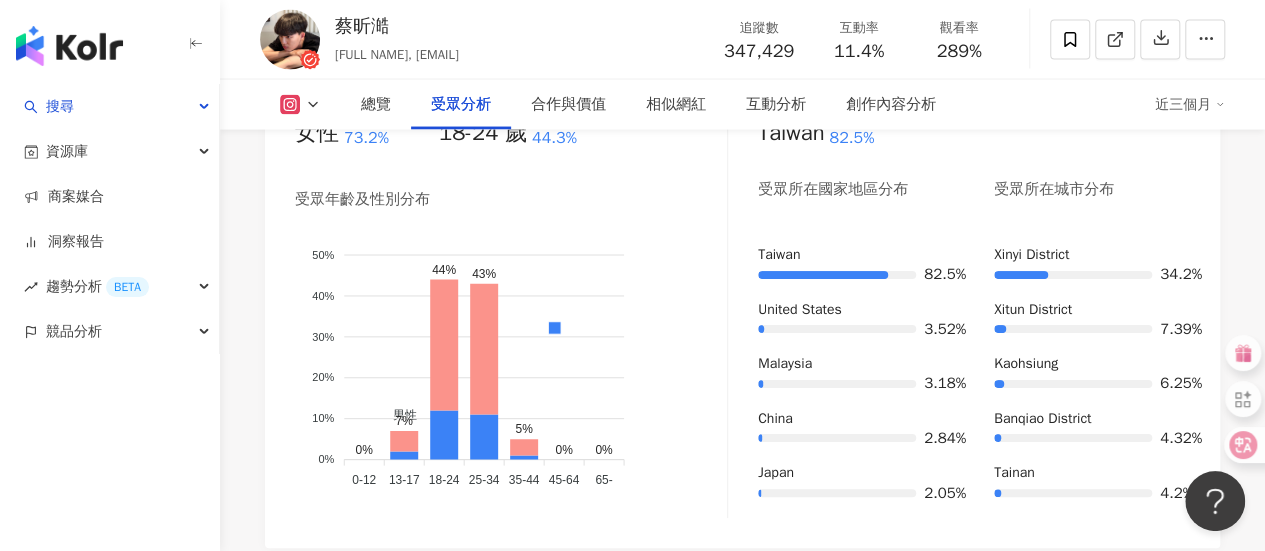 scroll, scrollTop: 1900, scrollLeft: 0, axis: vertical 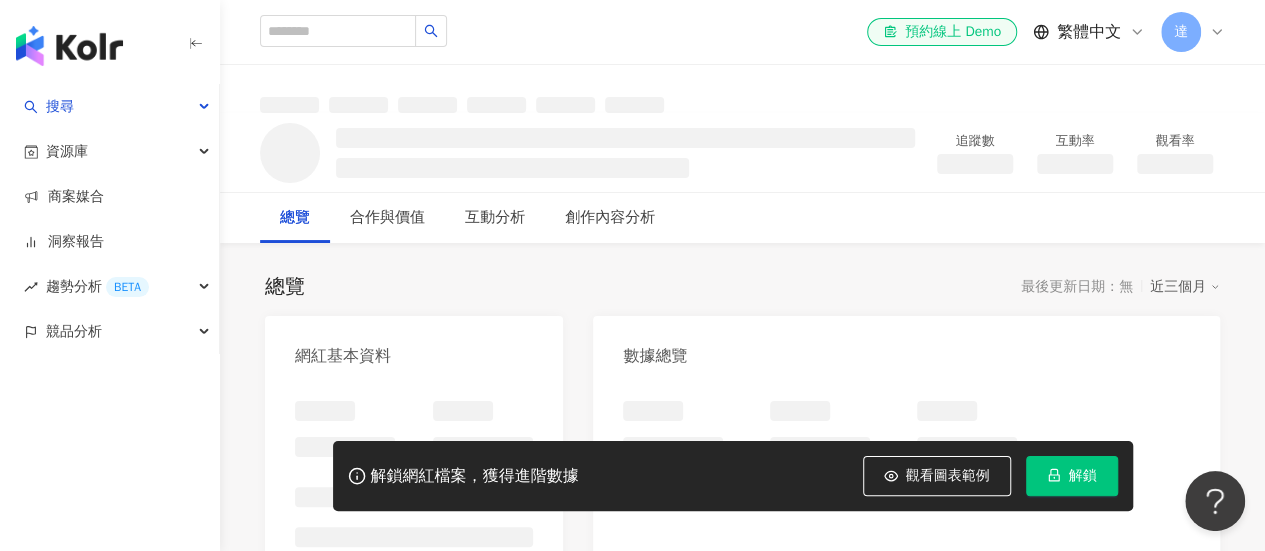 click on "解鎖" at bounding box center [1083, 476] 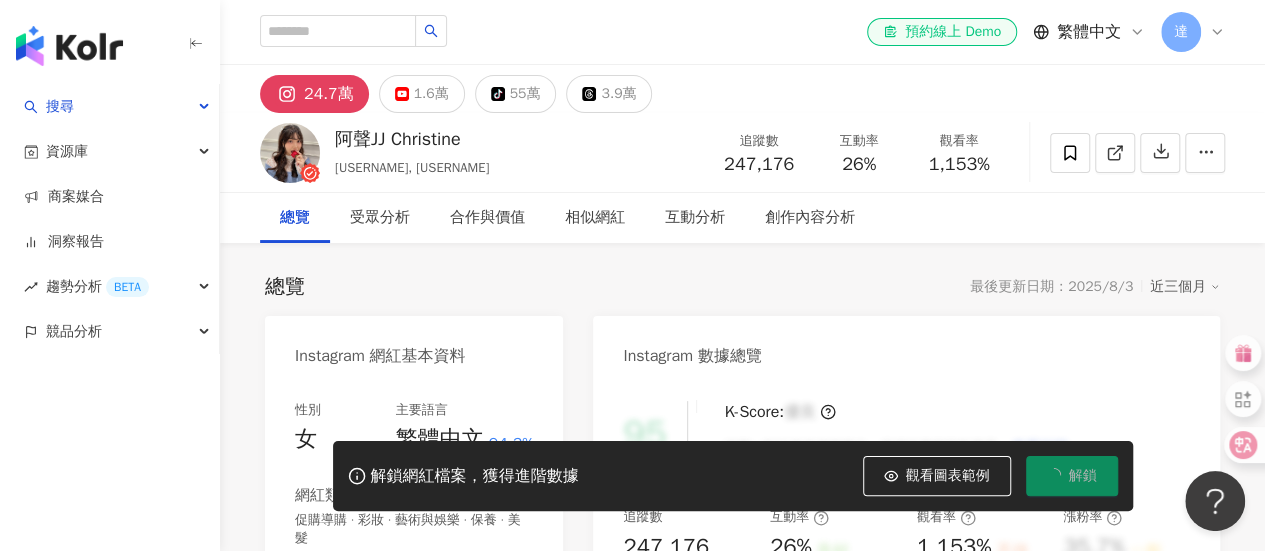 click on "總覽 最後更新日期：2025/8/3 近三個月" at bounding box center (742, 287) 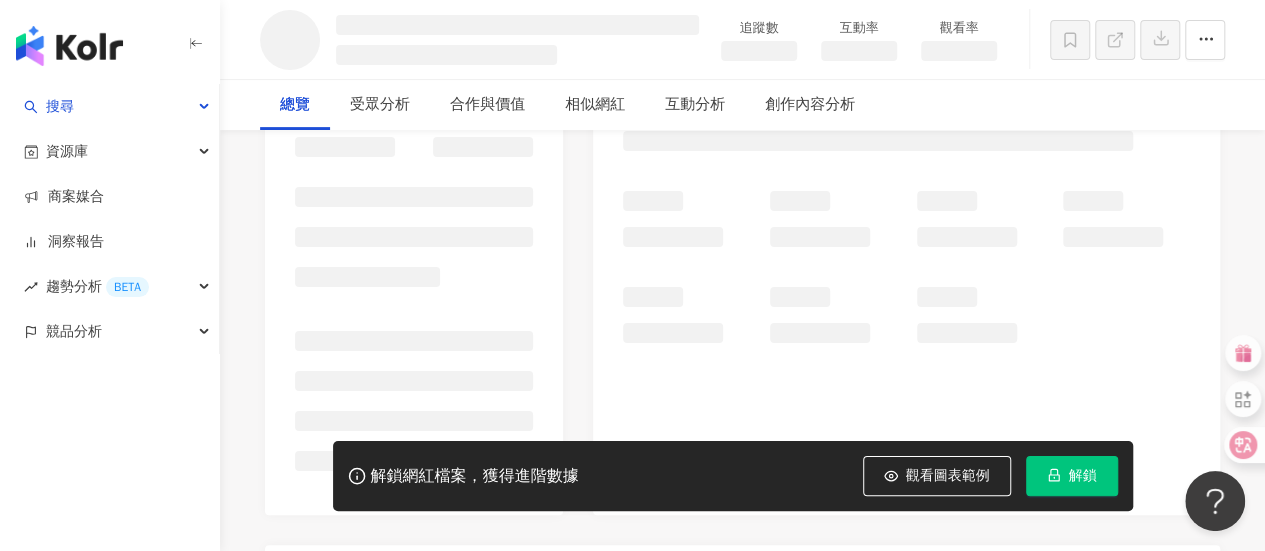 scroll, scrollTop: 0, scrollLeft: 0, axis: both 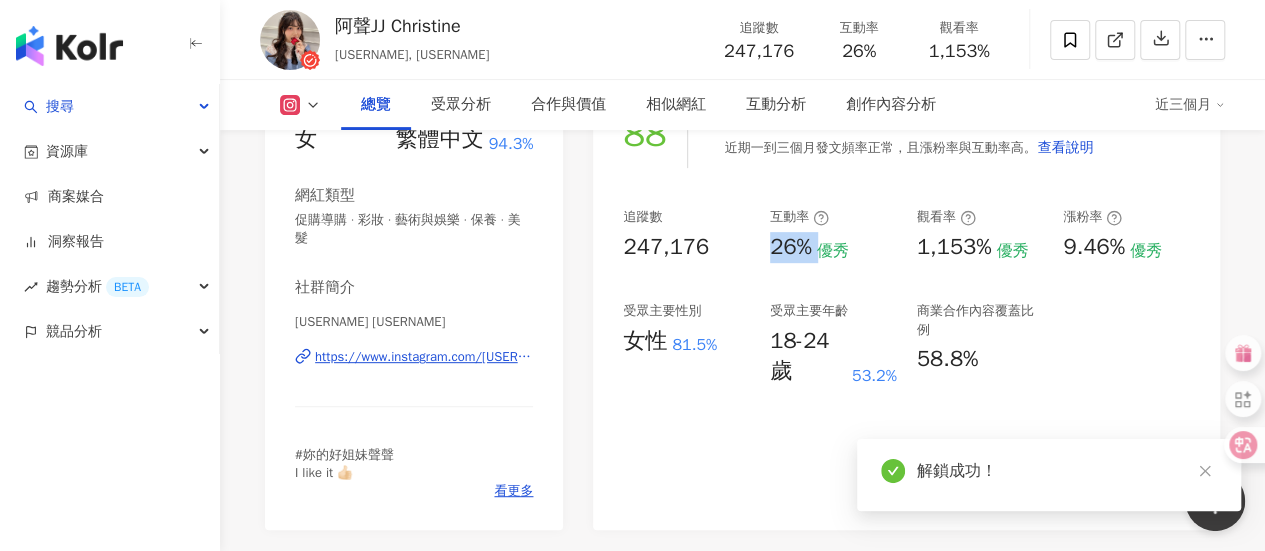 drag, startPoint x: 766, startPoint y: 248, endPoint x: 782, endPoint y: 5, distance: 243.52618 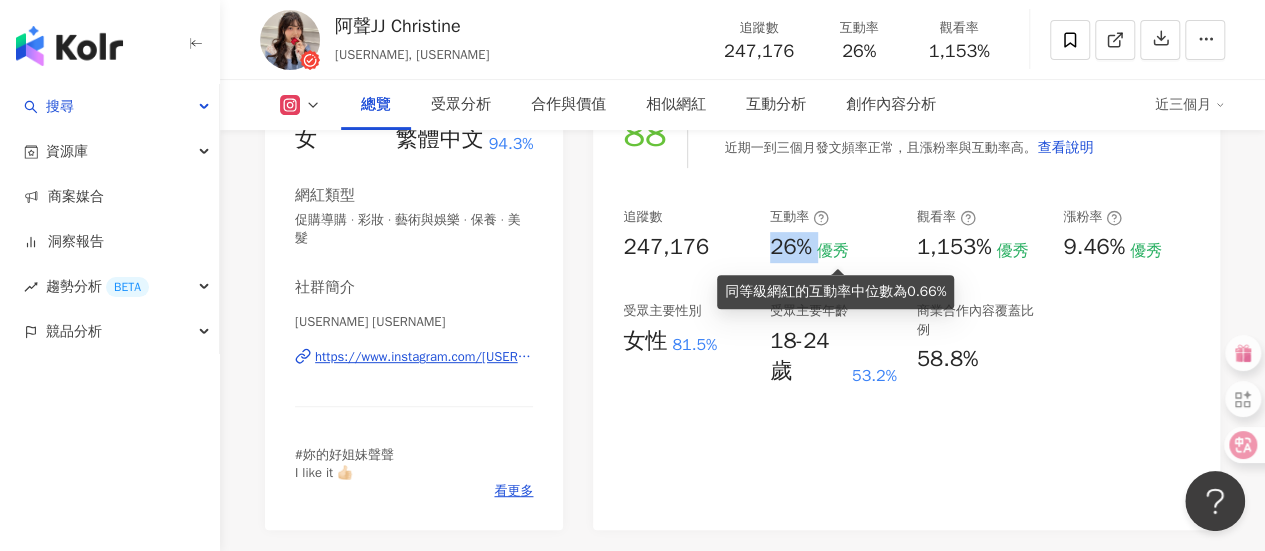click on "追蹤數   247,176 互動率   26% 優秀 觀看率   1,153% 優秀 漲粉率   9.46% 優秀 受眾主要性別   女性 81.5% 受眾主要年齡   18-24 歲 53.2% 商業合作內容覆蓋比例   58.8%" at bounding box center (906, 297) 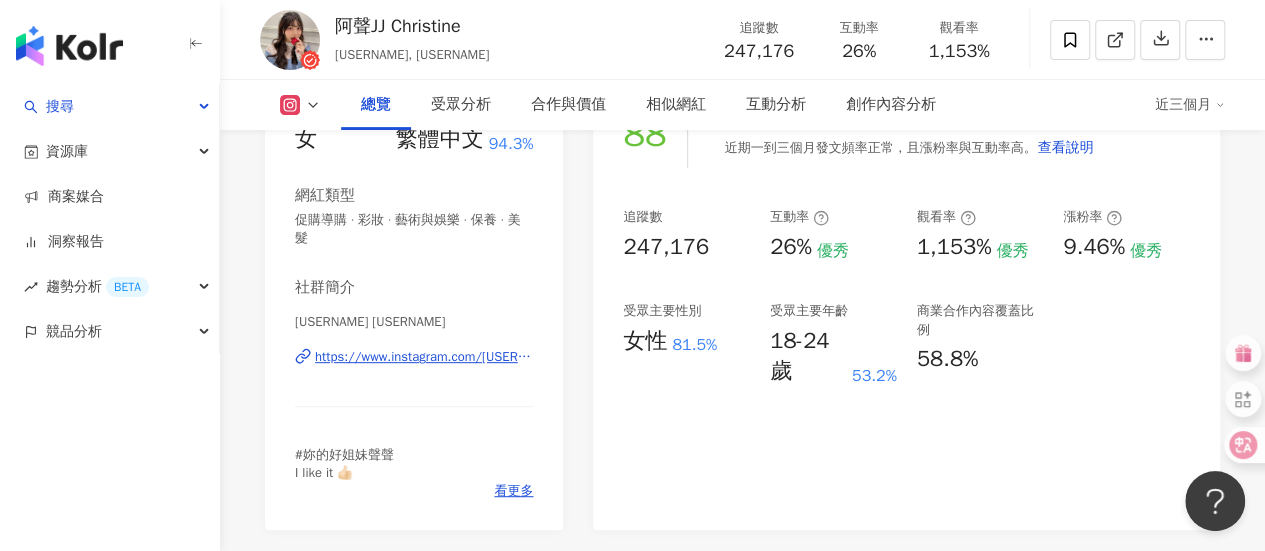 click on "1,153%" at bounding box center (954, 247) 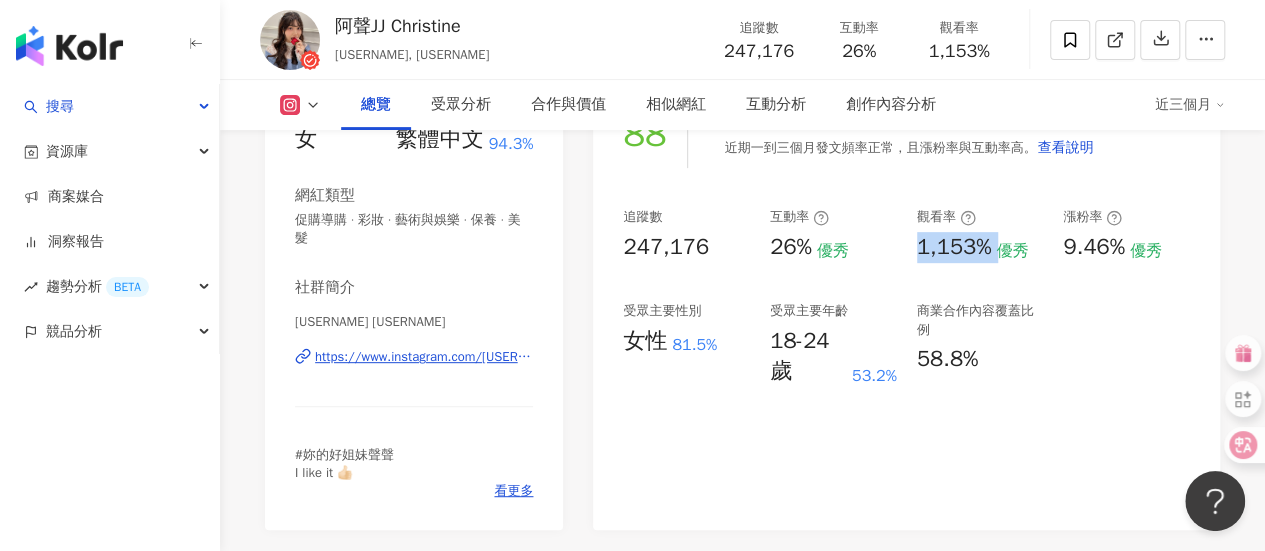 drag, startPoint x: 1001, startPoint y: 250, endPoint x: 918, endPoint y: 254, distance: 83.09633 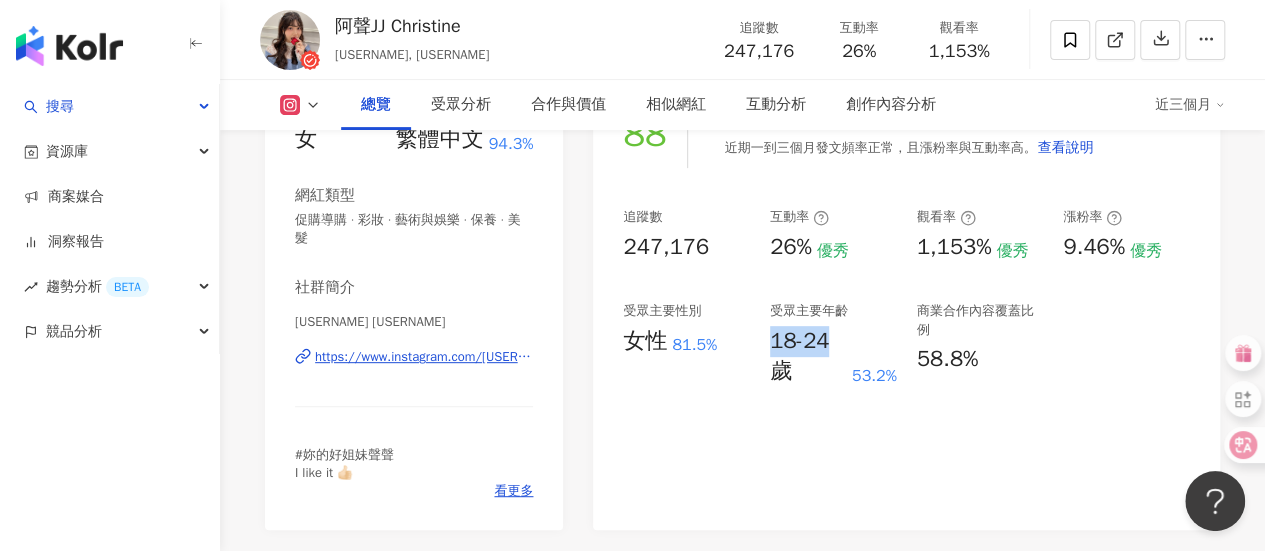 drag, startPoint x: 769, startPoint y: 349, endPoint x: 826, endPoint y: 343, distance: 57.31492 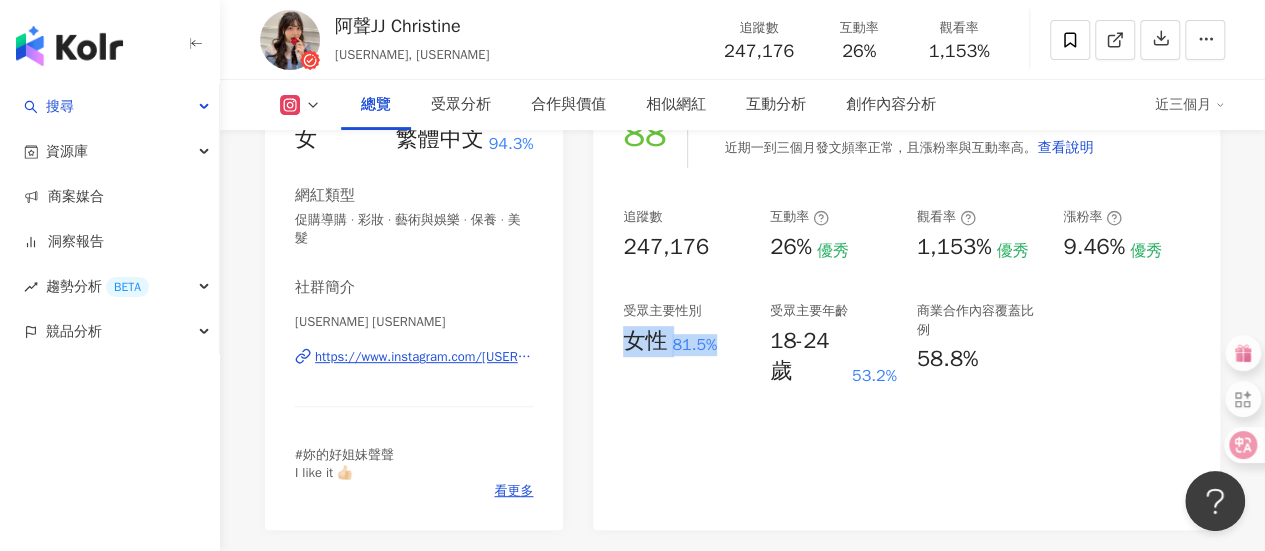 drag, startPoint x: 649, startPoint y: 347, endPoint x: 735, endPoint y: 347, distance: 86 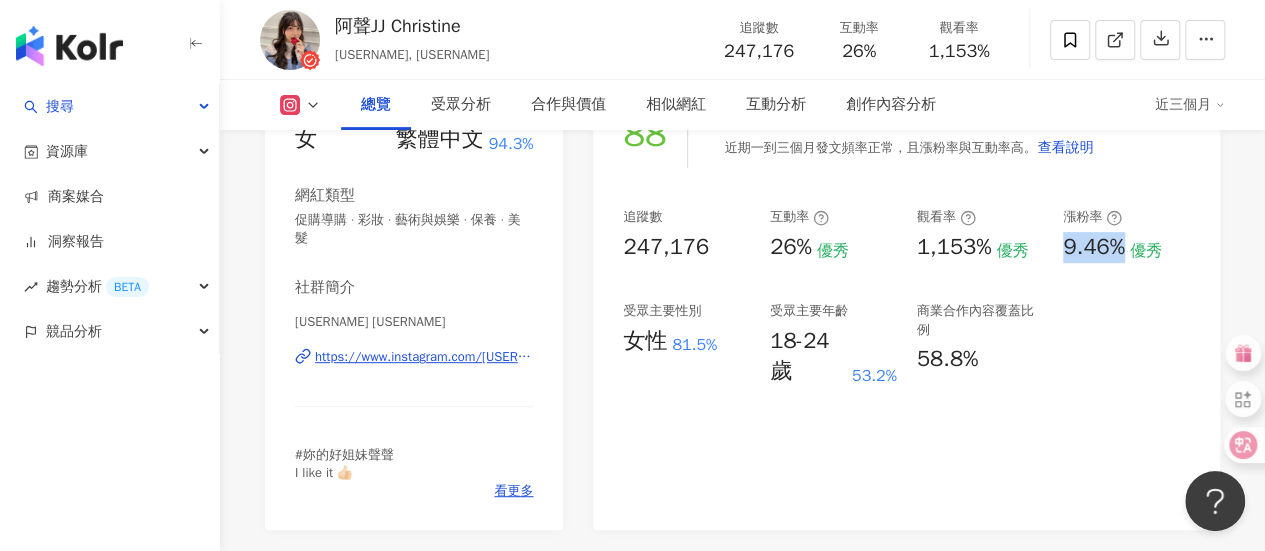 drag, startPoint x: 1062, startPoint y: 253, endPoint x: 1125, endPoint y: 245, distance: 63.505905 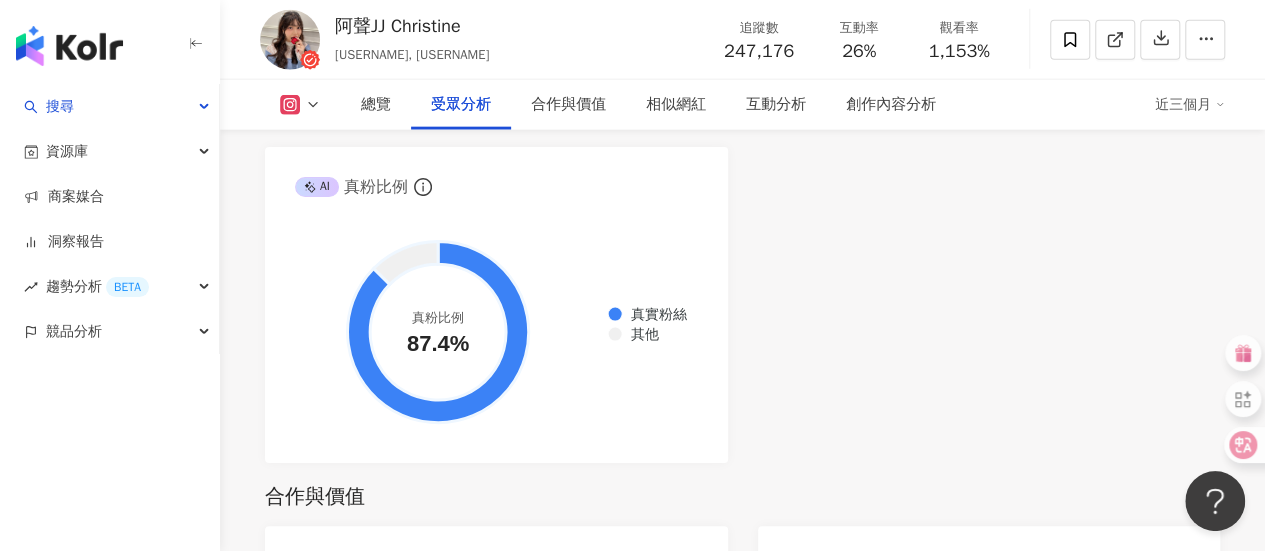 scroll, scrollTop: 2500, scrollLeft: 0, axis: vertical 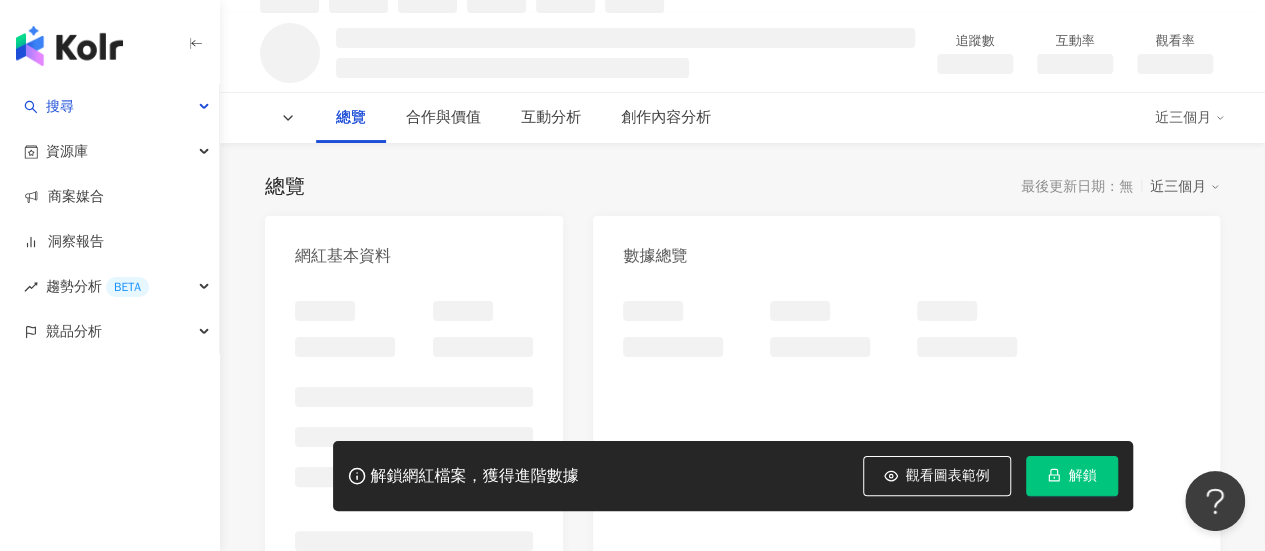 click on "解鎖" at bounding box center [1083, 476] 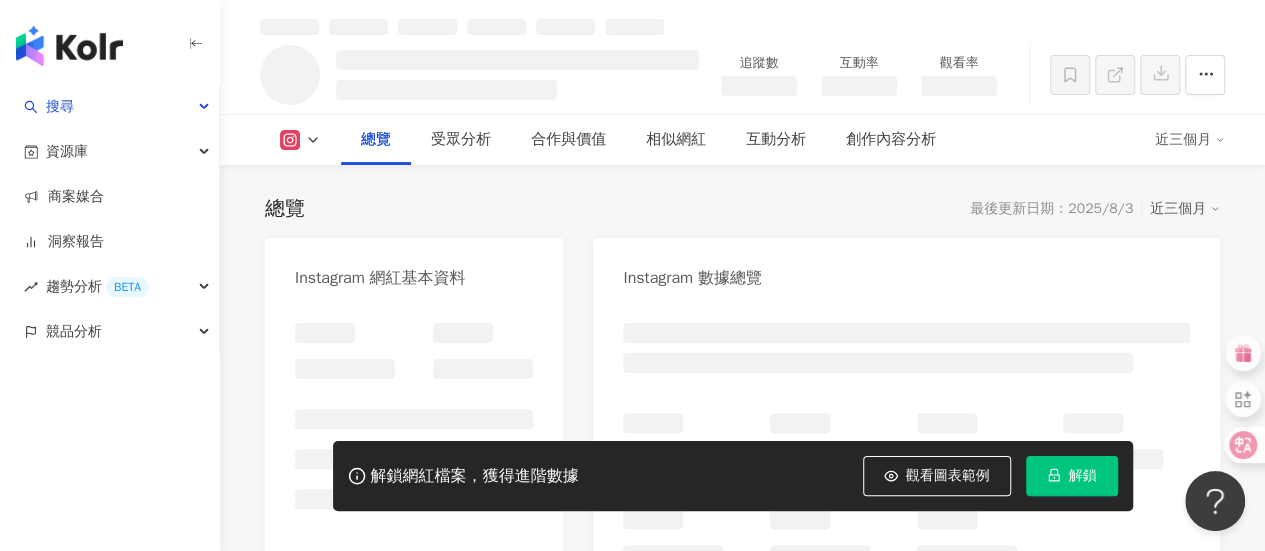 scroll, scrollTop: 100, scrollLeft: 0, axis: vertical 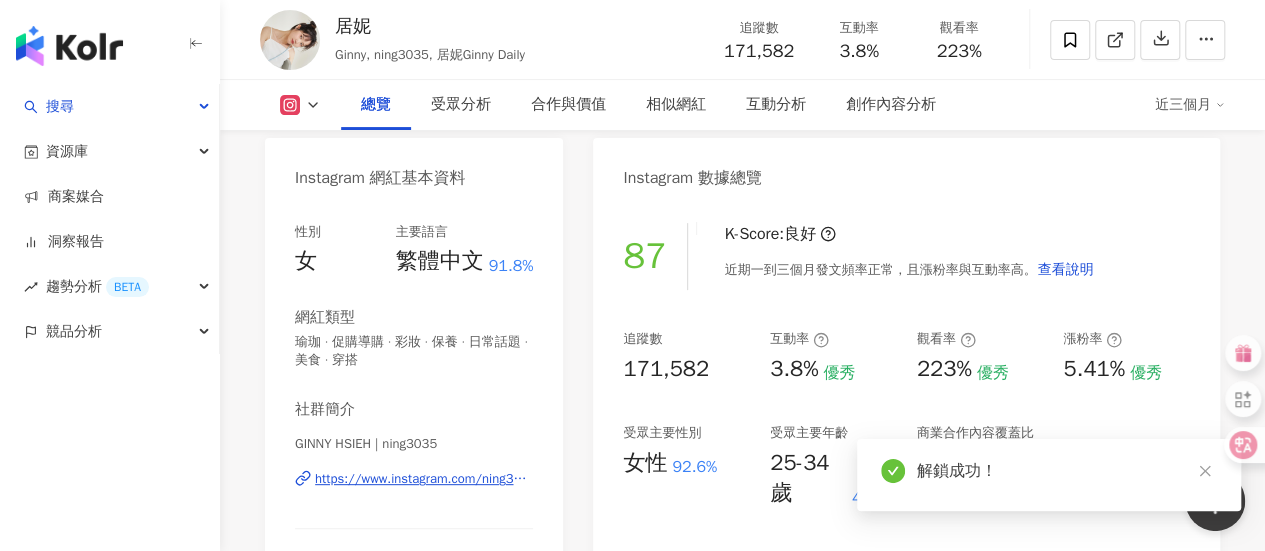 click on "3.8%" at bounding box center (794, 369) 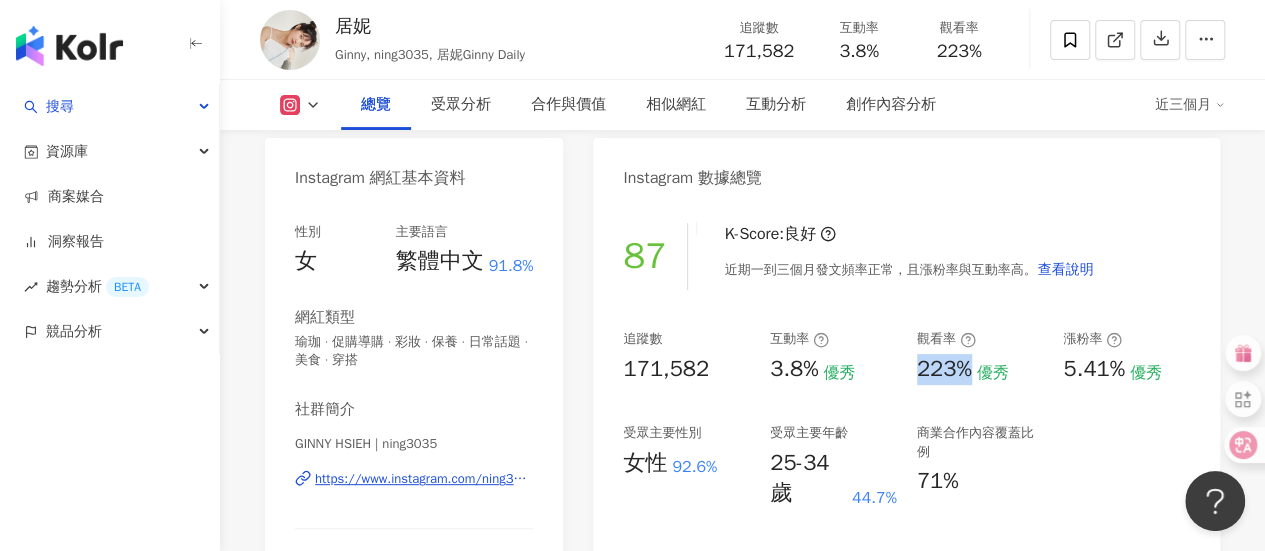 drag, startPoint x: 918, startPoint y: 370, endPoint x: 974, endPoint y: 372, distance: 56.0357 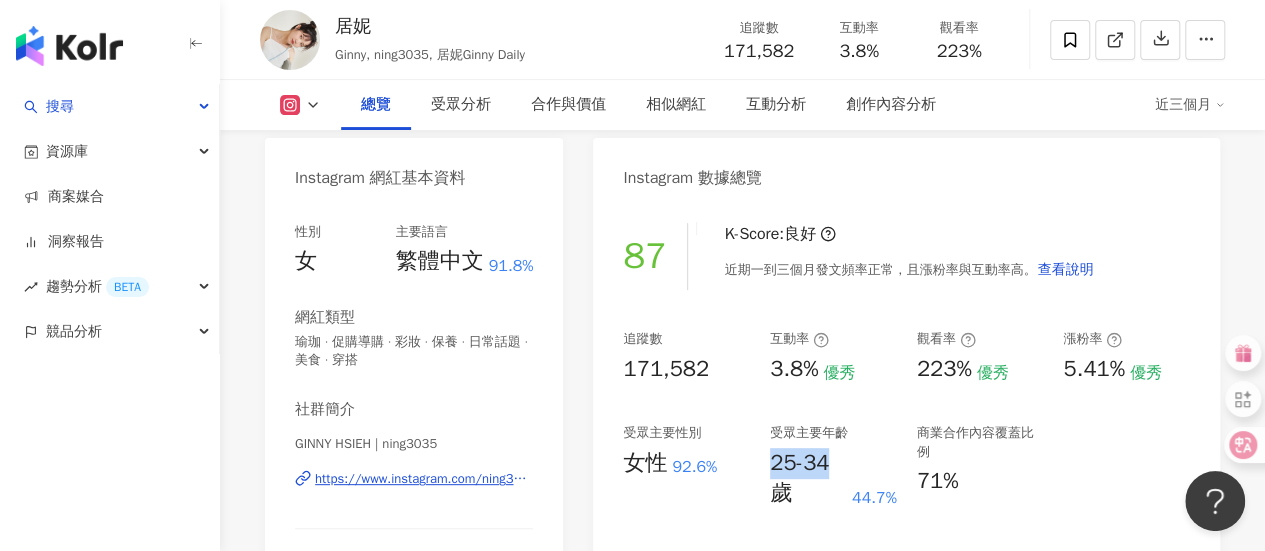 drag, startPoint x: 768, startPoint y: 470, endPoint x: 832, endPoint y: 463, distance: 64.381676 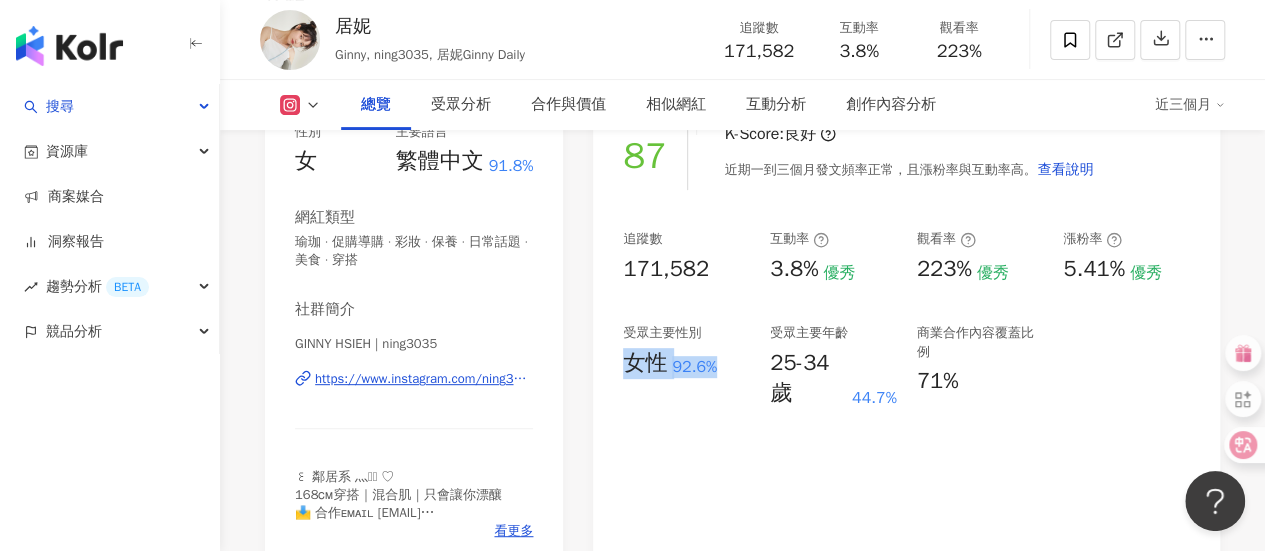 drag, startPoint x: 630, startPoint y: 373, endPoint x: 720, endPoint y: 370, distance: 90.04999 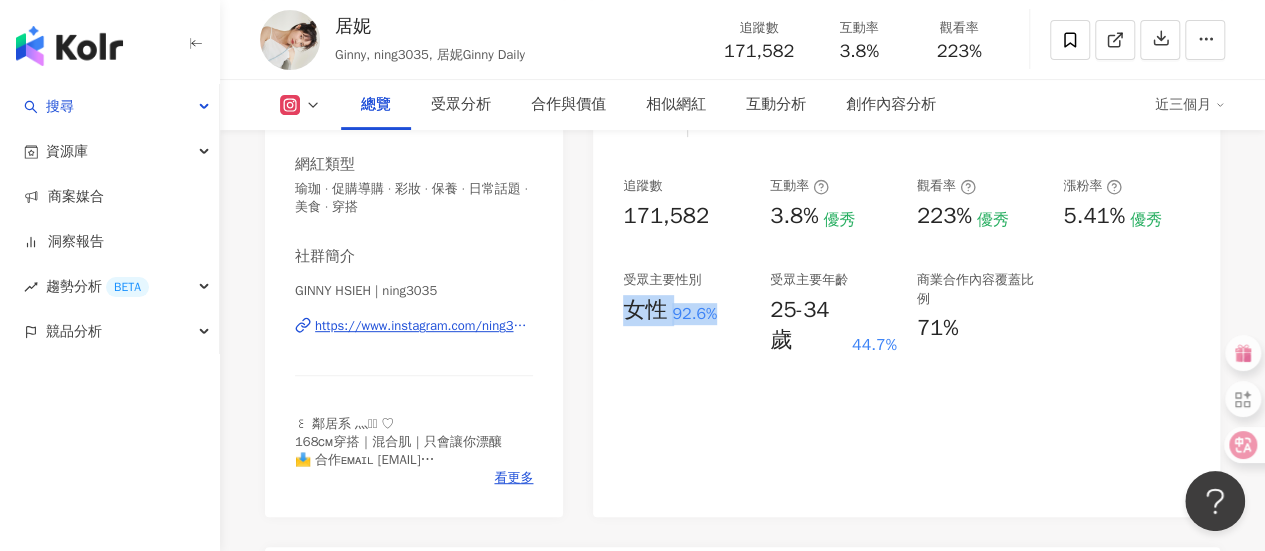 scroll, scrollTop: 300, scrollLeft: 0, axis: vertical 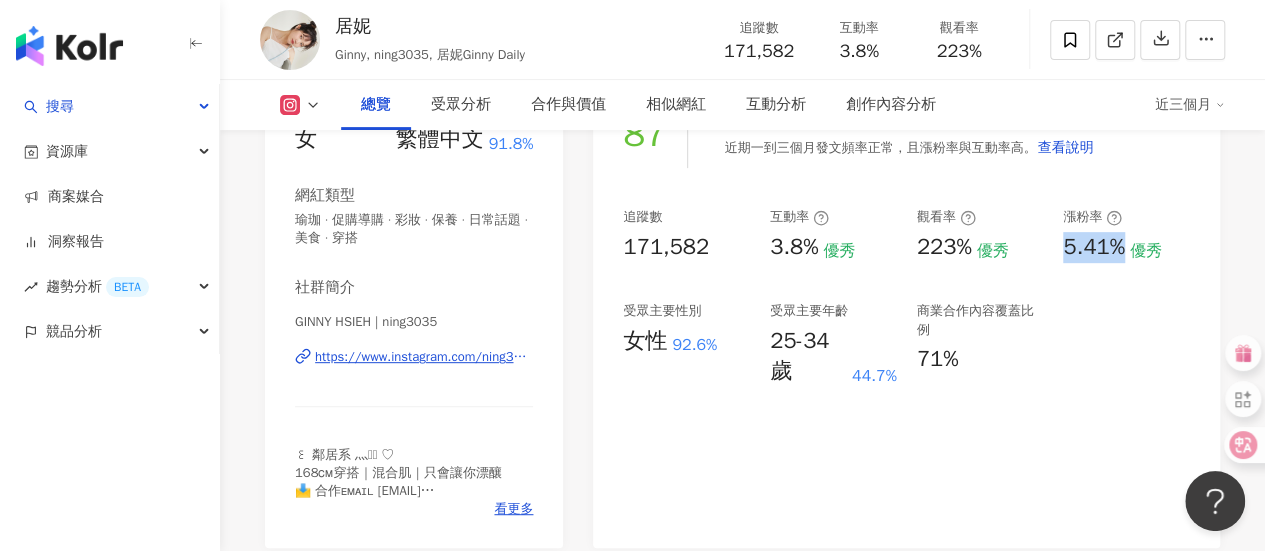drag, startPoint x: 1062, startPoint y: 248, endPoint x: 1130, endPoint y: 248, distance: 68 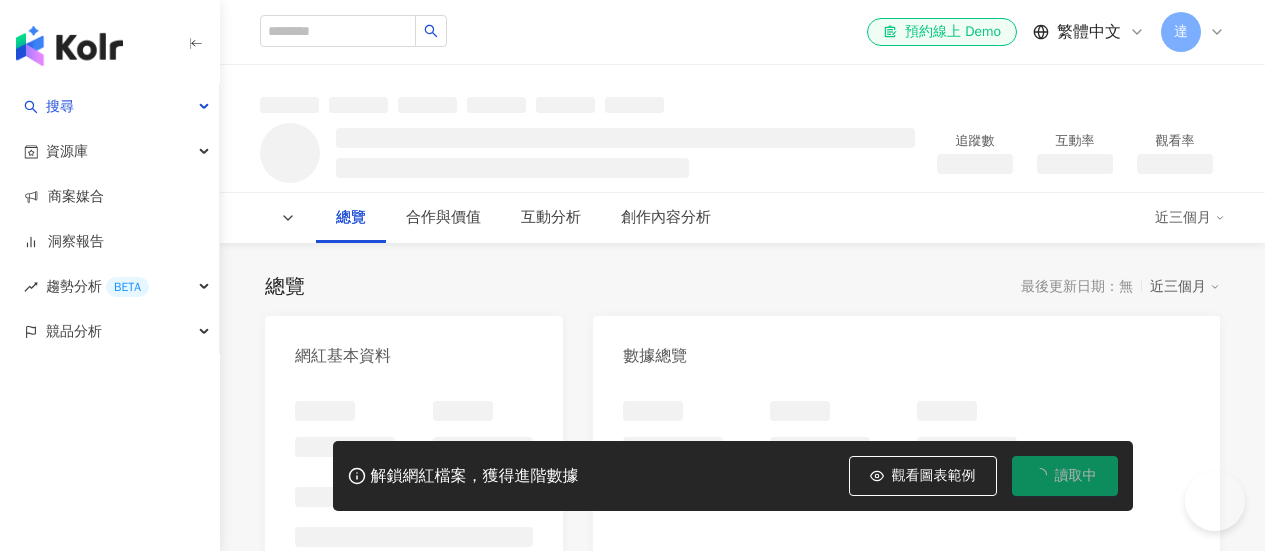 scroll, scrollTop: 0, scrollLeft: 0, axis: both 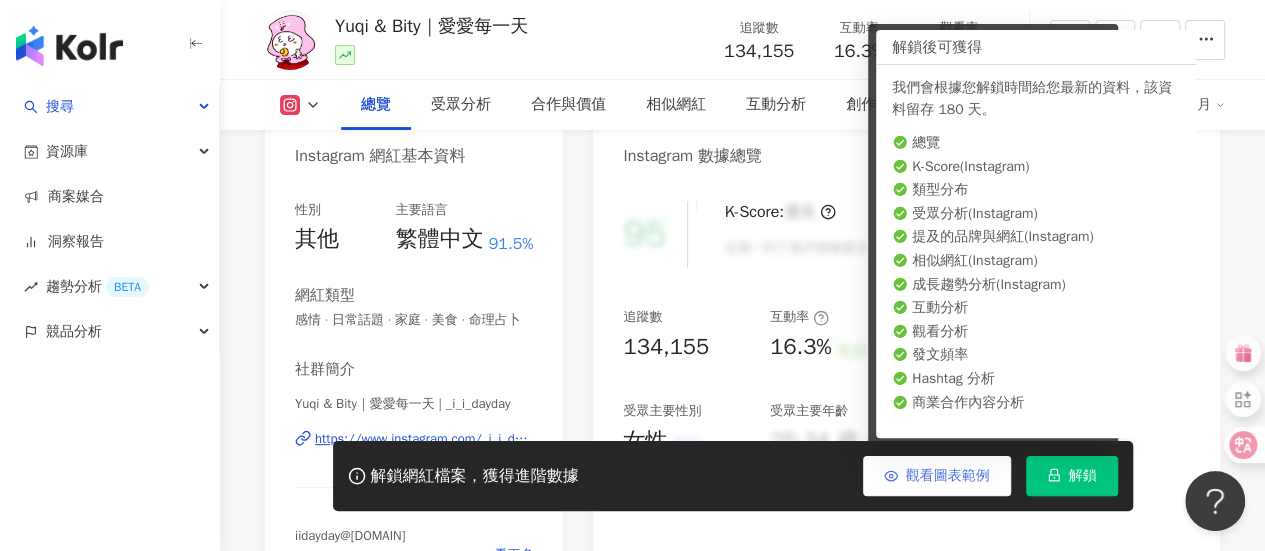 click on "觀看圖表範例" at bounding box center (948, 476) 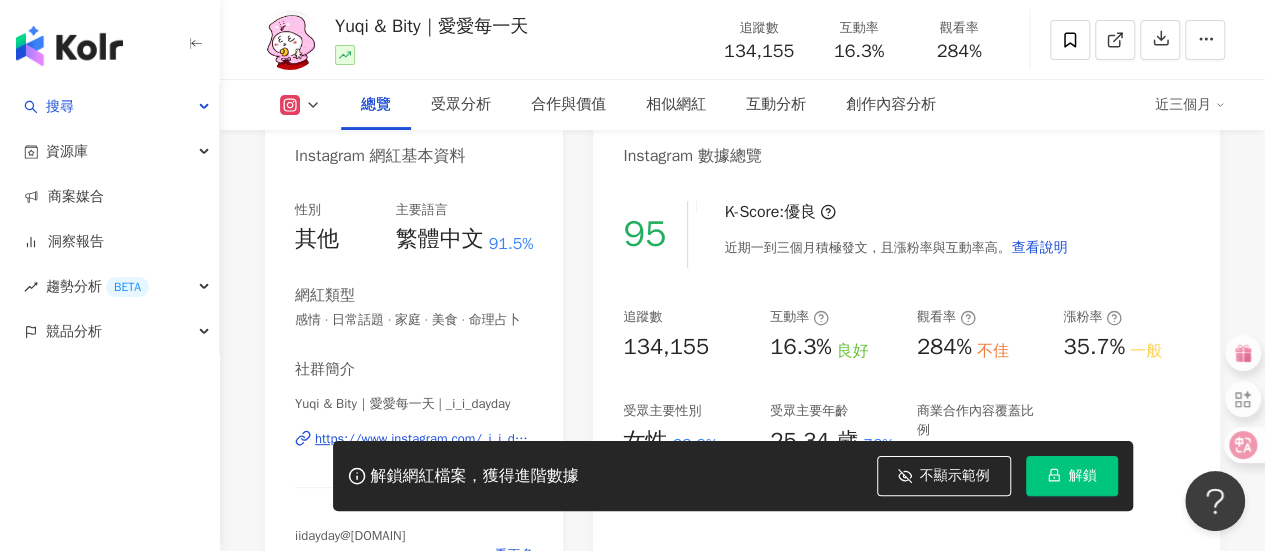 scroll, scrollTop: 300, scrollLeft: 0, axis: vertical 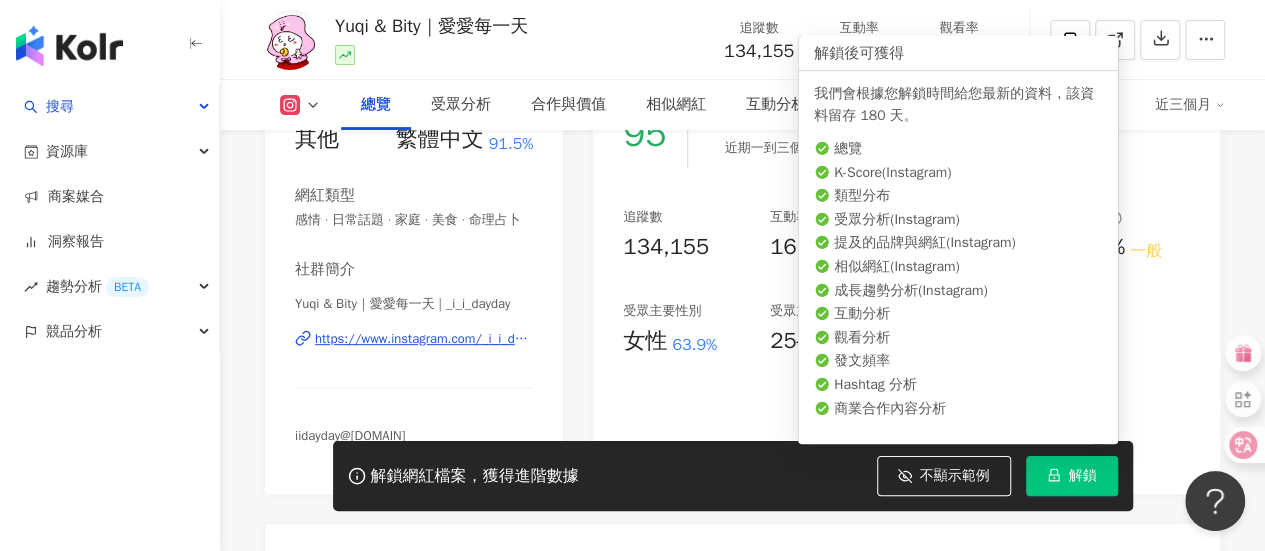 click on "解鎖" at bounding box center [1083, 476] 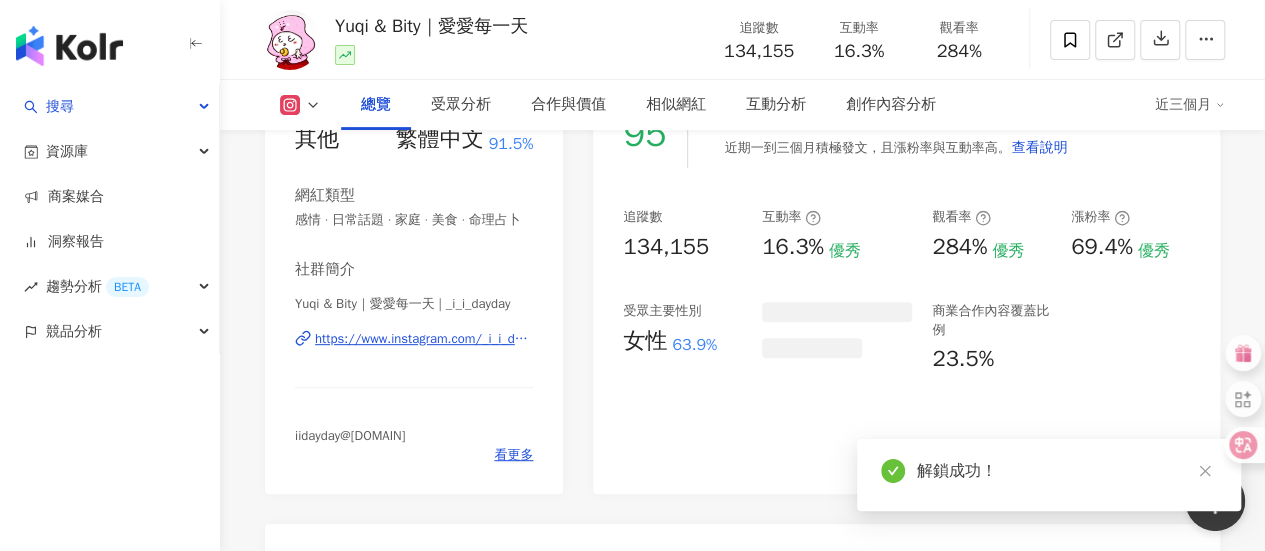 scroll, scrollTop: 100, scrollLeft: 0, axis: vertical 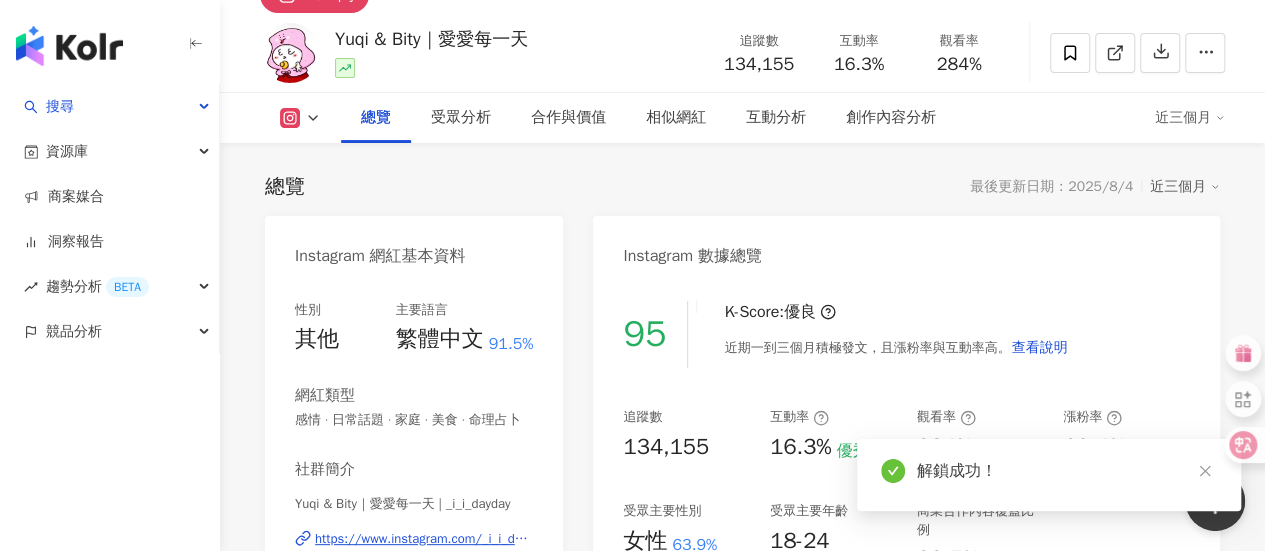 drag, startPoint x: 796, startPoint y: 349, endPoint x: 821, endPoint y: 349, distance: 25 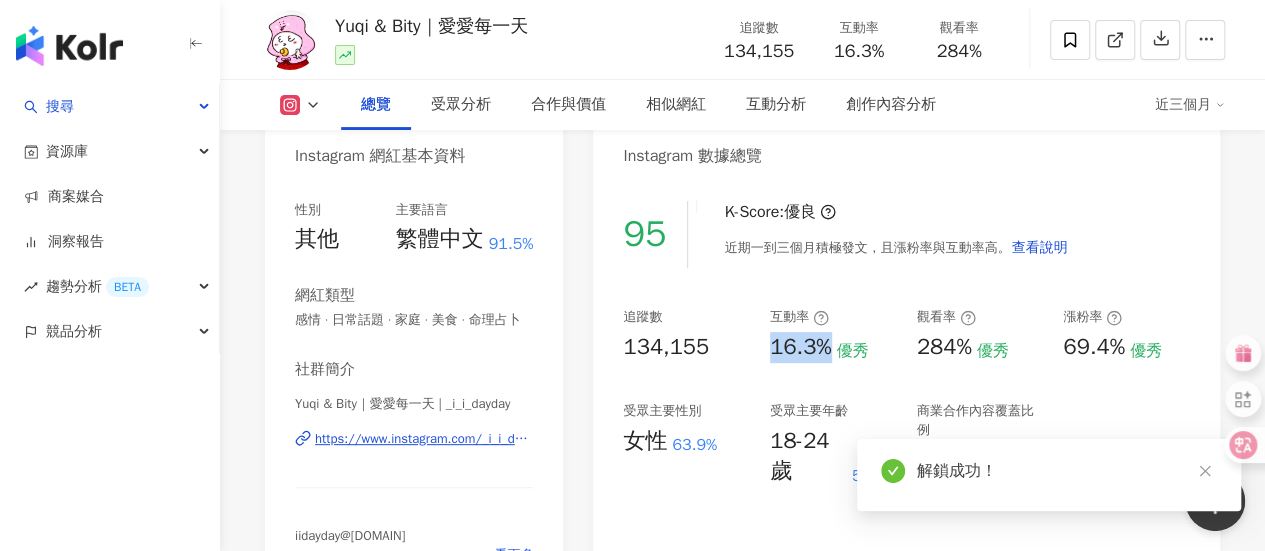drag, startPoint x: 770, startPoint y: 349, endPoint x: 838, endPoint y: 349, distance: 68 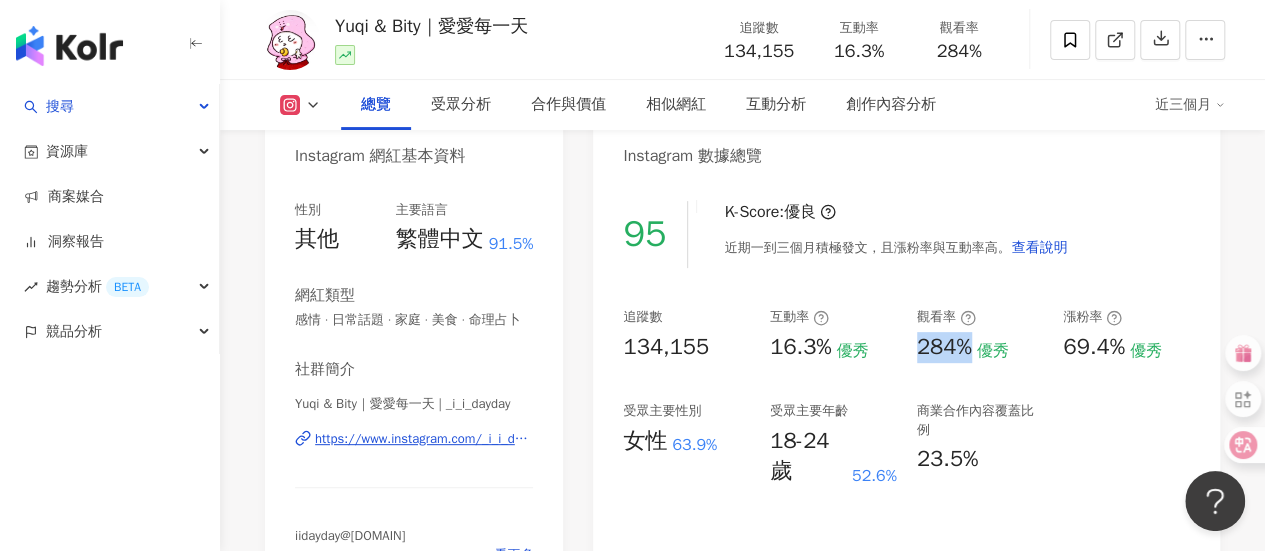 drag, startPoint x: 920, startPoint y: 349, endPoint x: 978, endPoint y: 347, distance: 58.034473 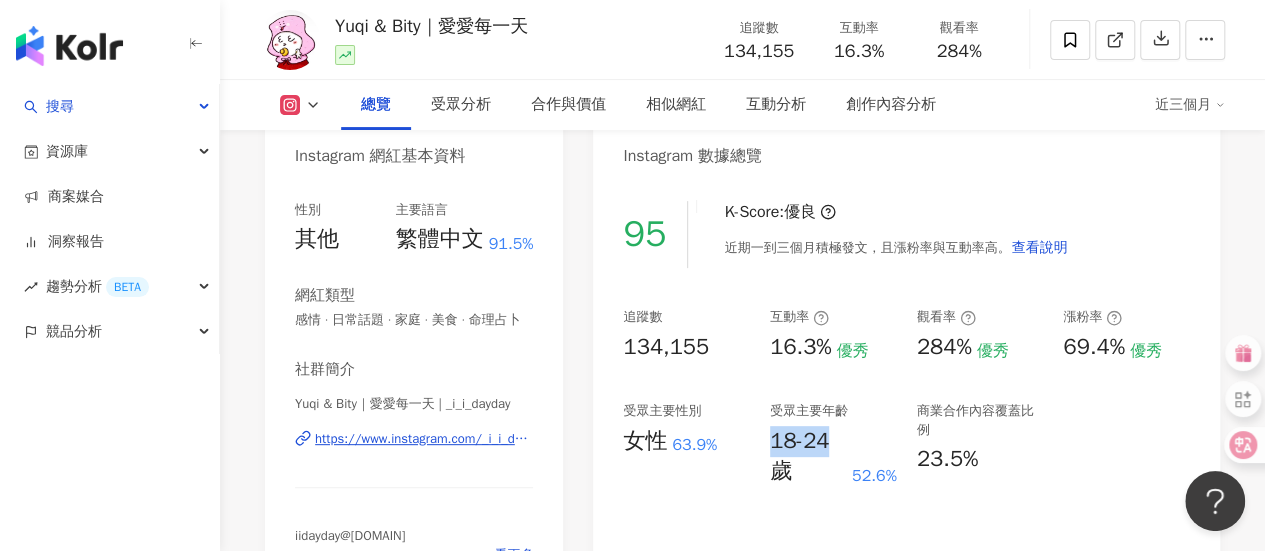 drag, startPoint x: 768, startPoint y: 441, endPoint x: 826, endPoint y: 443, distance: 58.034473 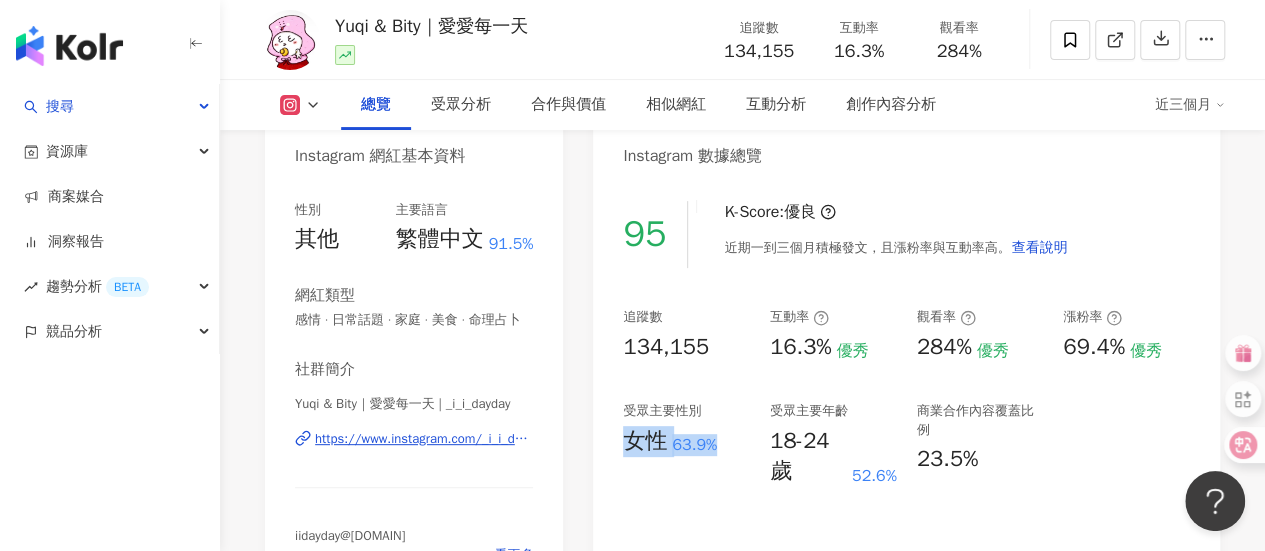 drag, startPoint x: 630, startPoint y: 449, endPoint x: 722, endPoint y: 450, distance: 92.00543 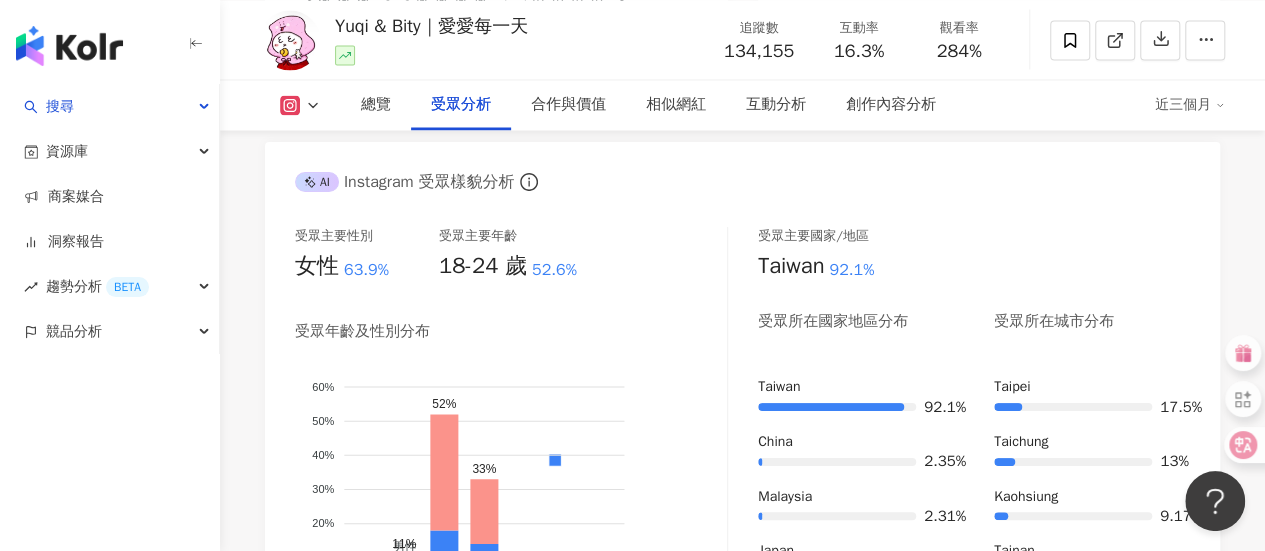 scroll, scrollTop: 2300, scrollLeft: 0, axis: vertical 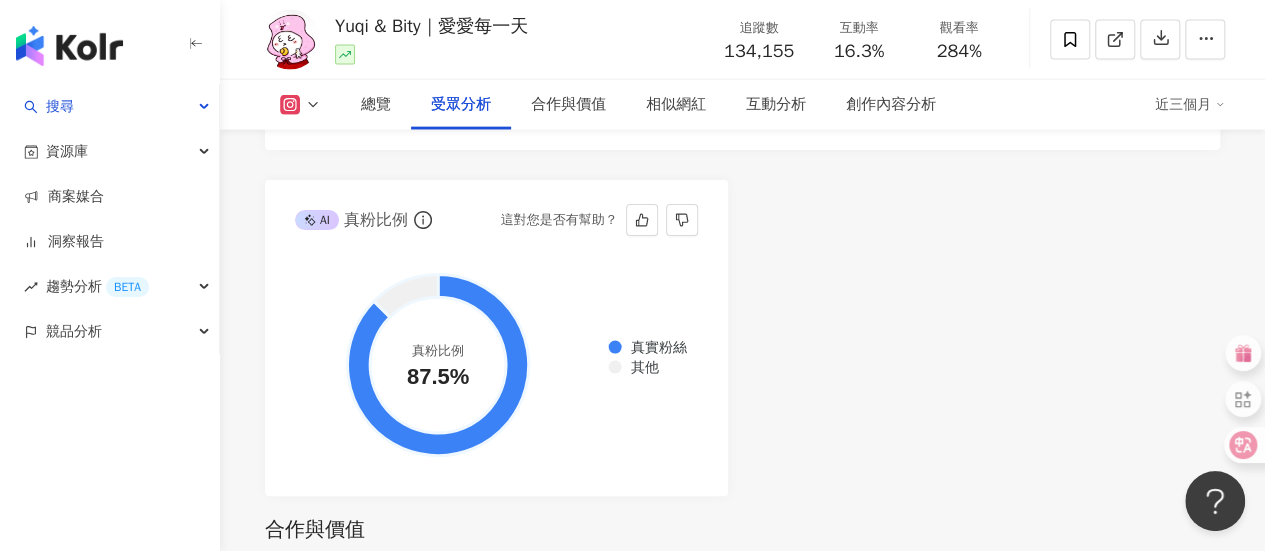drag, startPoint x: 469, startPoint y: 433, endPoint x: 401, endPoint y: 434, distance: 68.007355 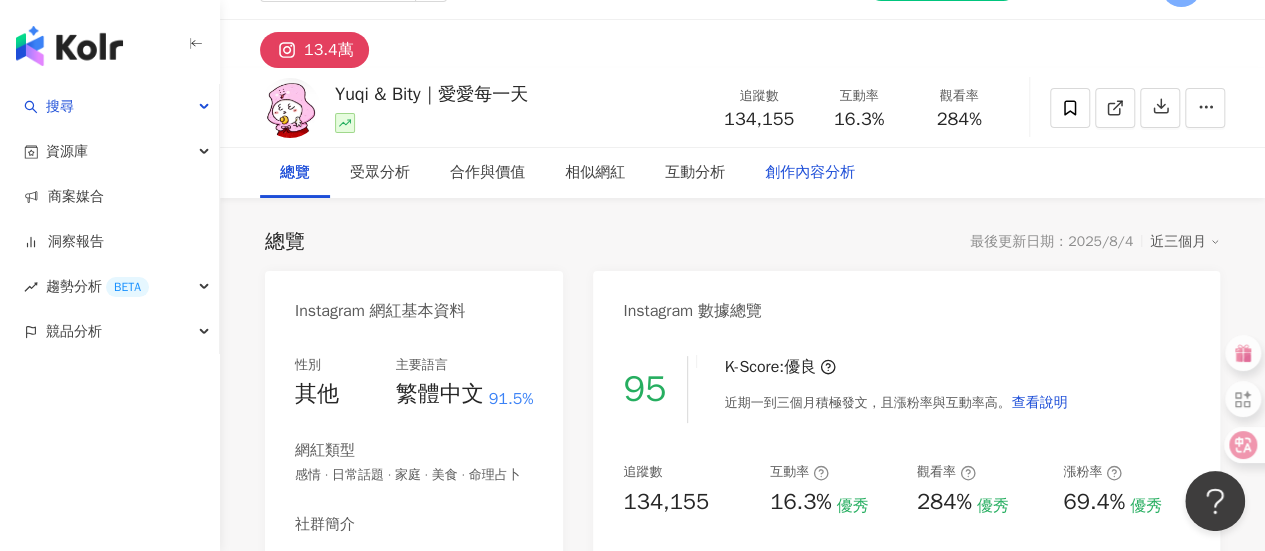 scroll, scrollTop: 100, scrollLeft: 0, axis: vertical 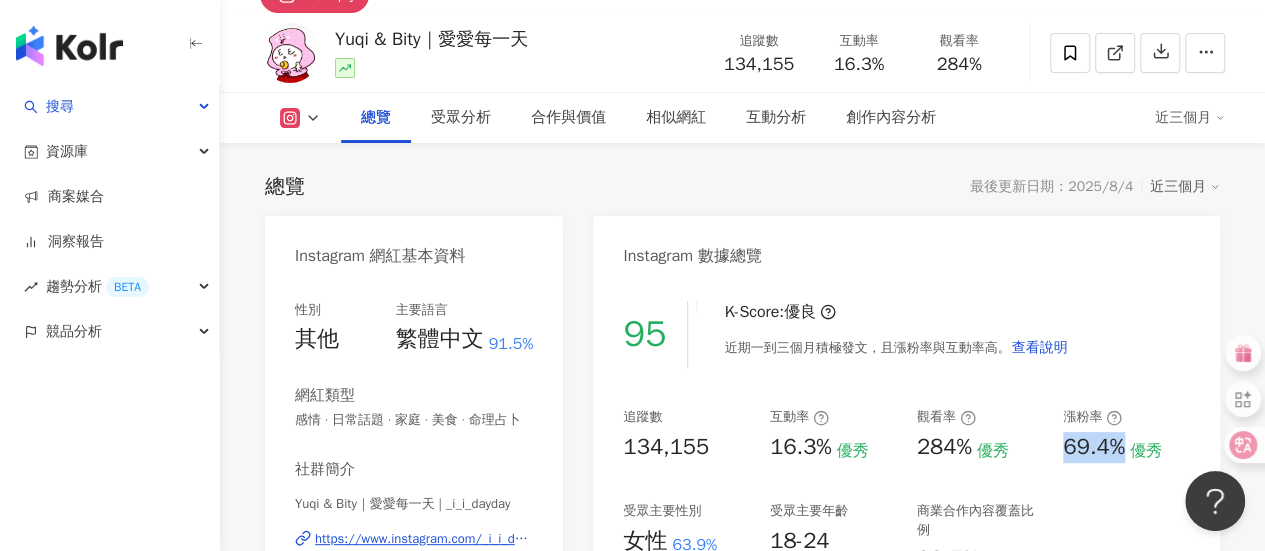 drag, startPoint x: 1061, startPoint y: 449, endPoint x: 1126, endPoint y: 448, distance: 65.00769 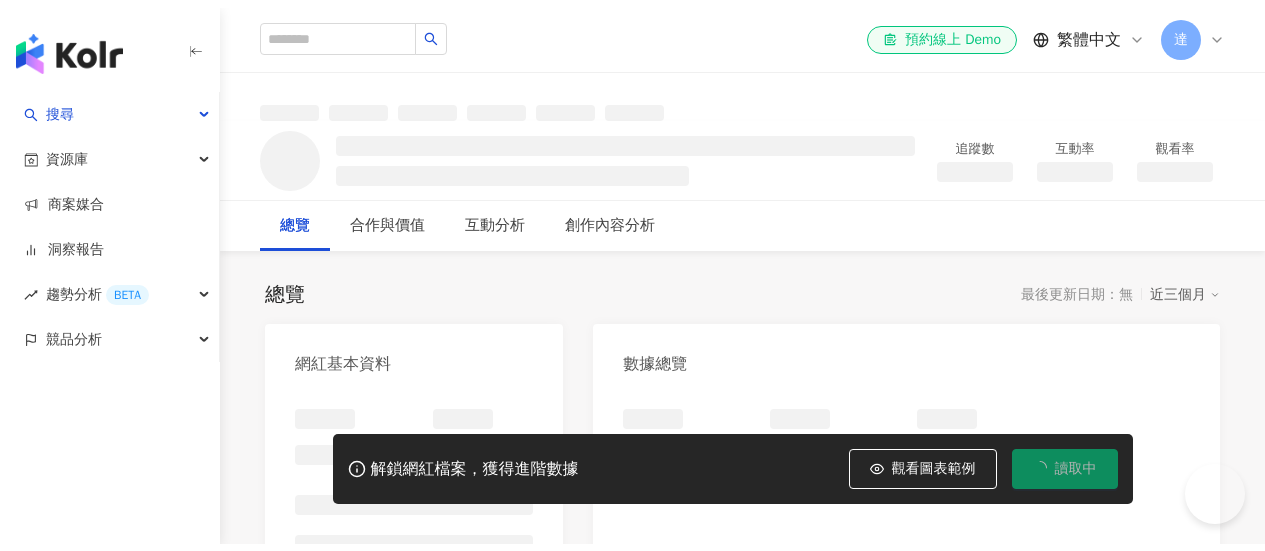 scroll, scrollTop: 0, scrollLeft: 0, axis: both 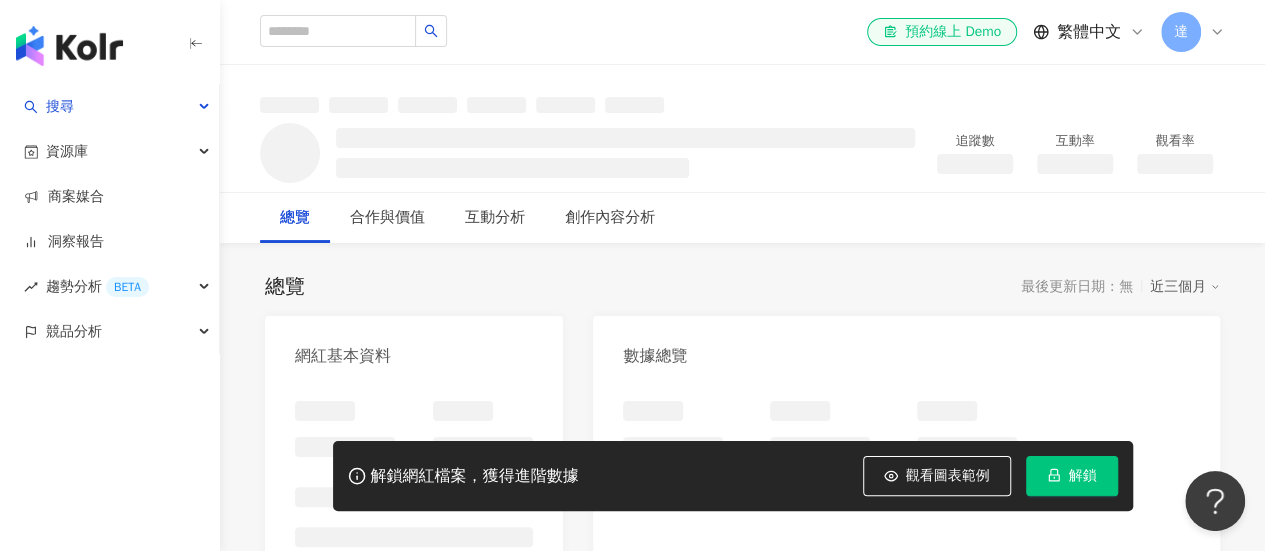 click on "解鎖" at bounding box center [1072, 476] 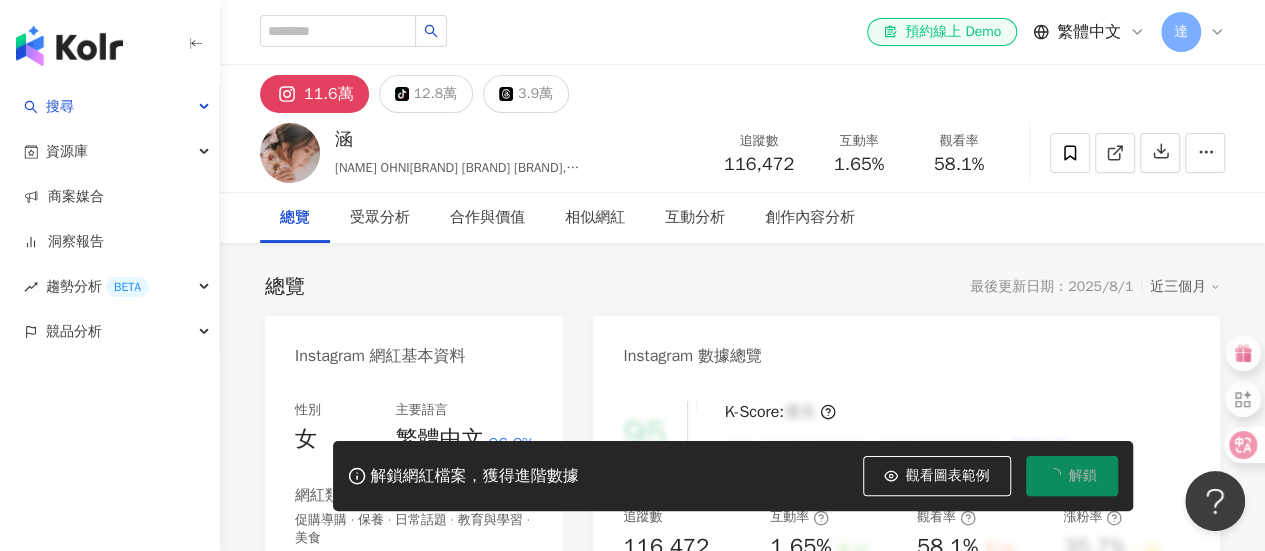 scroll, scrollTop: 200, scrollLeft: 0, axis: vertical 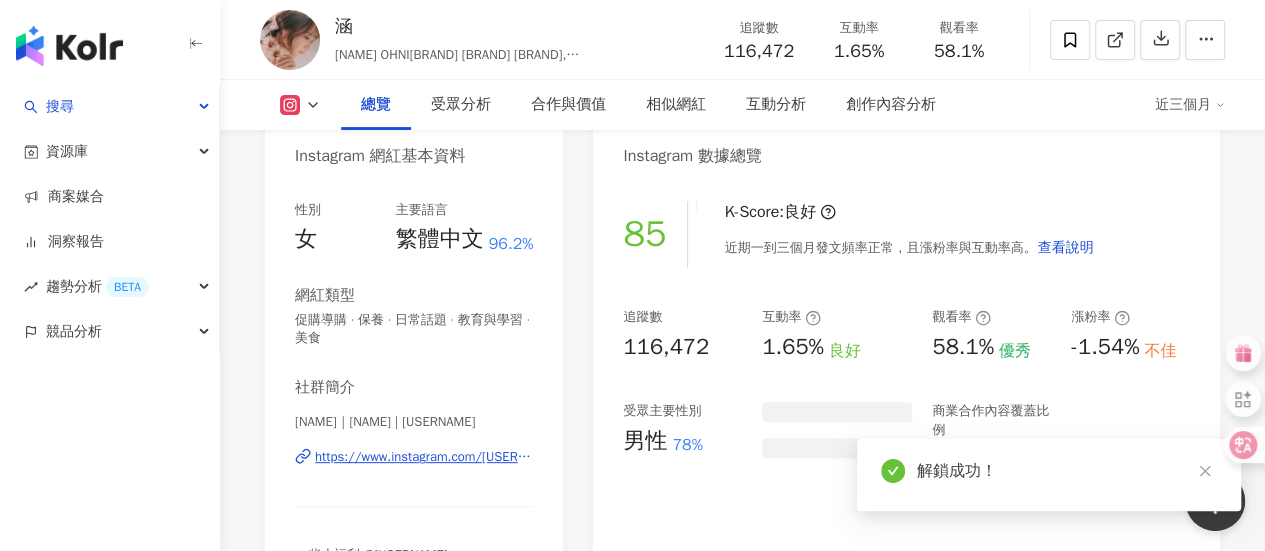 click at bounding box center (812, 448) 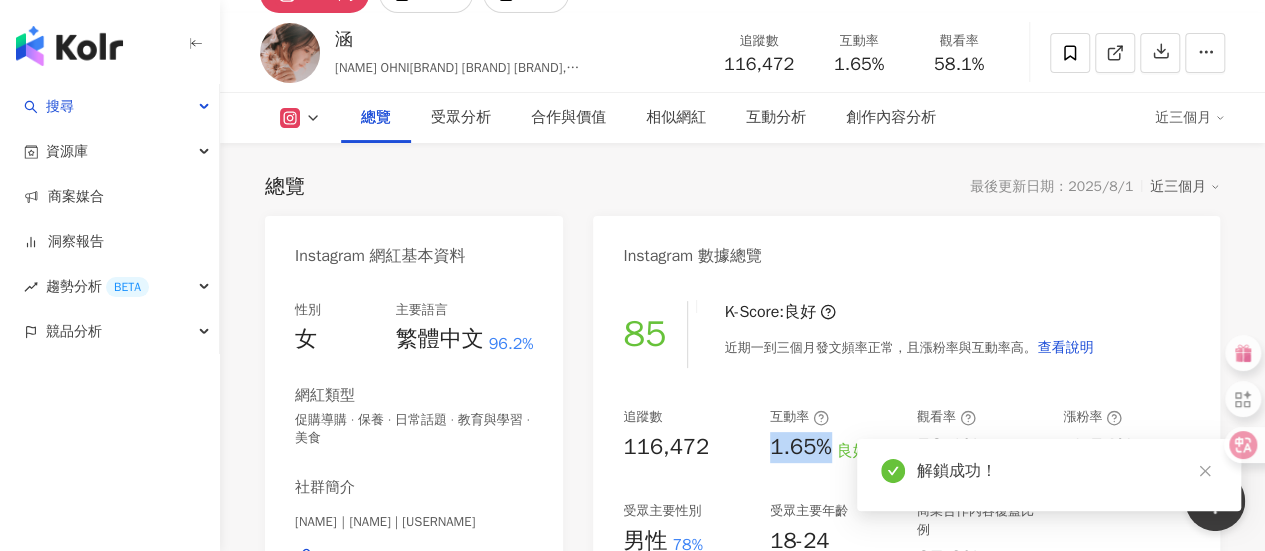 drag, startPoint x: 764, startPoint y: 453, endPoint x: 835, endPoint y: 451, distance: 71.02816 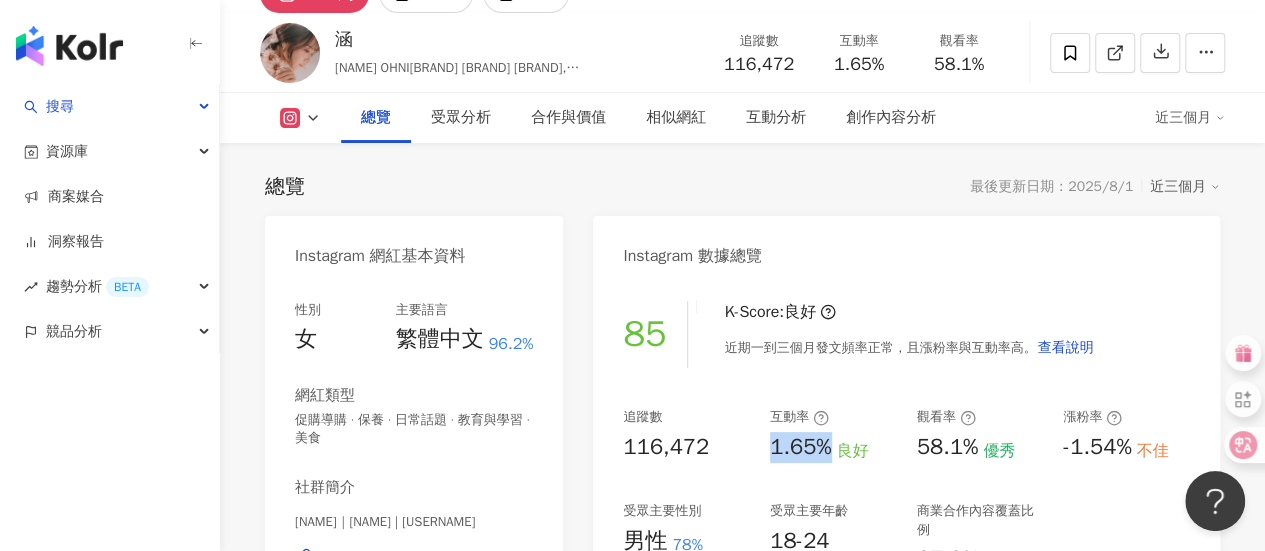 scroll, scrollTop: 300, scrollLeft: 0, axis: vertical 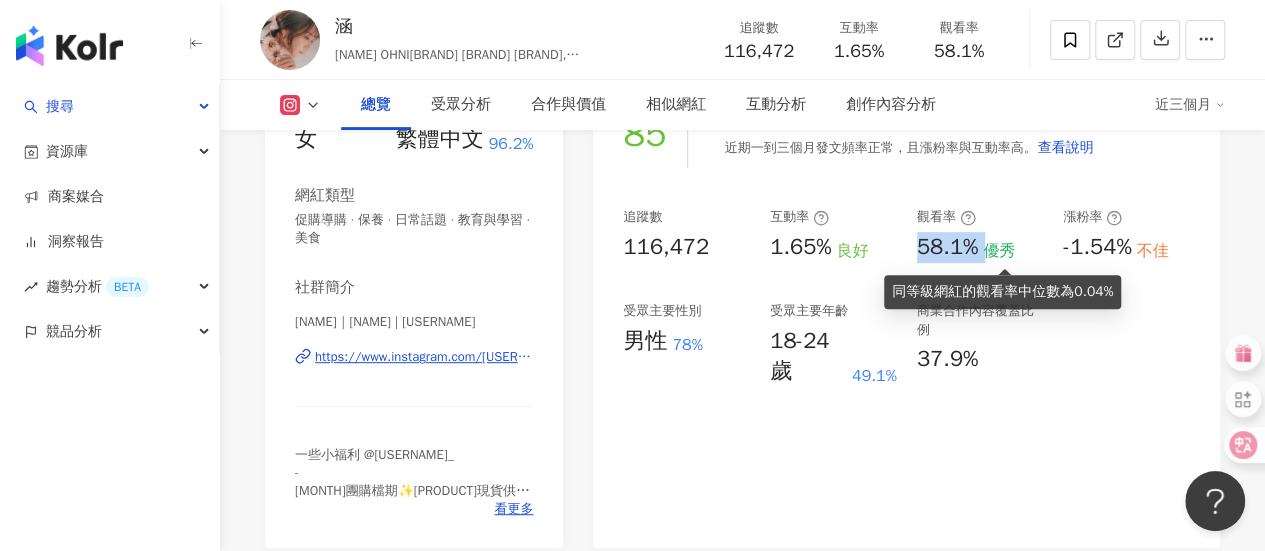 drag, startPoint x: 918, startPoint y: 248, endPoint x: 994, endPoint y: 252, distance: 76.105194 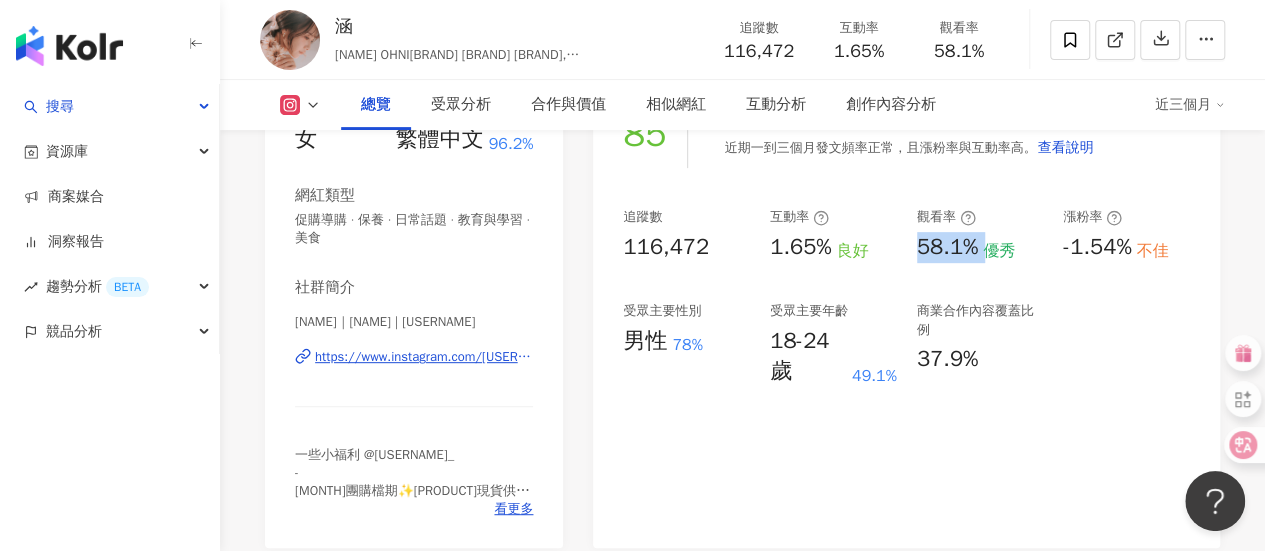 copy on "58.1%" 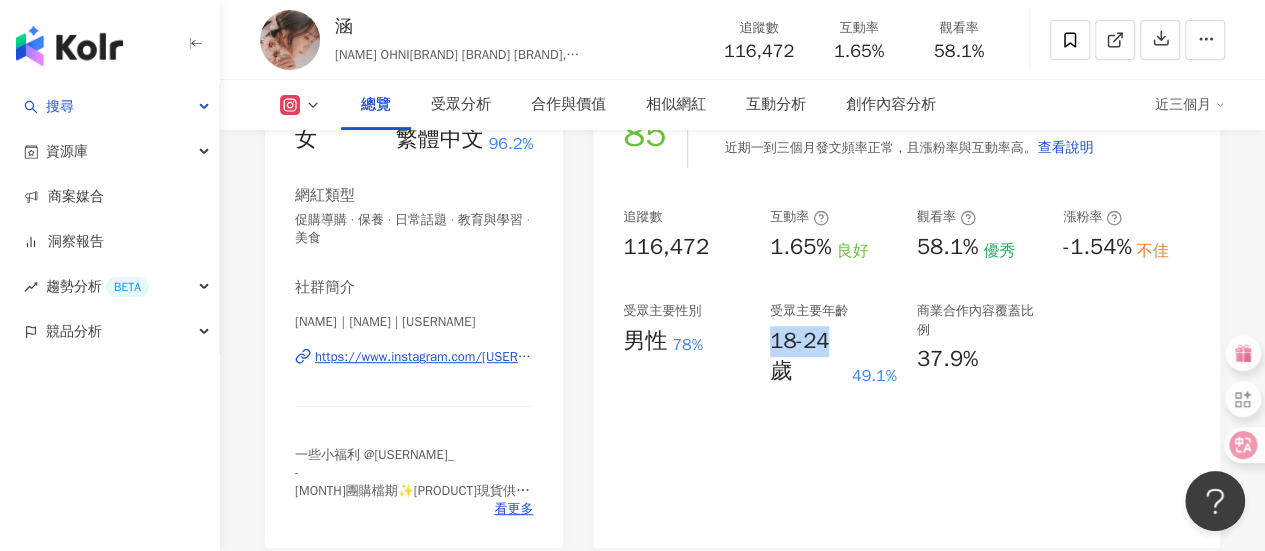 drag, startPoint x: 768, startPoint y: 342, endPoint x: 826, endPoint y: 343, distance: 58.00862 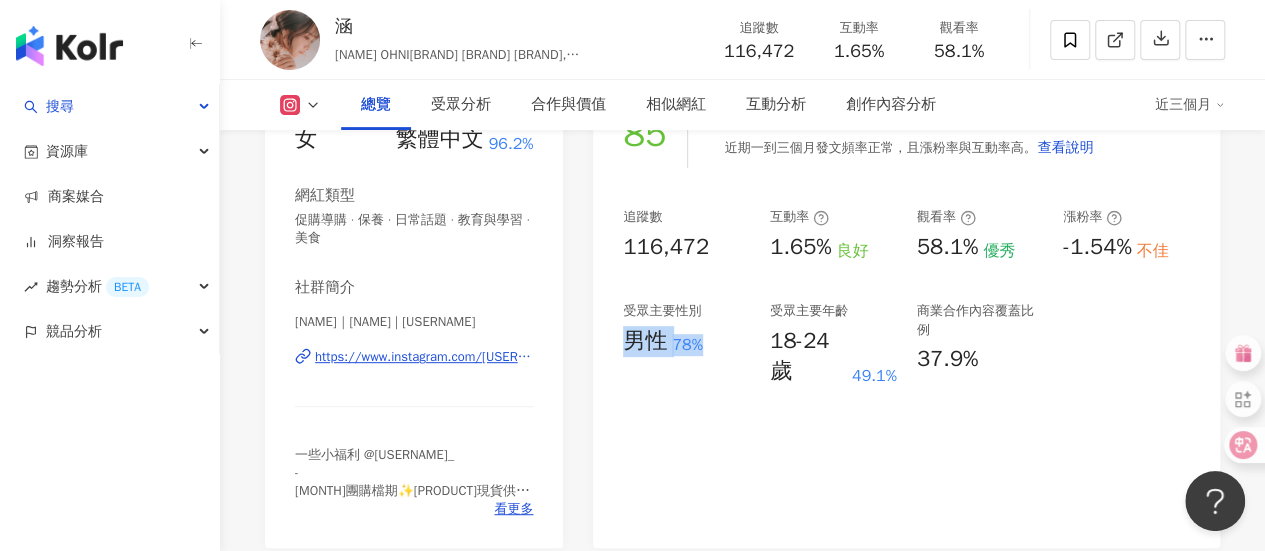 drag, startPoint x: 632, startPoint y: 345, endPoint x: 726, endPoint y: 353, distance: 94.33981 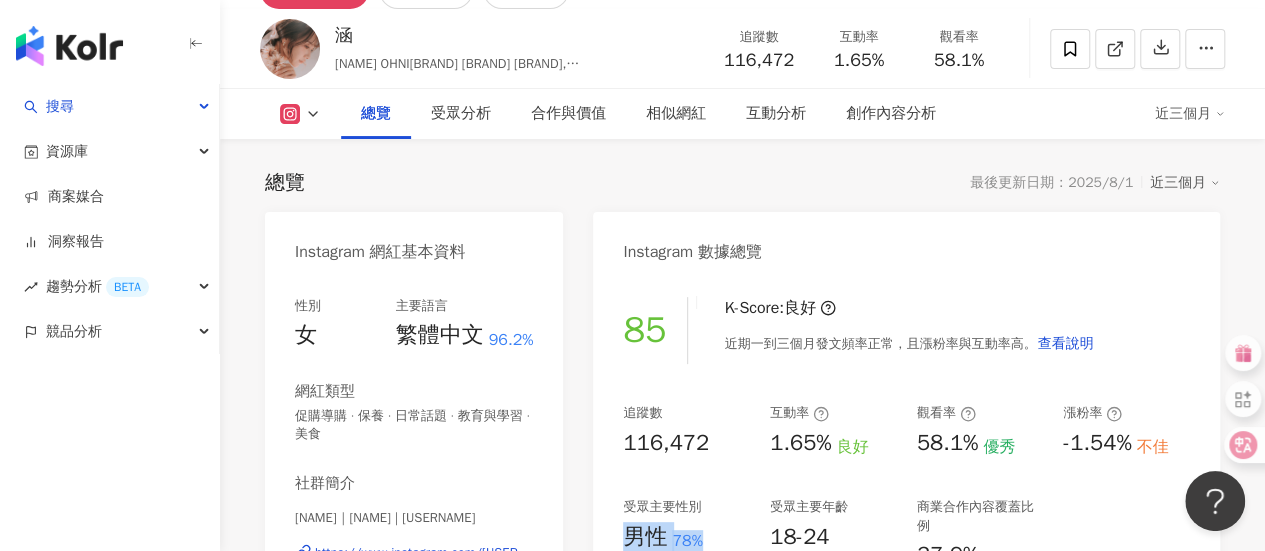 scroll, scrollTop: 200, scrollLeft: 0, axis: vertical 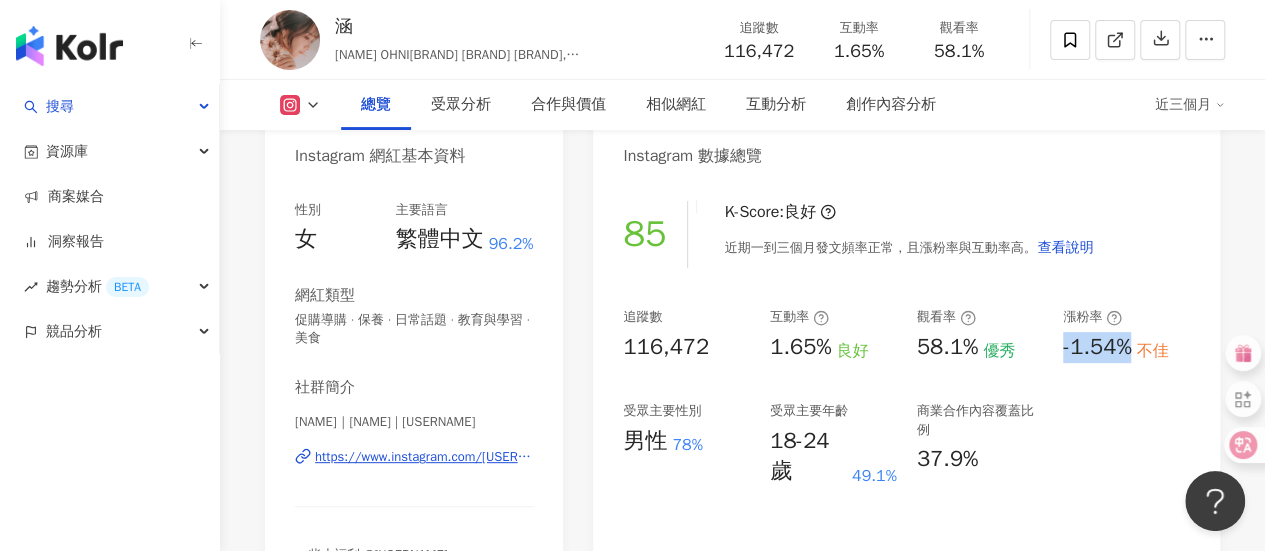 drag, startPoint x: 1064, startPoint y: 349, endPoint x: 1132, endPoint y: 345, distance: 68.117546 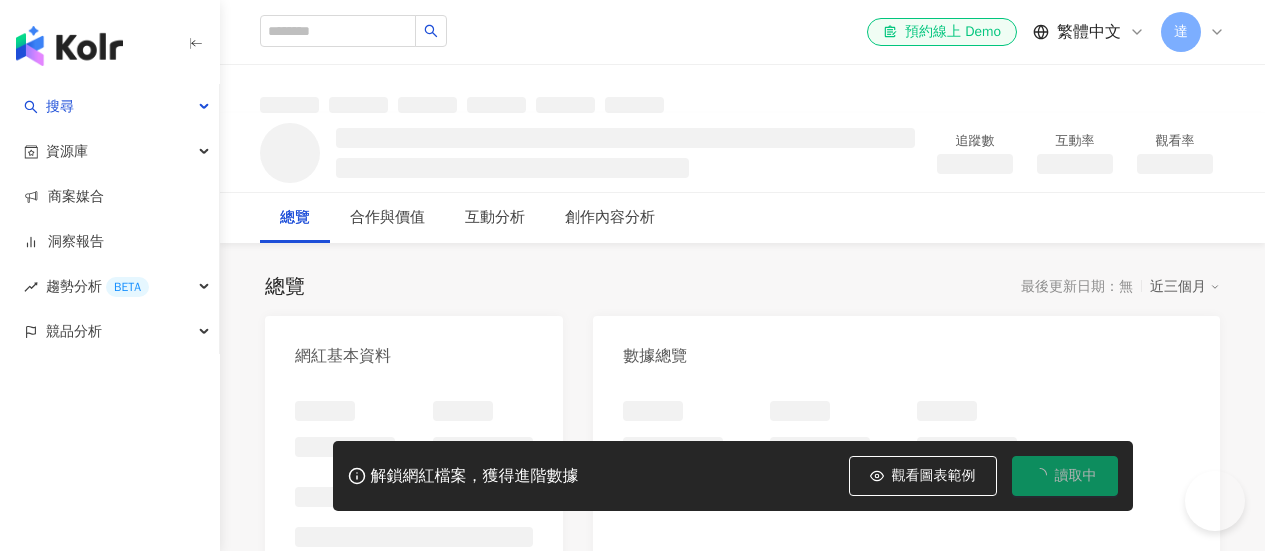 scroll, scrollTop: 0, scrollLeft: 0, axis: both 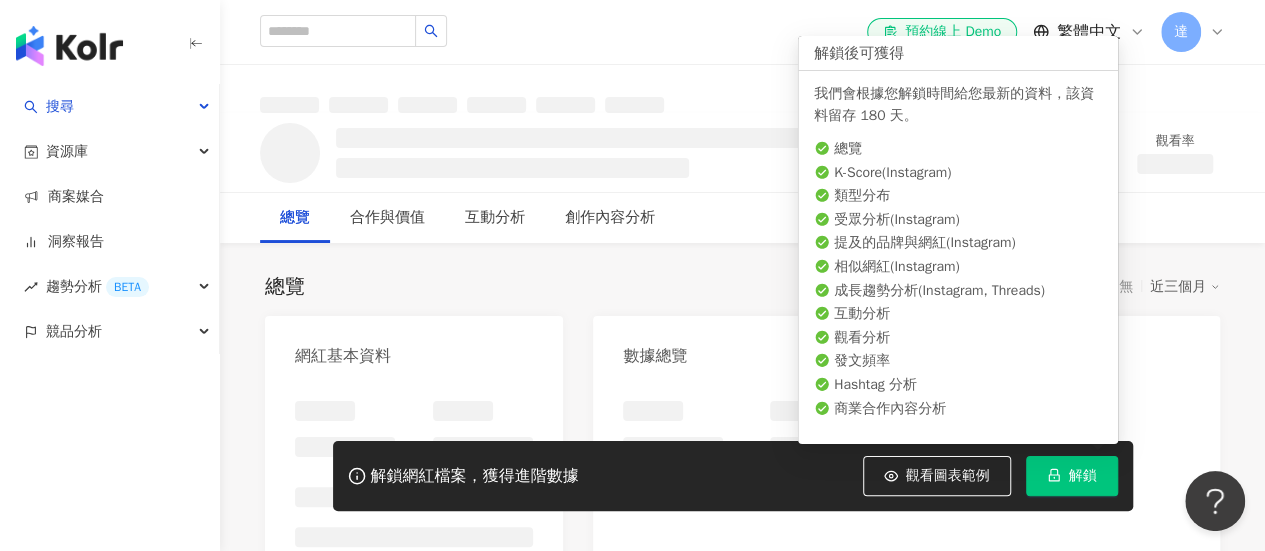 click on "解鎖" at bounding box center (1083, 476) 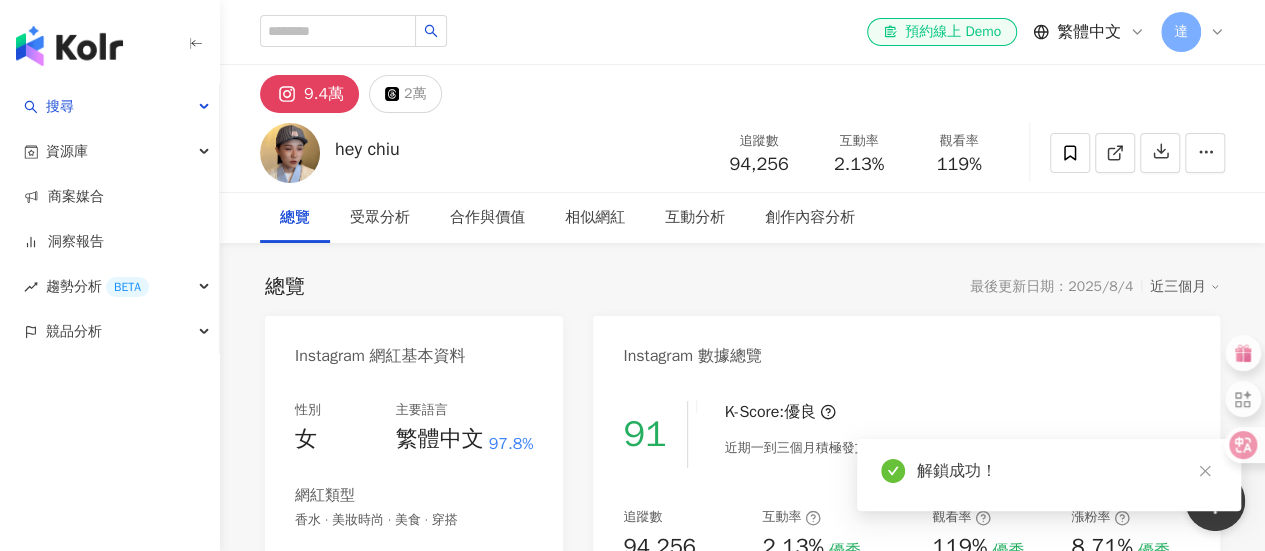 drag, startPoint x: 843, startPoint y: 167, endPoint x: 682, endPoint y: 18, distance: 219.36728 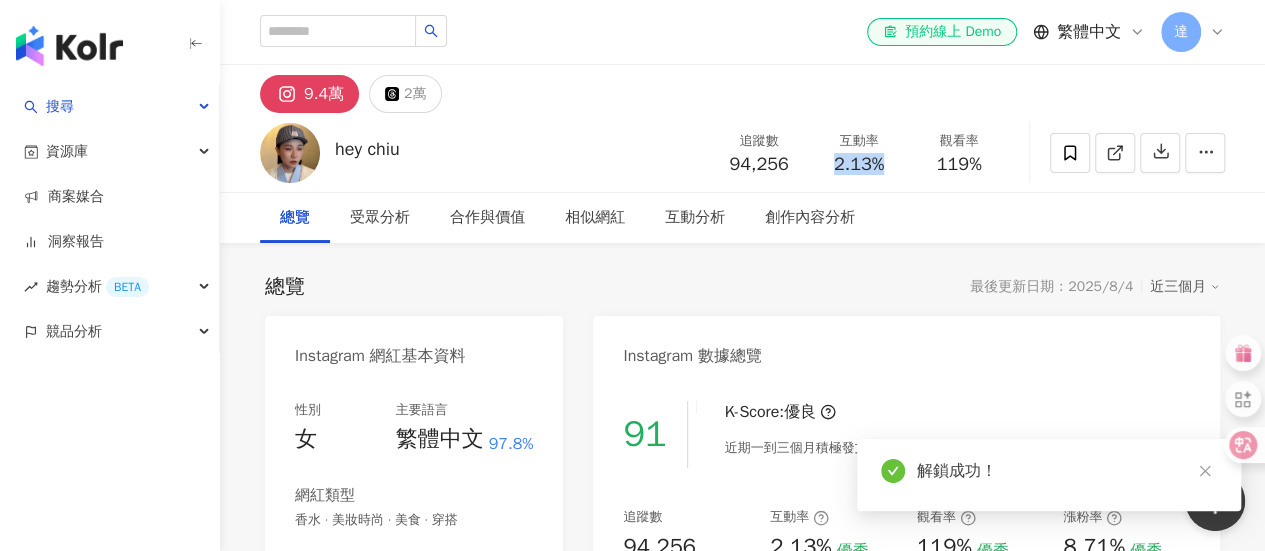 click on "119%" at bounding box center [959, 165] 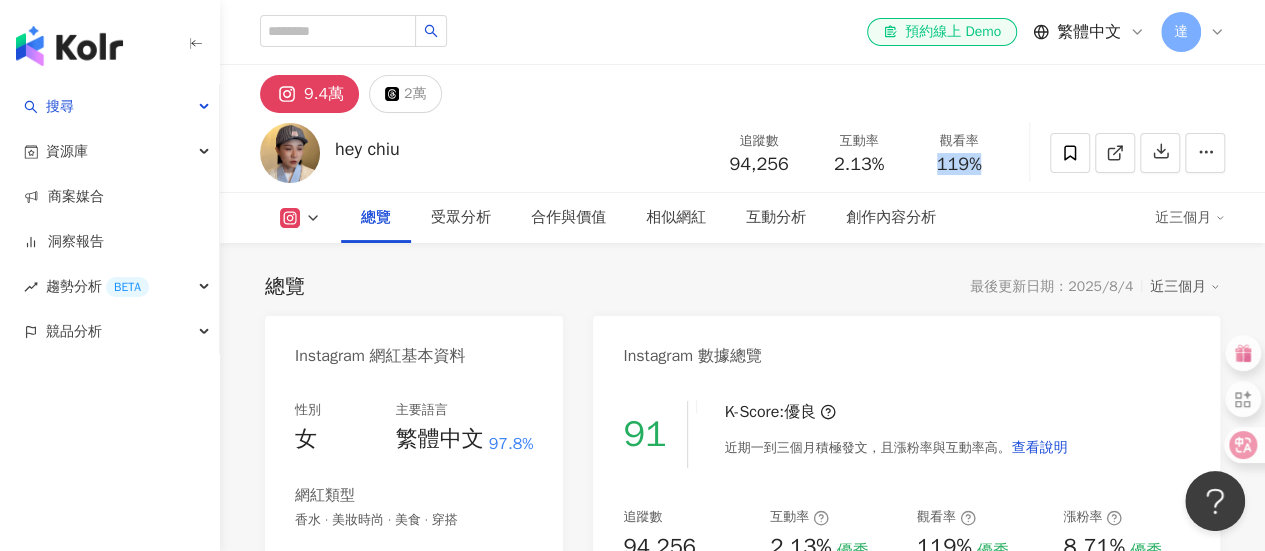 scroll, scrollTop: 200, scrollLeft: 0, axis: vertical 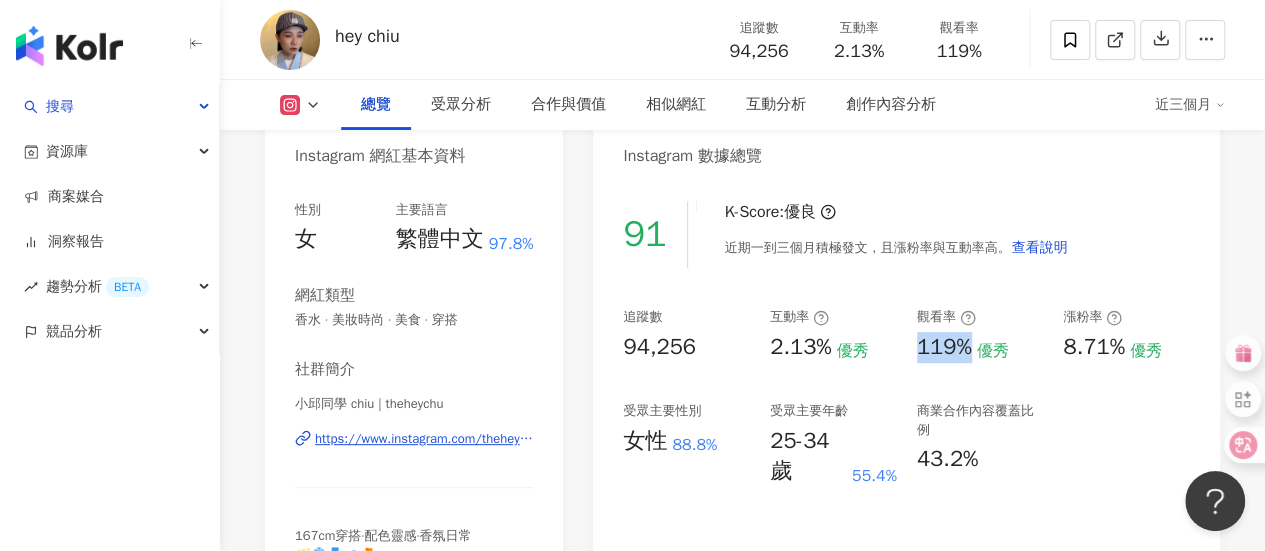 drag, startPoint x: 916, startPoint y: 347, endPoint x: 973, endPoint y: 347, distance: 57 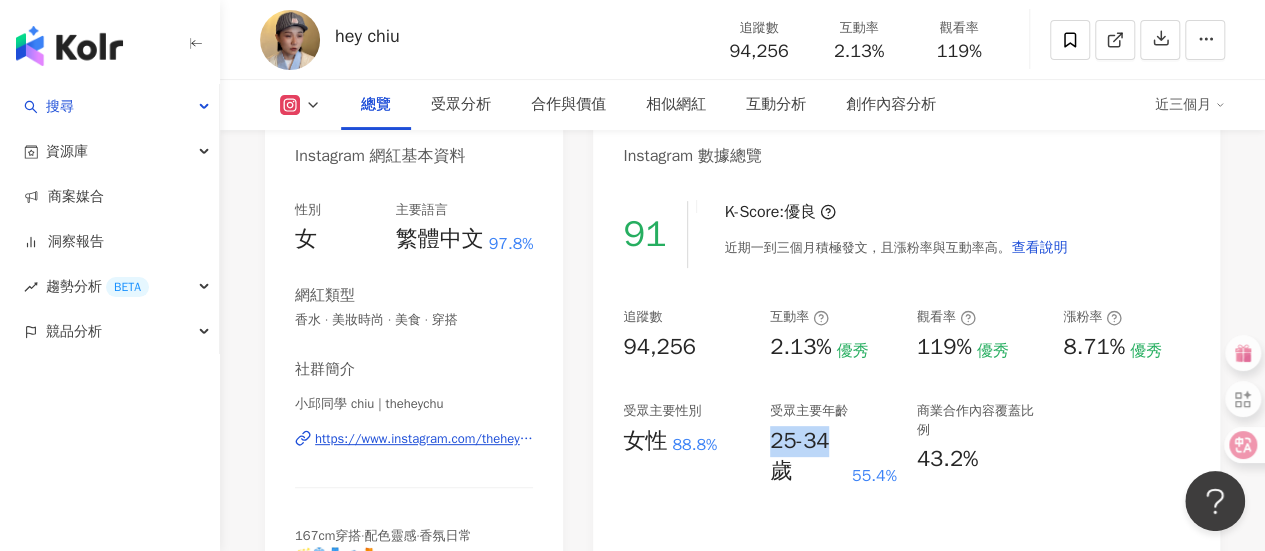 drag, startPoint x: 773, startPoint y: 453, endPoint x: 826, endPoint y: 447, distance: 53.338543 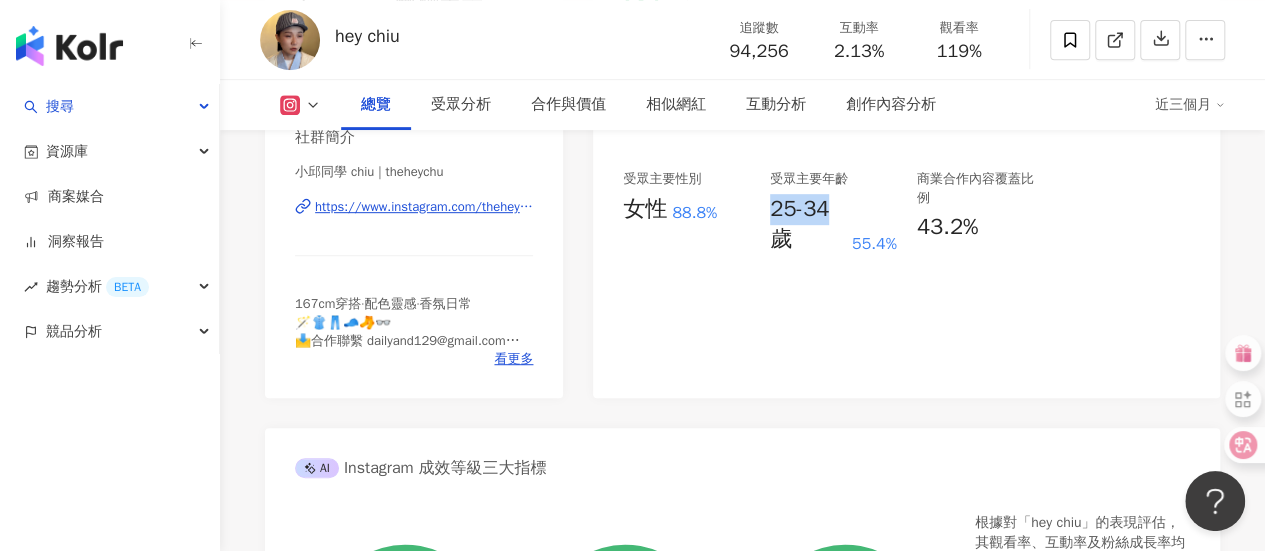 scroll, scrollTop: 300, scrollLeft: 0, axis: vertical 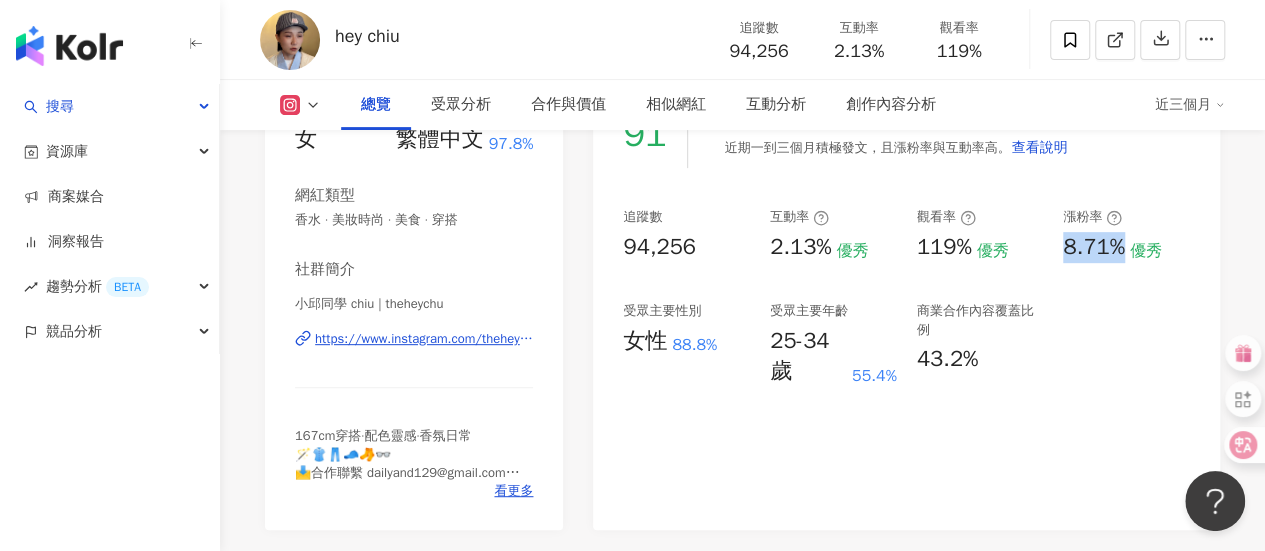drag, startPoint x: 1064, startPoint y: 249, endPoint x: 1124, endPoint y: 248, distance: 60.00833 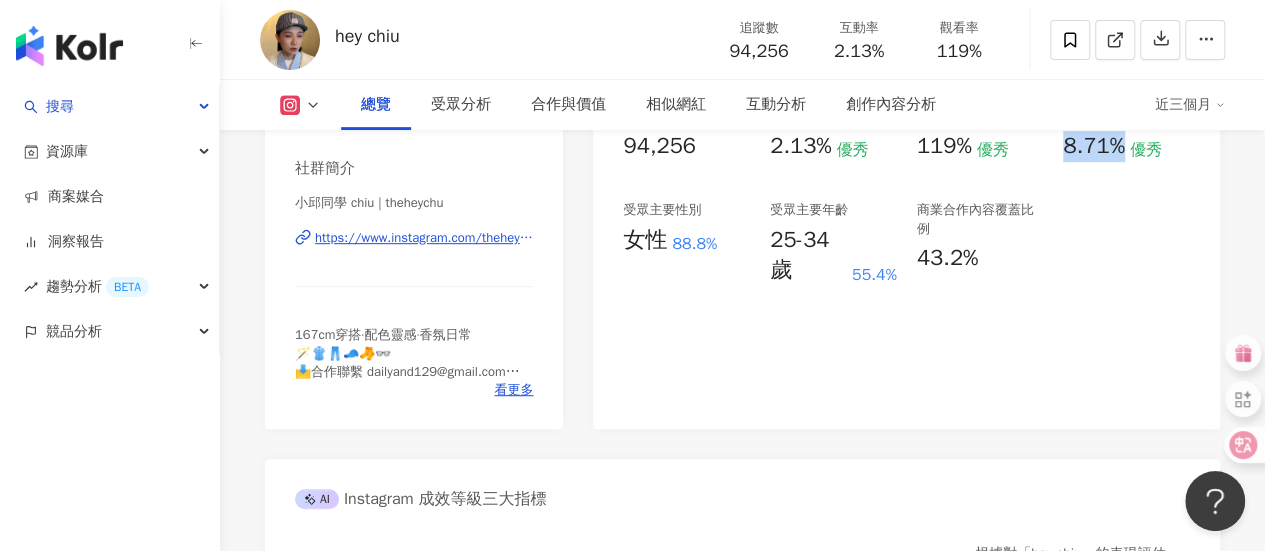 scroll, scrollTop: 400, scrollLeft: 0, axis: vertical 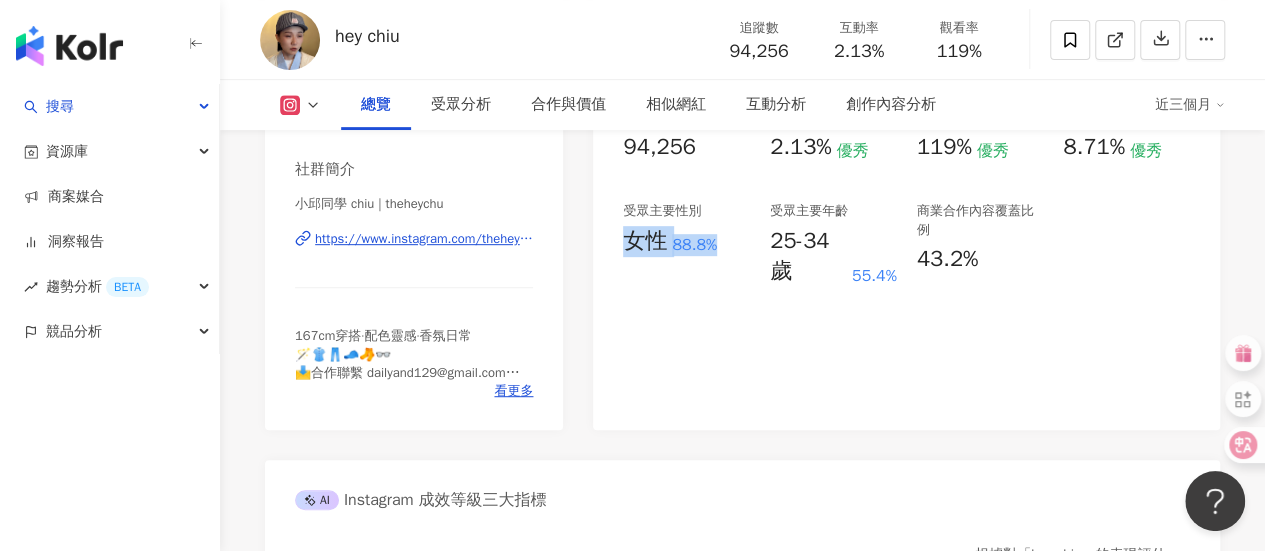 drag, startPoint x: 623, startPoint y: 244, endPoint x: 726, endPoint y: 247, distance: 103.04368 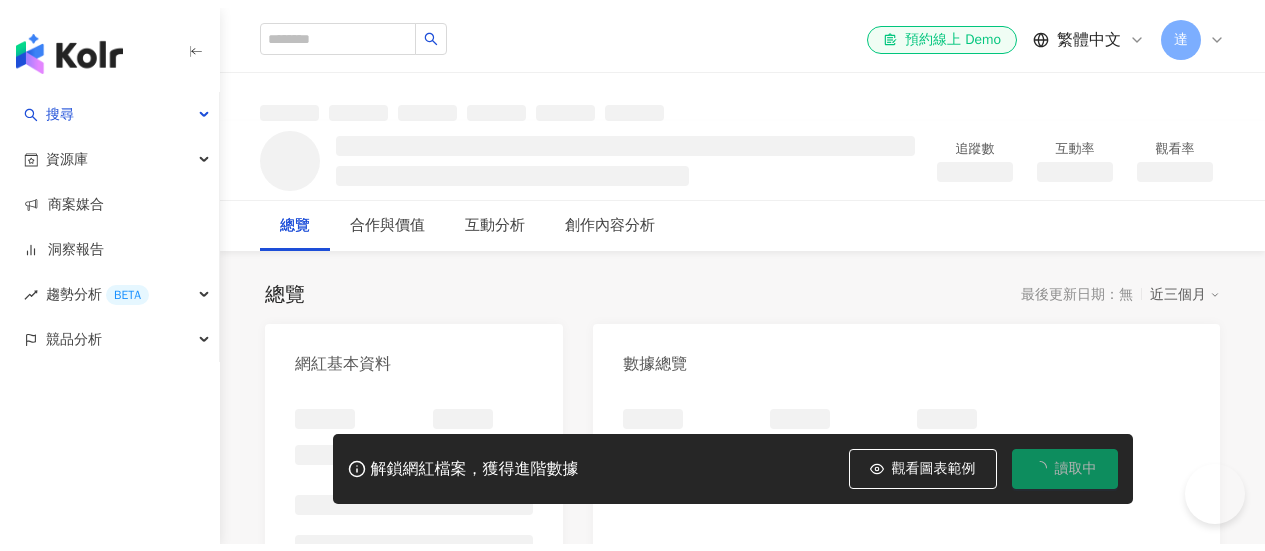 scroll, scrollTop: 0, scrollLeft: 0, axis: both 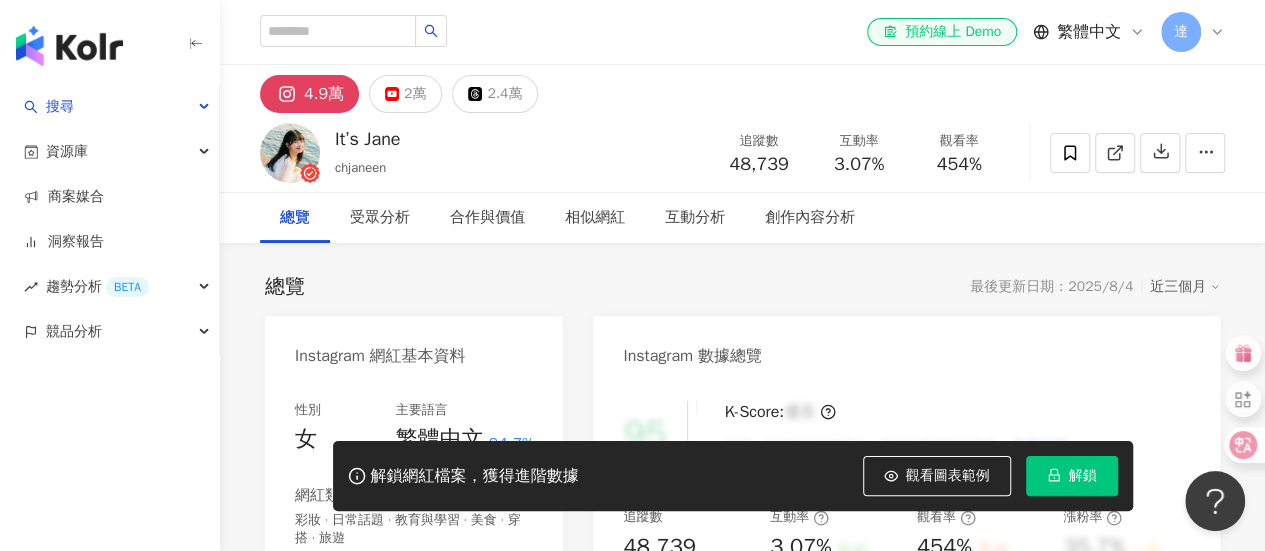 click on "解鎖" at bounding box center (1083, 476) 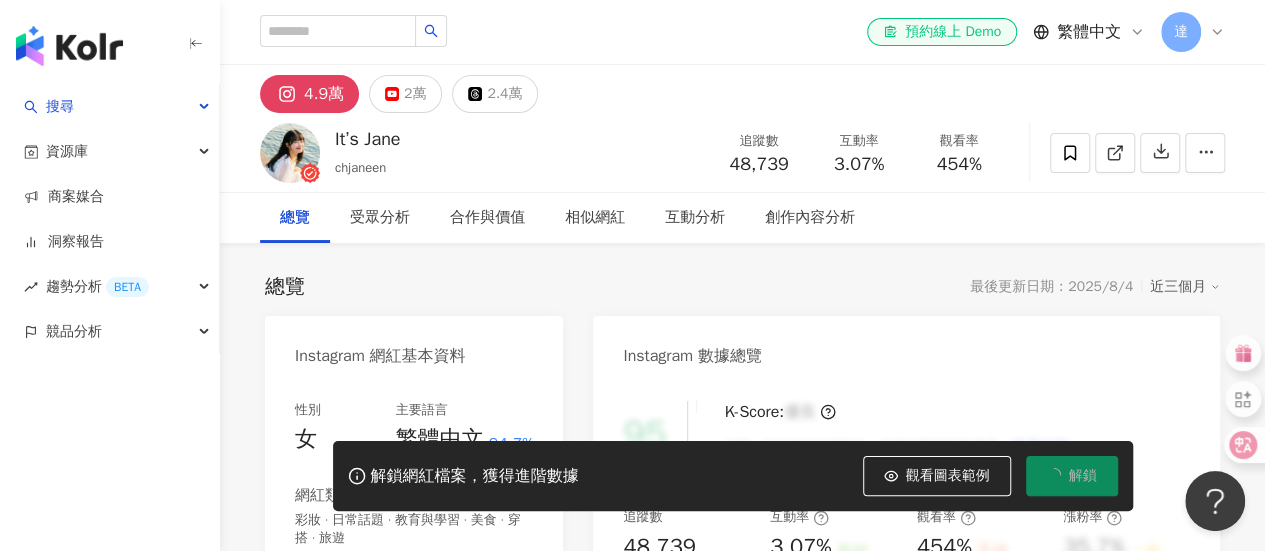 drag, startPoint x: 832, startPoint y: 164, endPoint x: 671, endPoint y: 21, distance: 215.33694 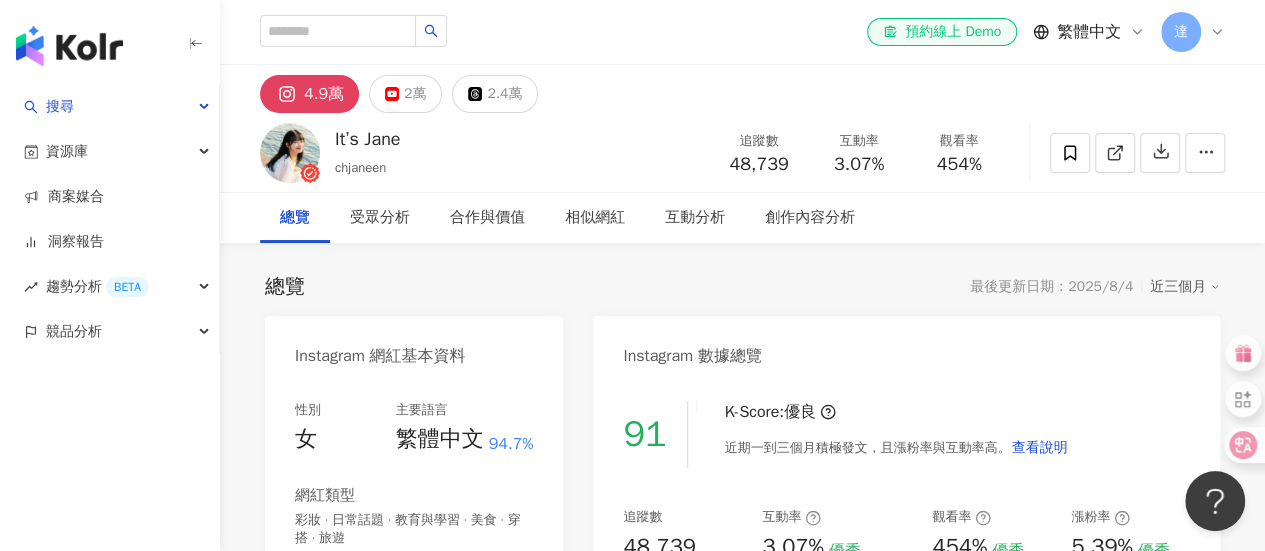 drag, startPoint x: 968, startPoint y: 163, endPoint x: 984, endPoint y: 163, distance: 16 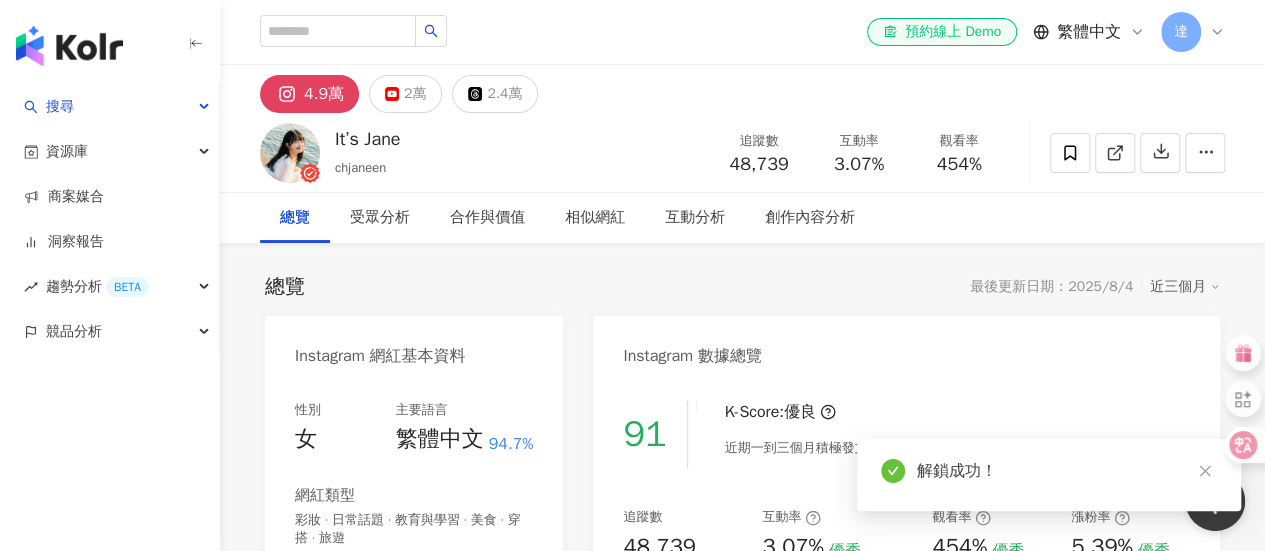 click on "454%" at bounding box center (959, 165) 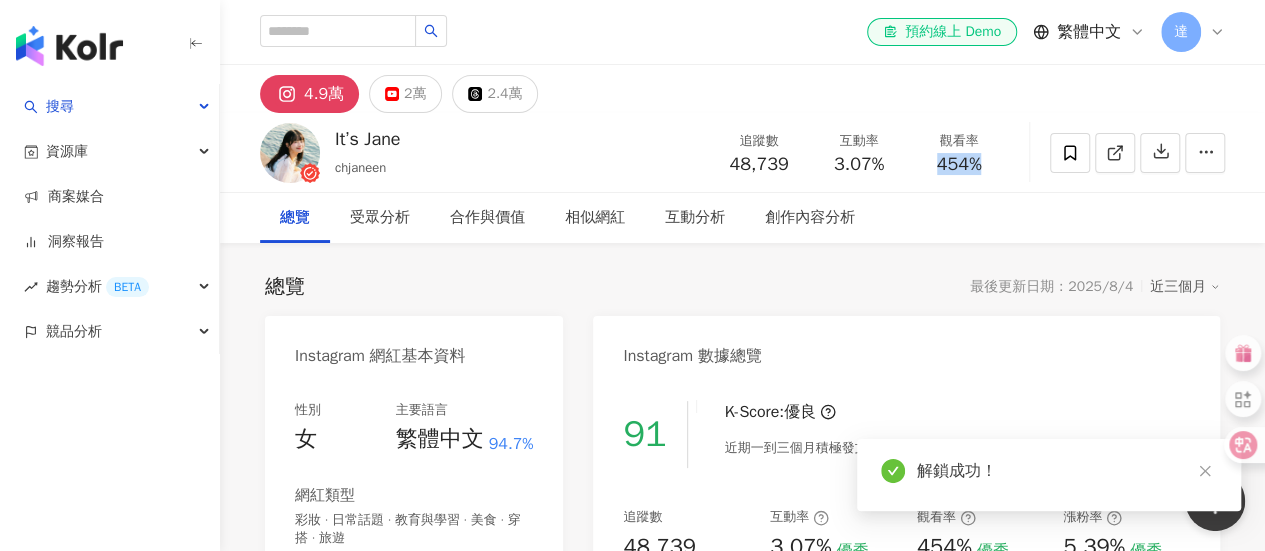 copy on "454%" 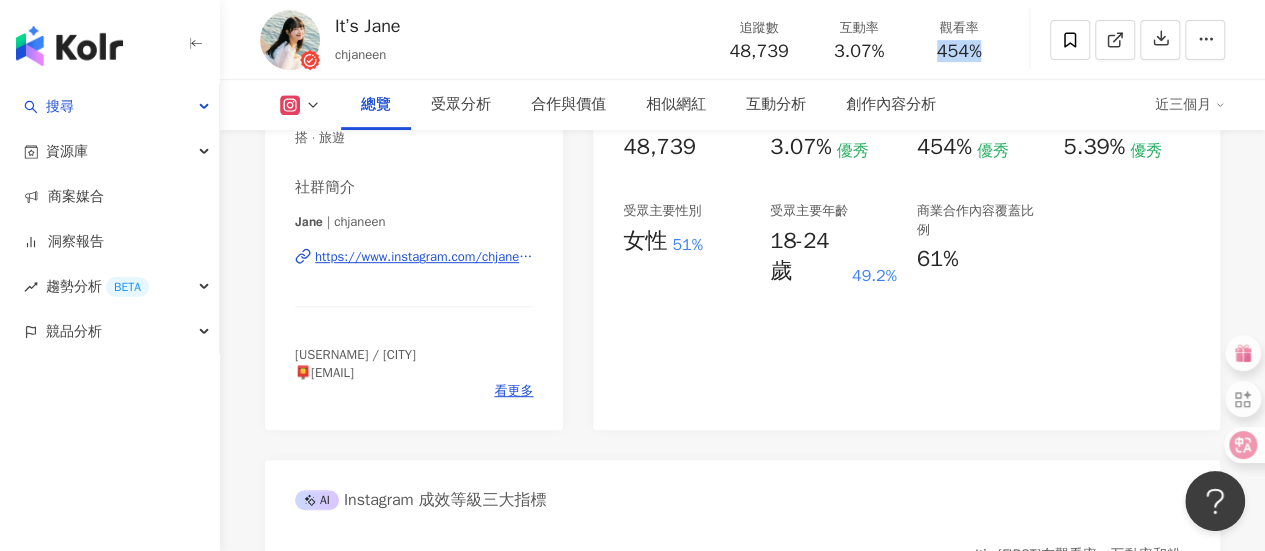 drag, startPoint x: 766, startPoint y: 241, endPoint x: 825, endPoint y: 249, distance: 59.5399 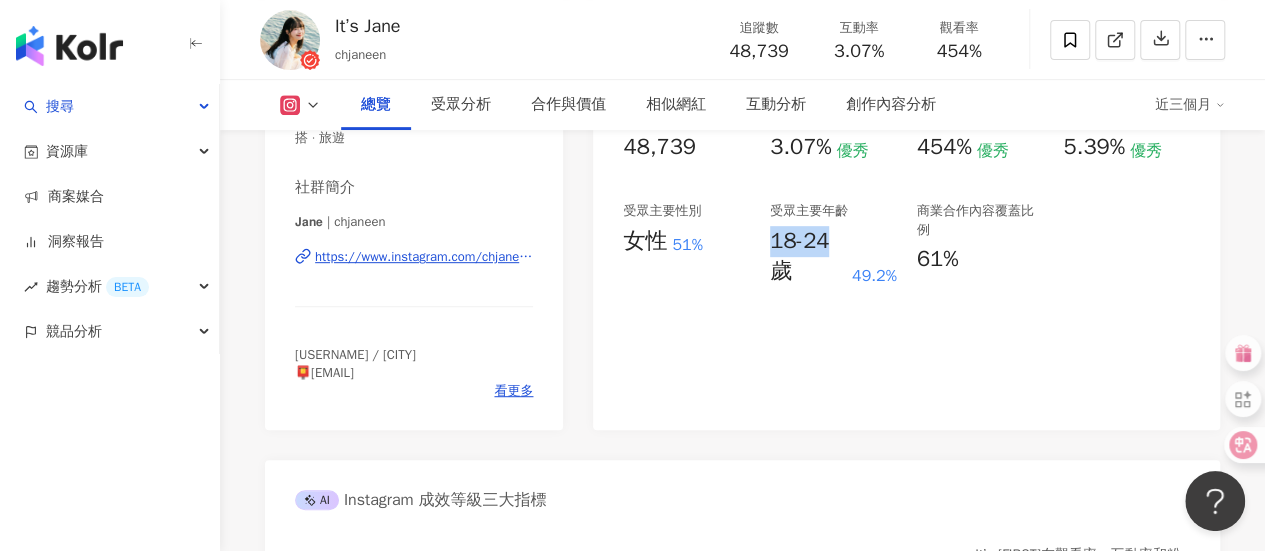 copy on "18-24" 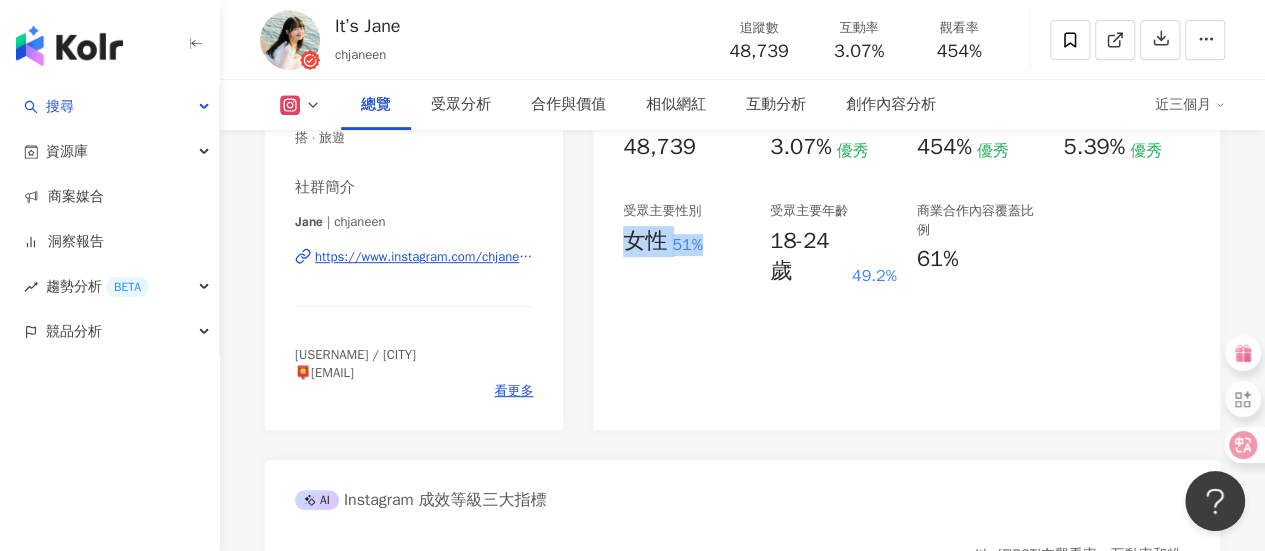drag, startPoint x: 620, startPoint y: 246, endPoint x: 721, endPoint y: 238, distance: 101.31634 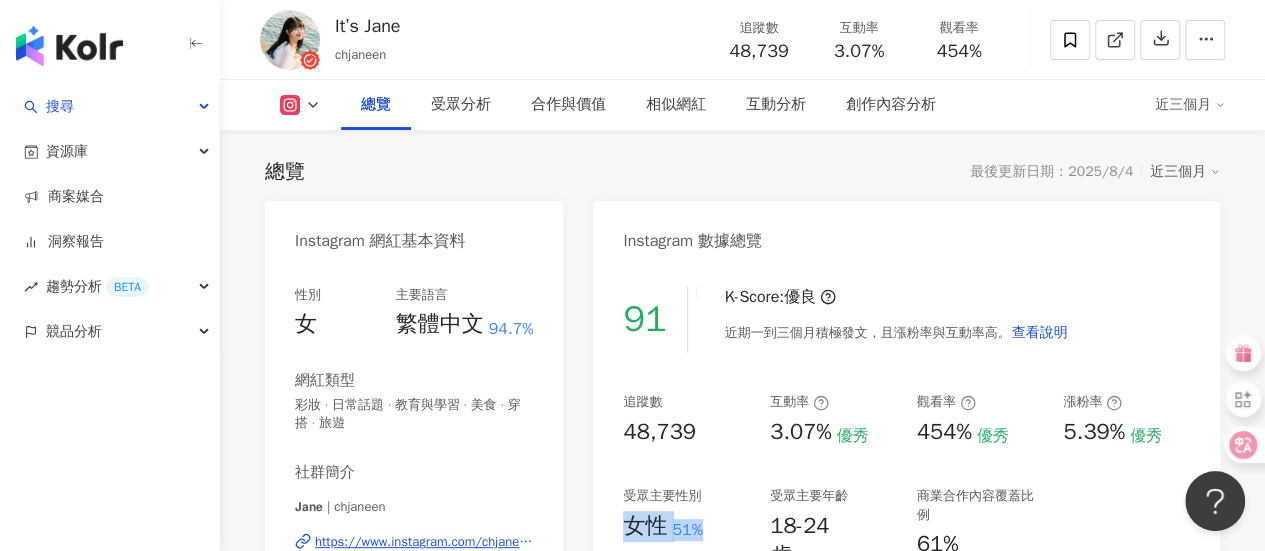 scroll, scrollTop: 200, scrollLeft: 0, axis: vertical 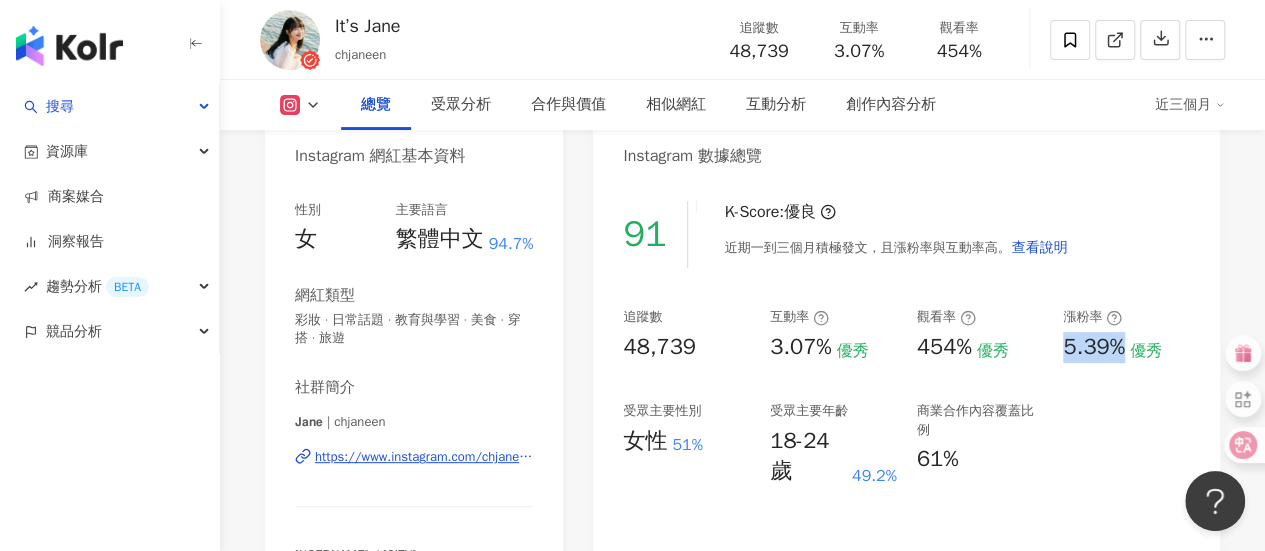 drag, startPoint x: 1065, startPoint y: 349, endPoint x: 1124, endPoint y: 353, distance: 59.135437 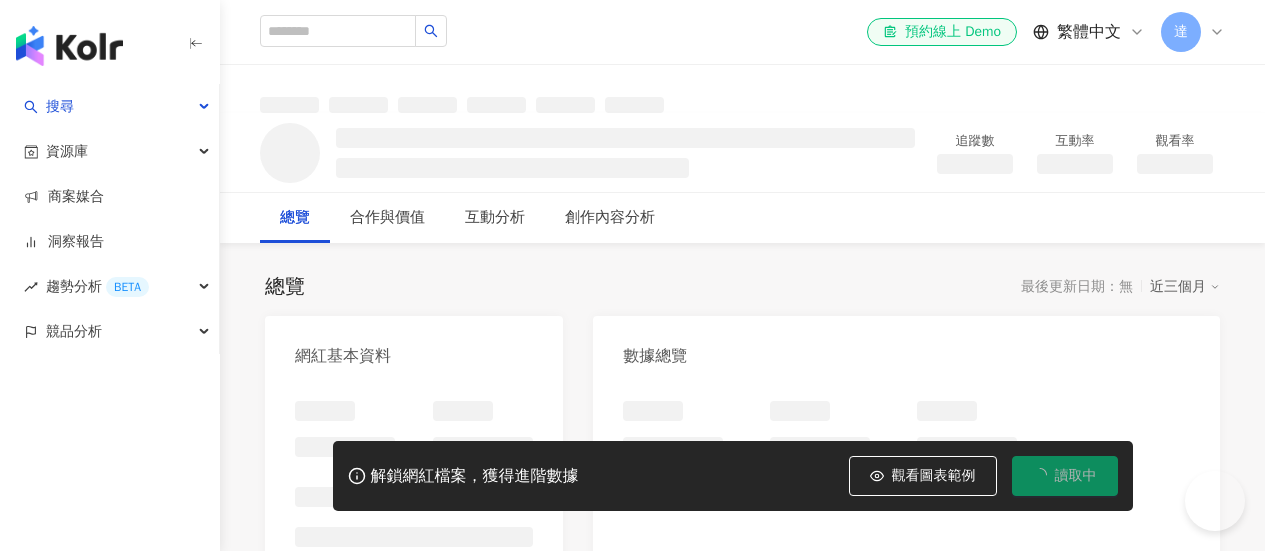 scroll, scrollTop: 0, scrollLeft: 0, axis: both 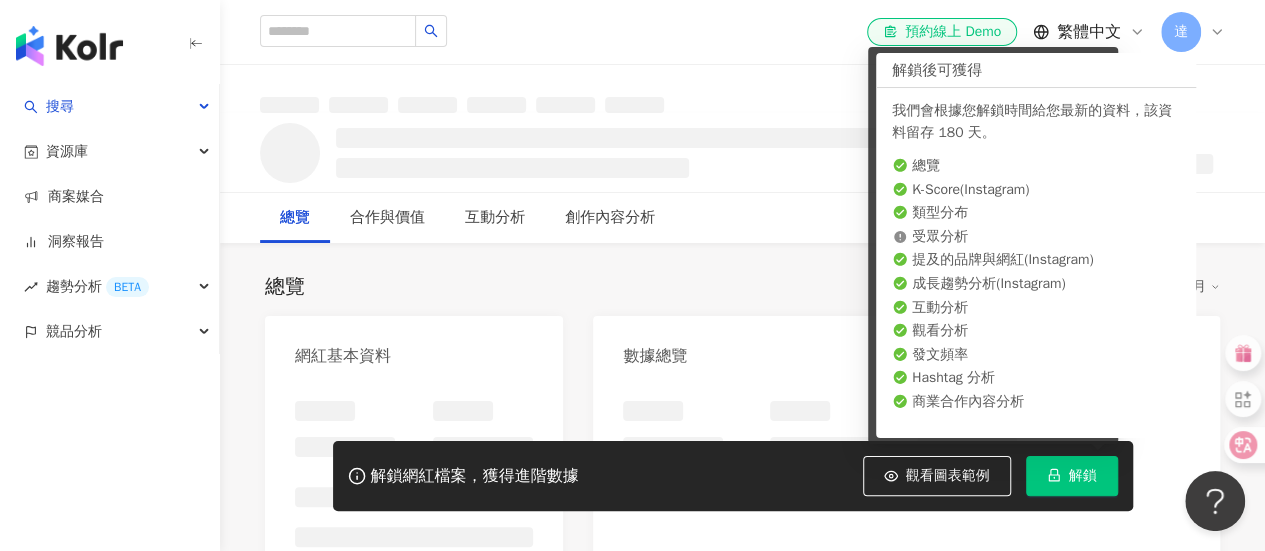 click on "解鎖" at bounding box center (1083, 476) 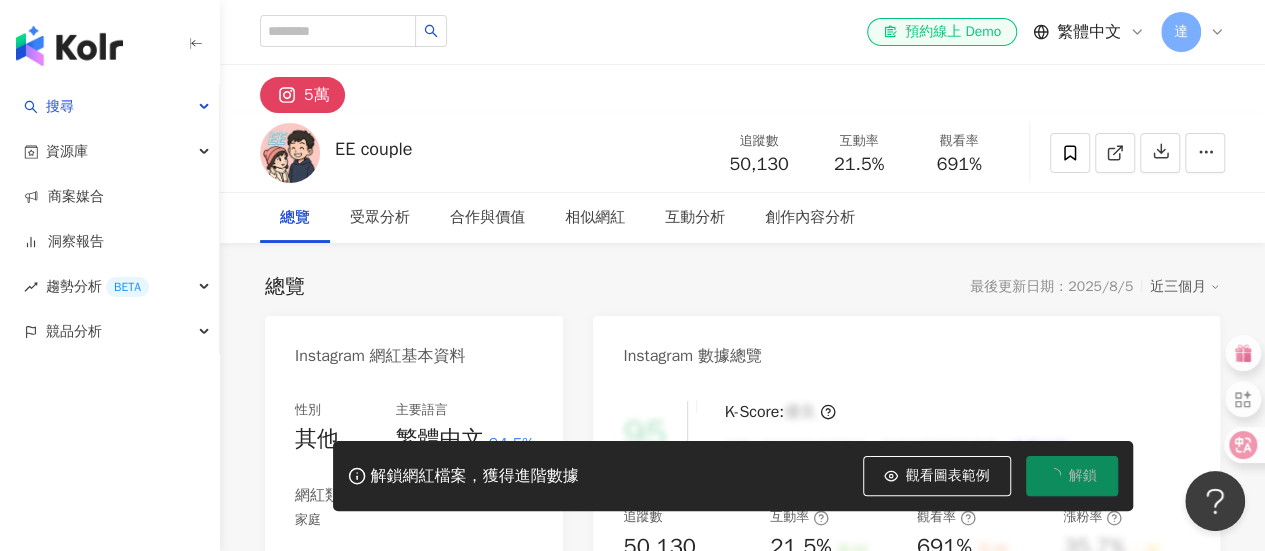 click on "總覽 最後更新日期：2025/8/5 近三個月" at bounding box center (742, 287) 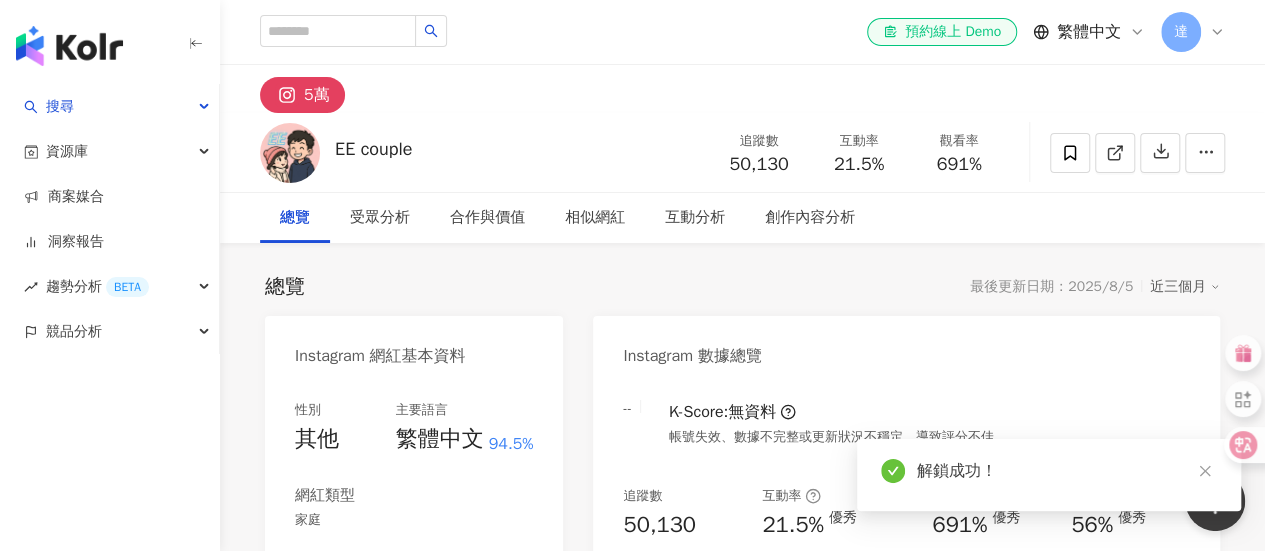 drag, startPoint x: 873, startPoint y: 162, endPoint x: 427, endPoint y: 10, distance: 471.18997 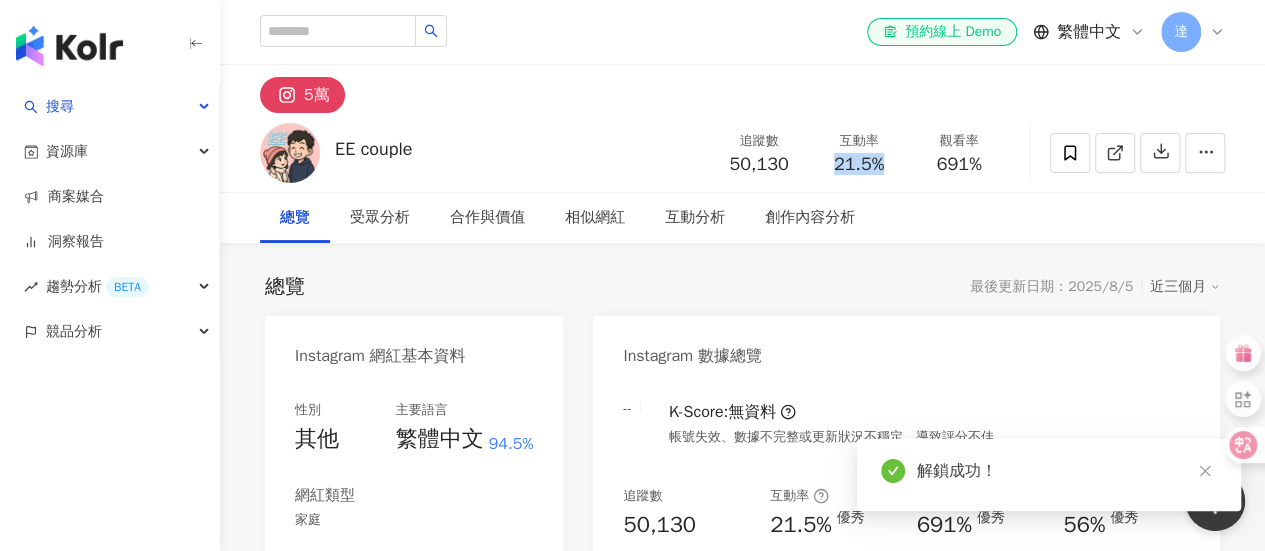 drag, startPoint x: 940, startPoint y: 165, endPoint x: 985, endPoint y: 161, distance: 45.17743 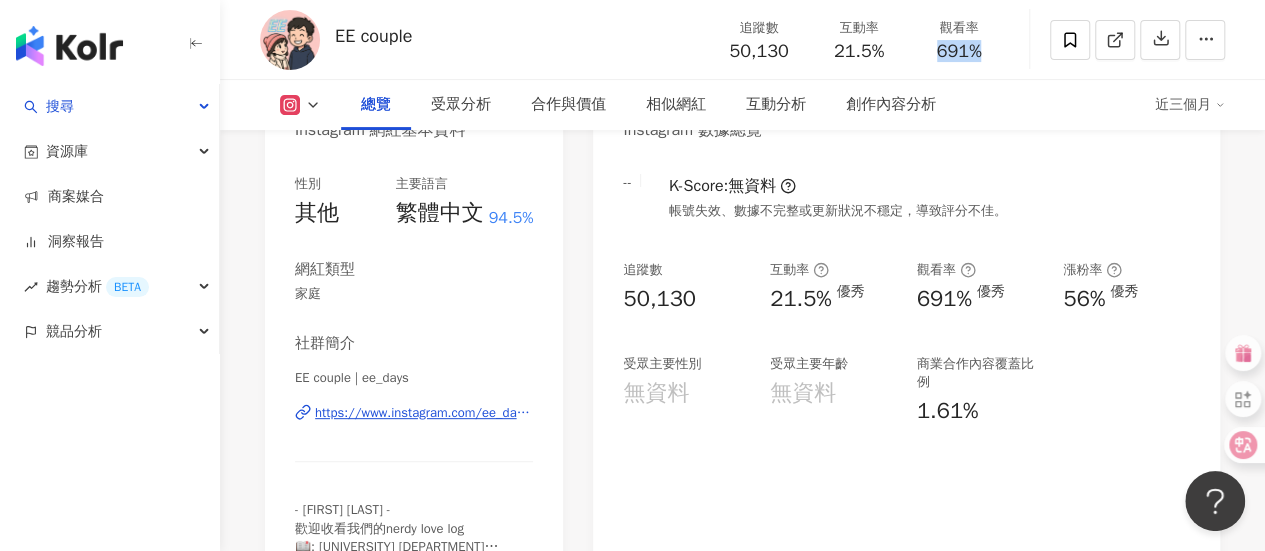 scroll, scrollTop: 200, scrollLeft: 0, axis: vertical 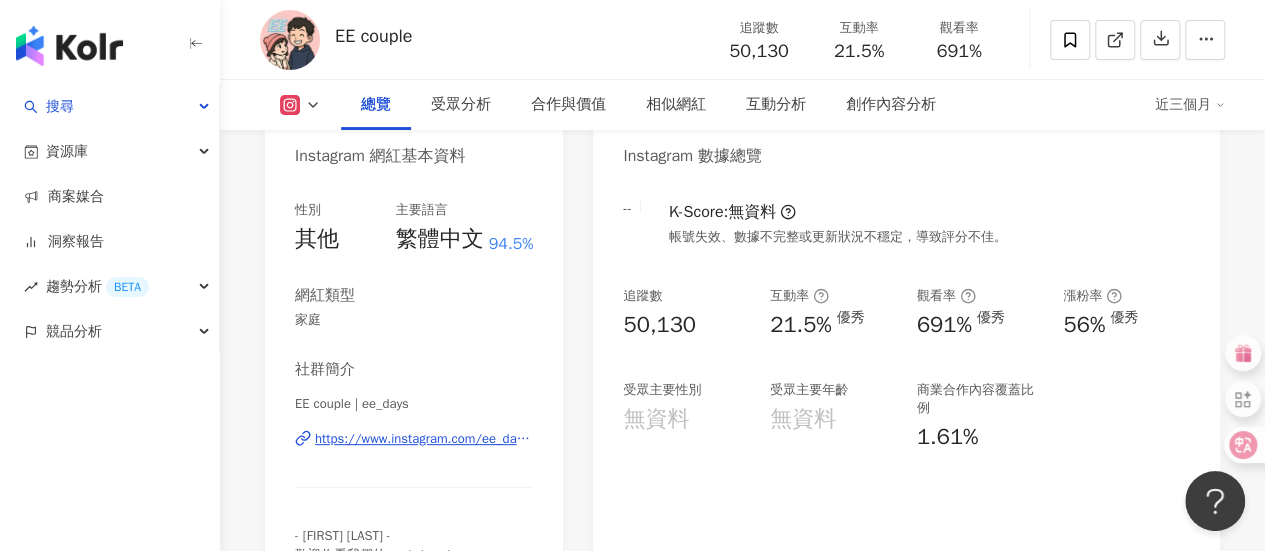 click on "無資料" at bounding box center (803, 419) 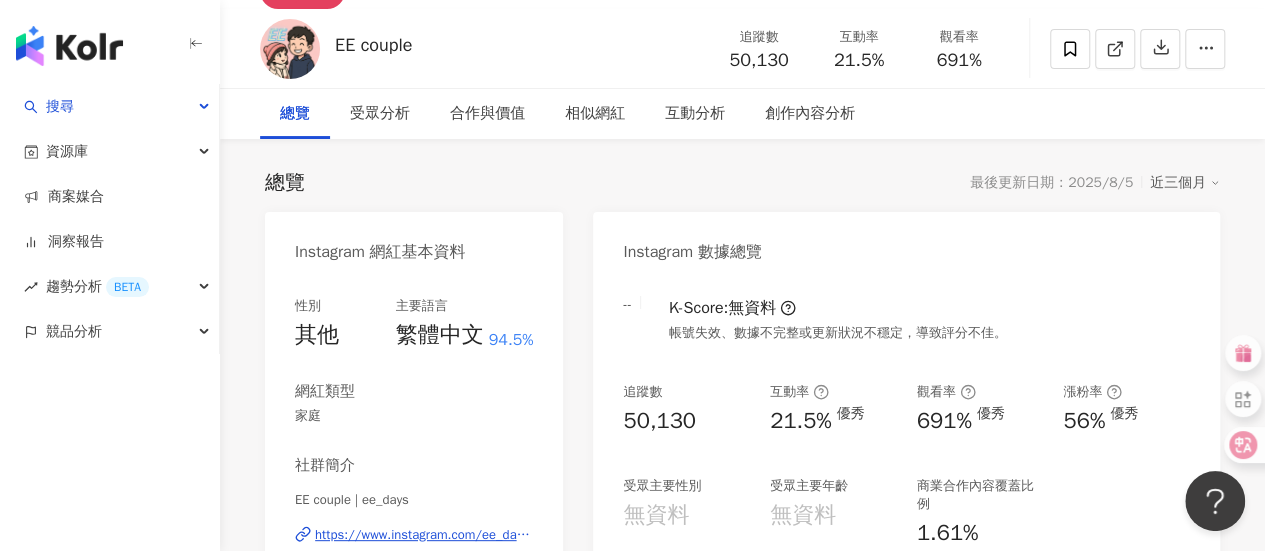 scroll, scrollTop: 0, scrollLeft: 0, axis: both 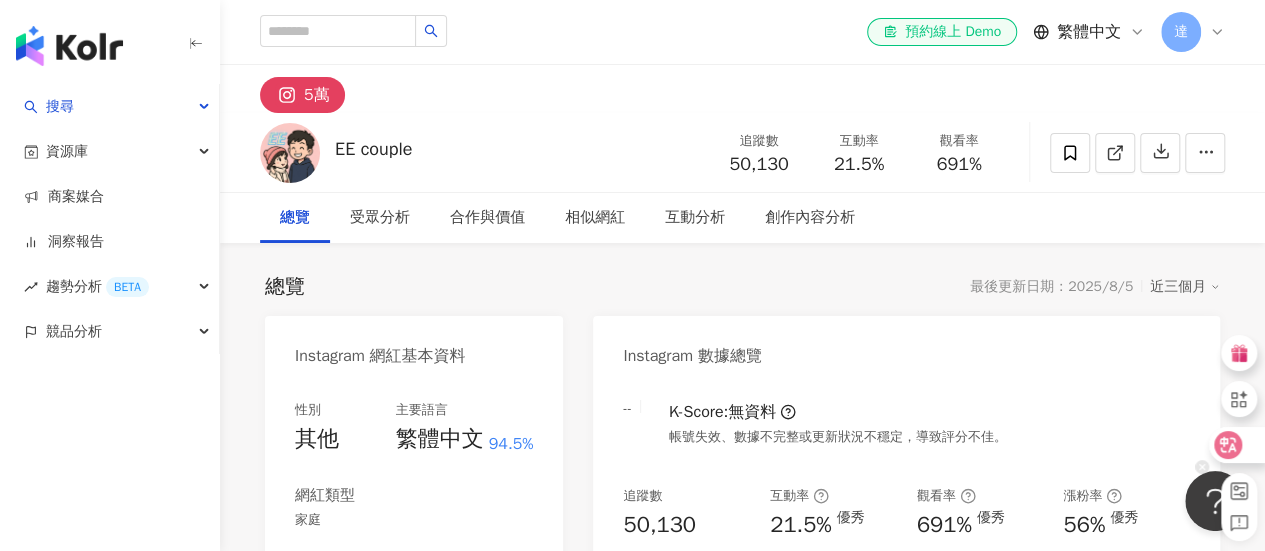 click at bounding box center (1230, 438) 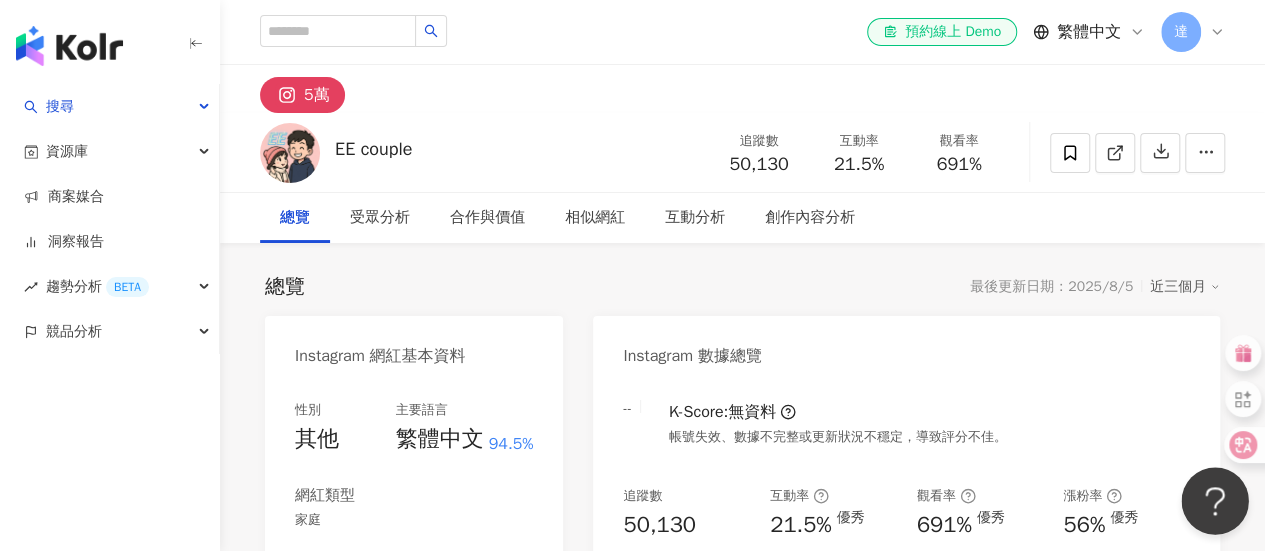 click at bounding box center (1211, 497) 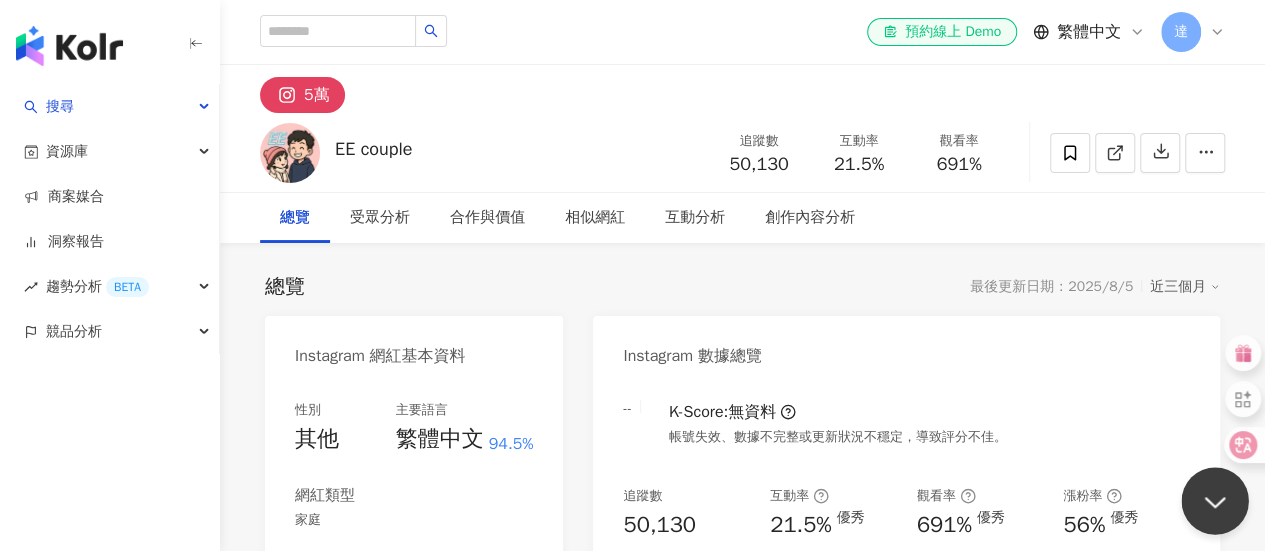 scroll, scrollTop: 0, scrollLeft: 0, axis: both 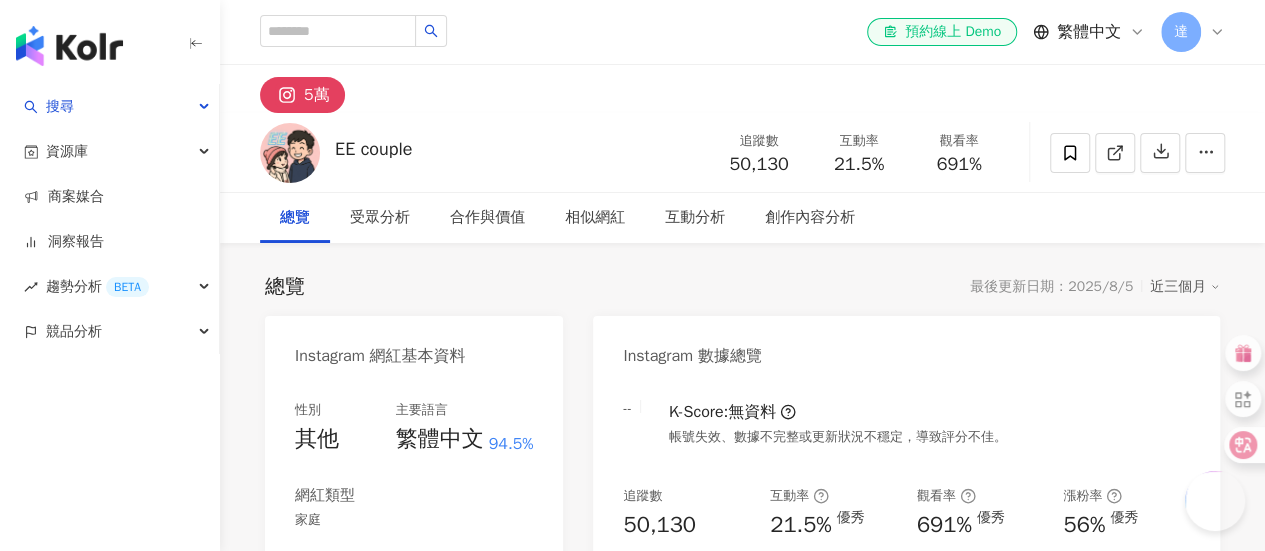 click on "Instagram 數據總覽" at bounding box center (906, 348) 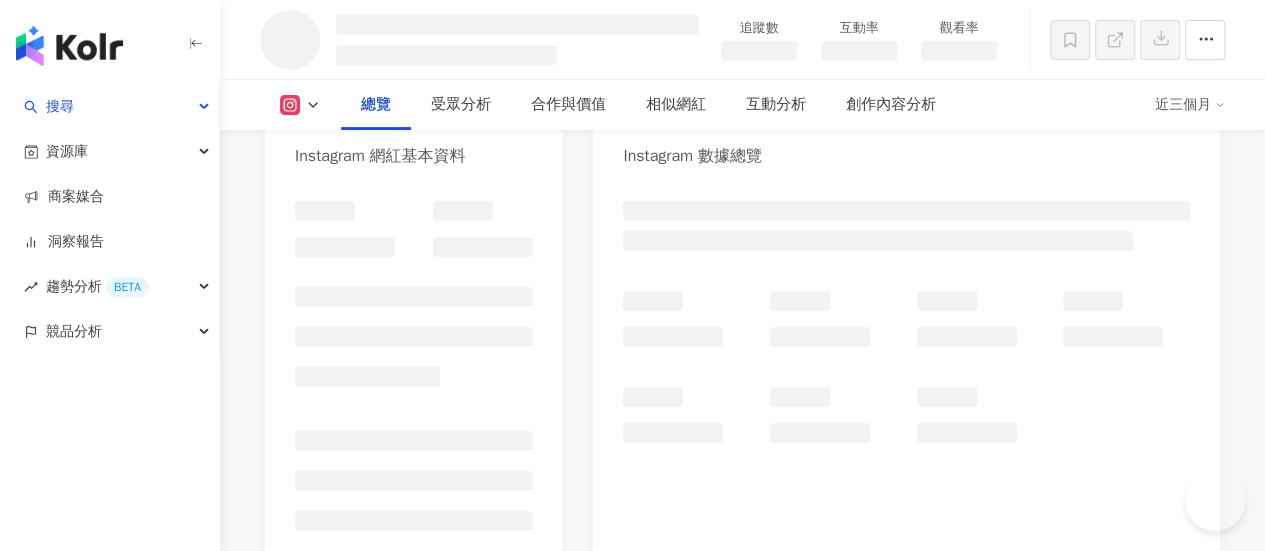 scroll, scrollTop: 0, scrollLeft: 0, axis: both 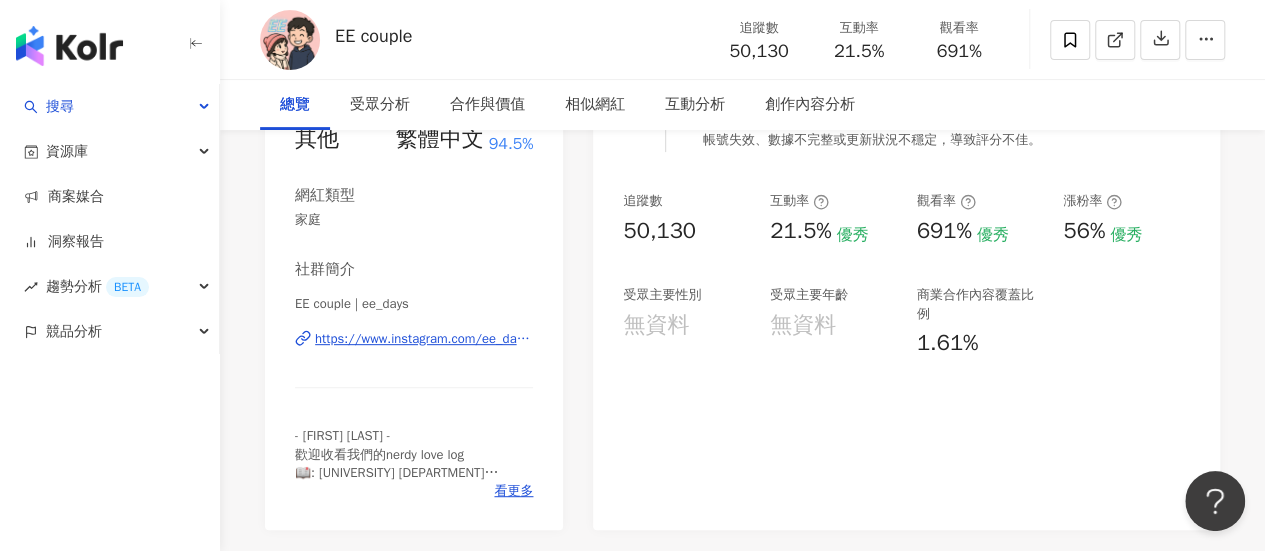 drag, startPoint x: 1070, startPoint y: 338, endPoint x: 1109, endPoint y: 338, distance: 39 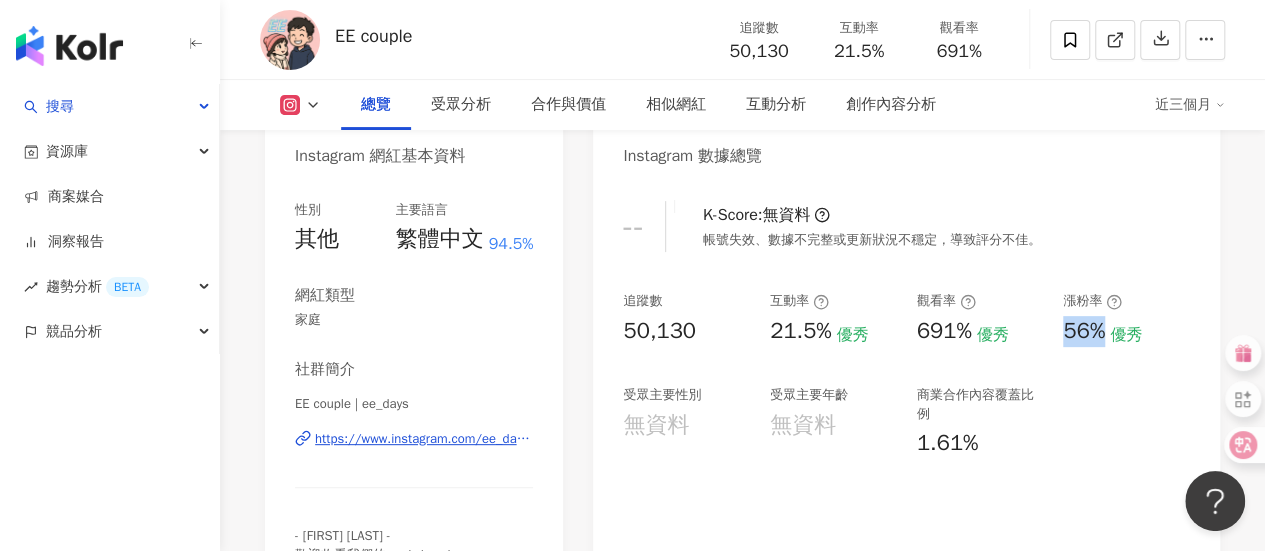 drag, startPoint x: 1064, startPoint y: 337, endPoint x: 1108, endPoint y: 335, distance: 44.04543 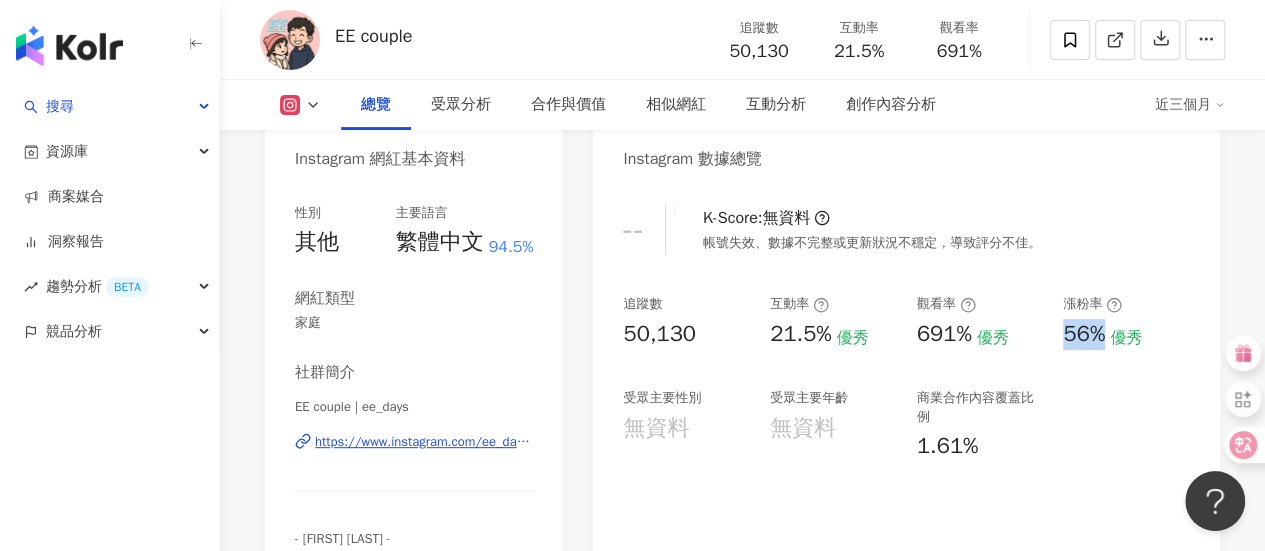 scroll, scrollTop: 200, scrollLeft: 0, axis: vertical 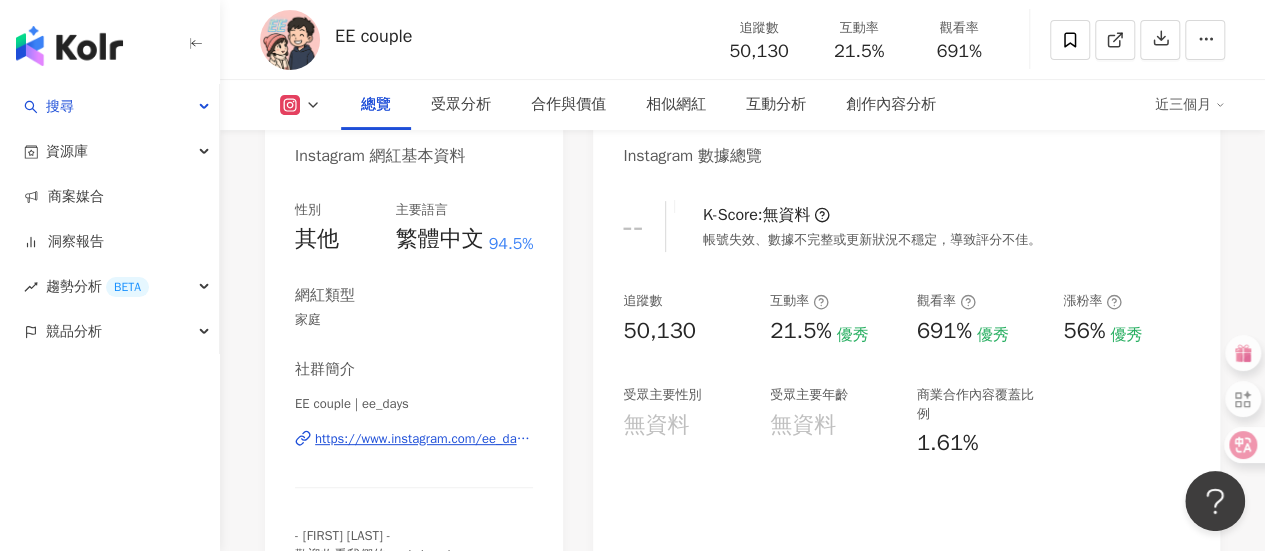 click on "近三個月" at bounding box center (1190, 105) 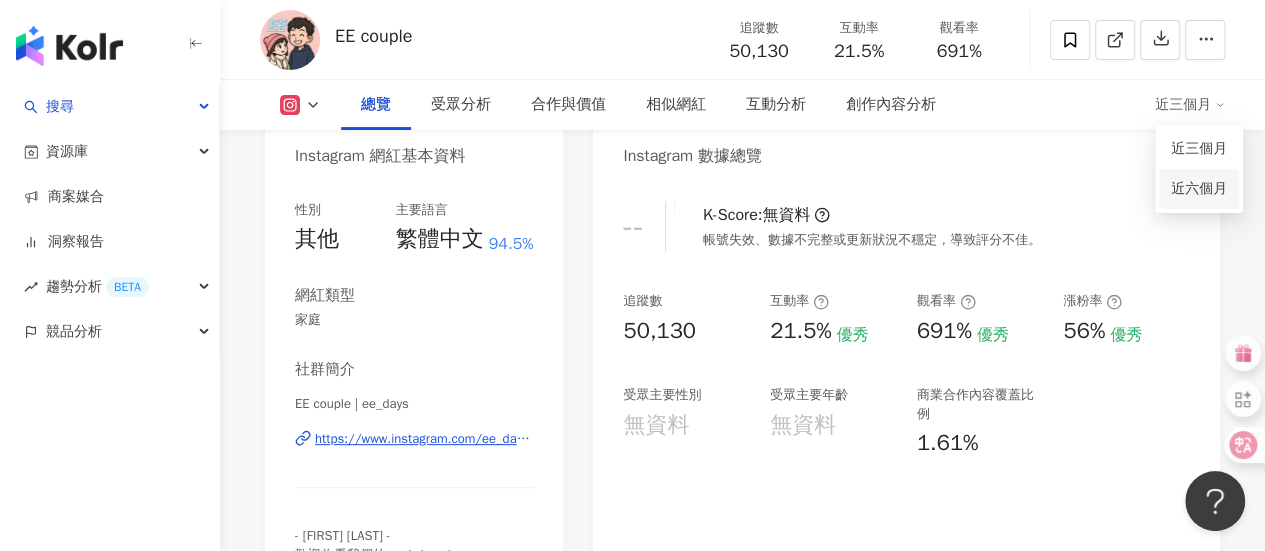 click on "近六個月" at bounding box center [1199, 189] 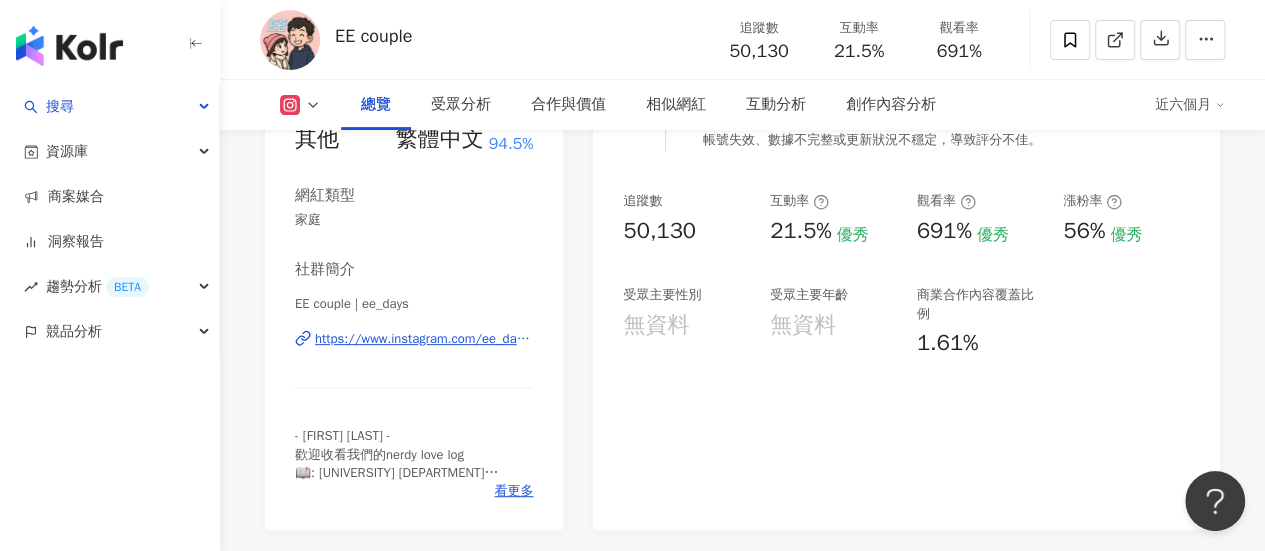 scroll, scrollTop: 1700, scrollLeft: 0, axis: vertical 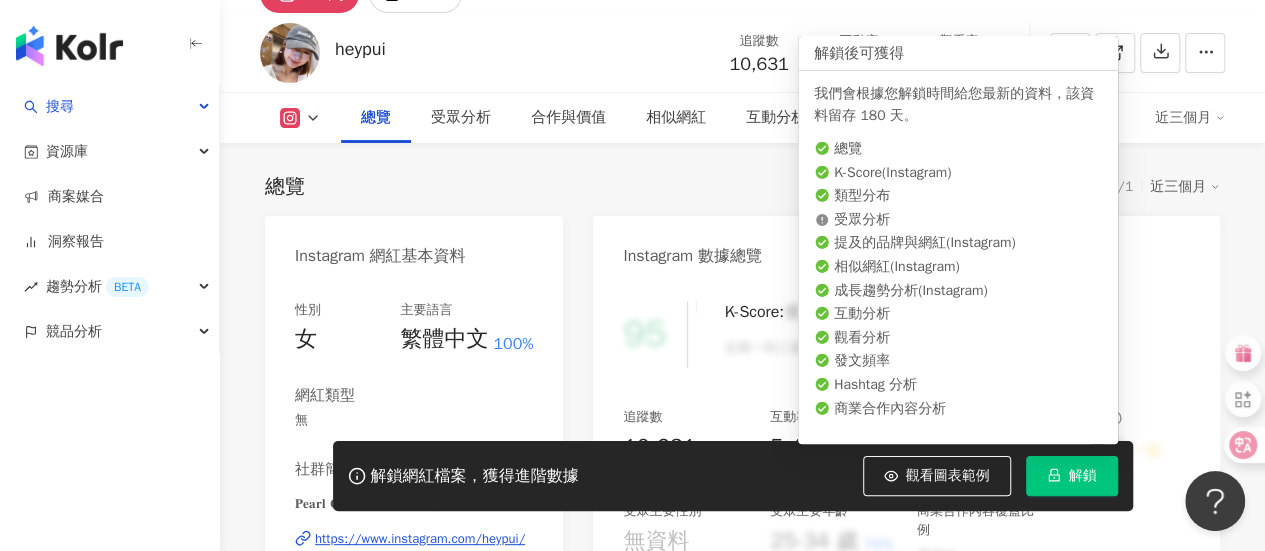 click on "解鎖" at bounding box center [1083, 476] 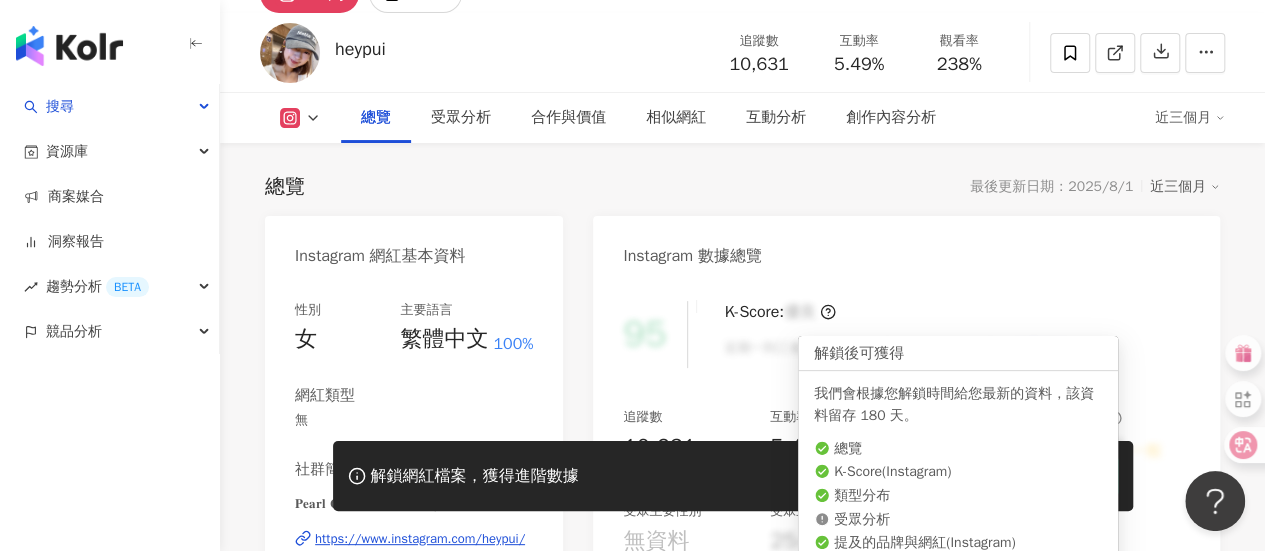 scroll, scrollTop: 400, scrollLeft: 0, axis: vertical 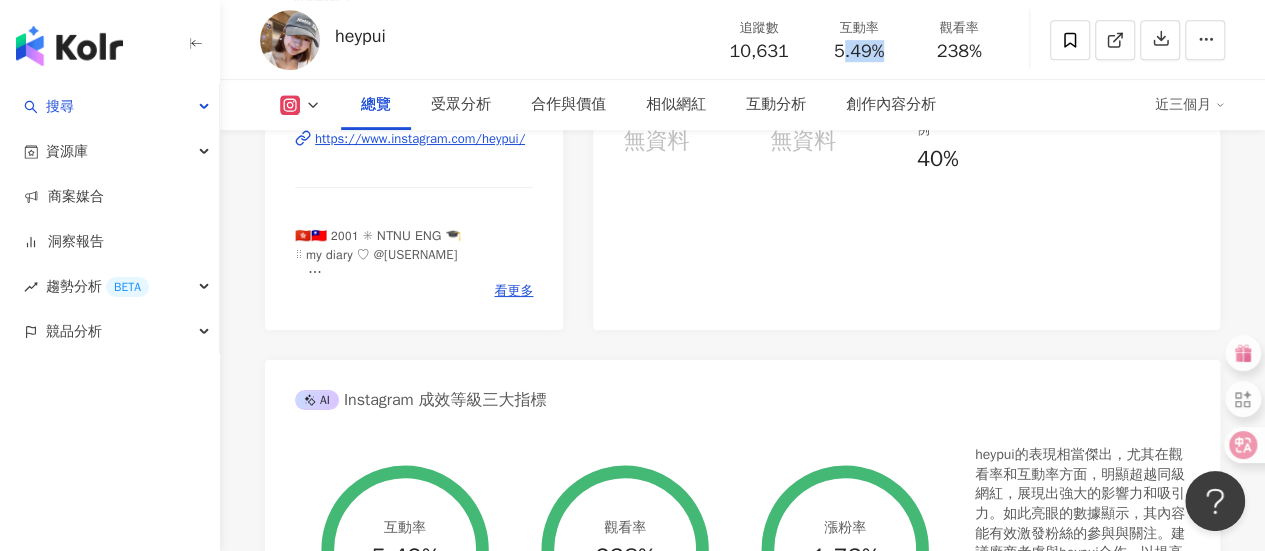 drag, startPoint x: 838, startPoint y: 54, endPoint x: 906, endPoint y: 55, distance: 68.007355 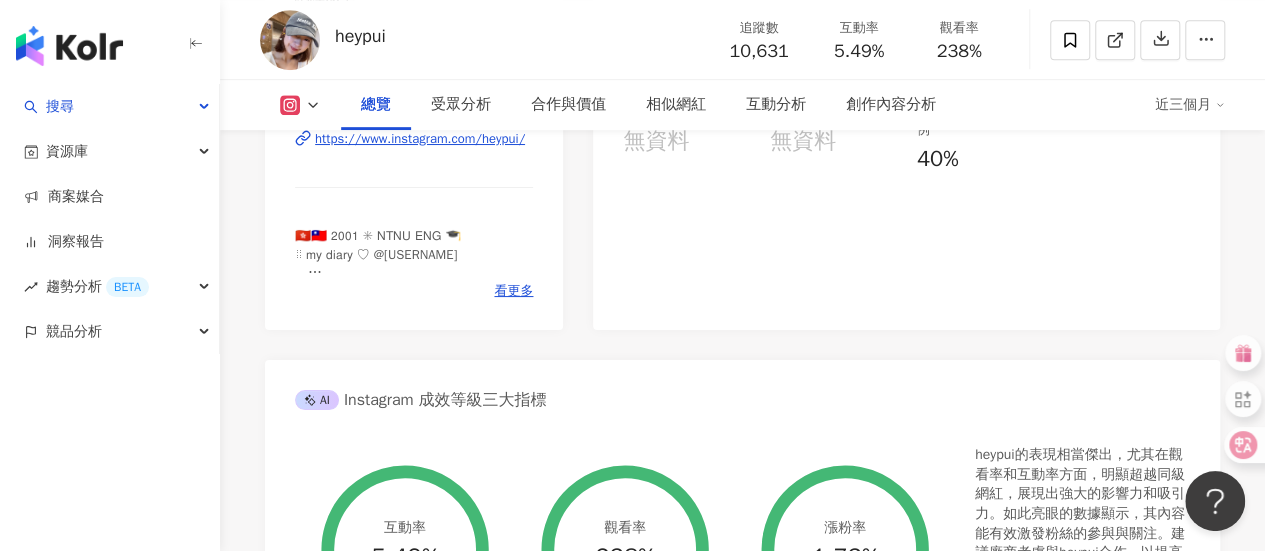 click on "5.49%" at bounding box center (859, 52) 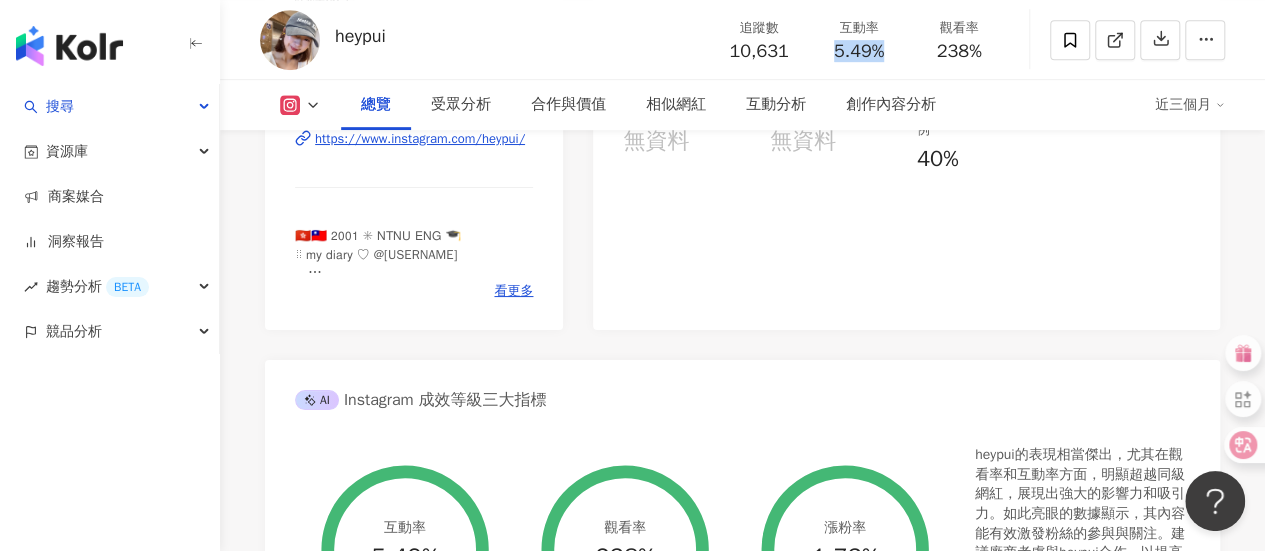 drag, startPoint x: 834, startPoint y: 51, endPoint x: 880, endPoint y: 53, distance: 46.043457 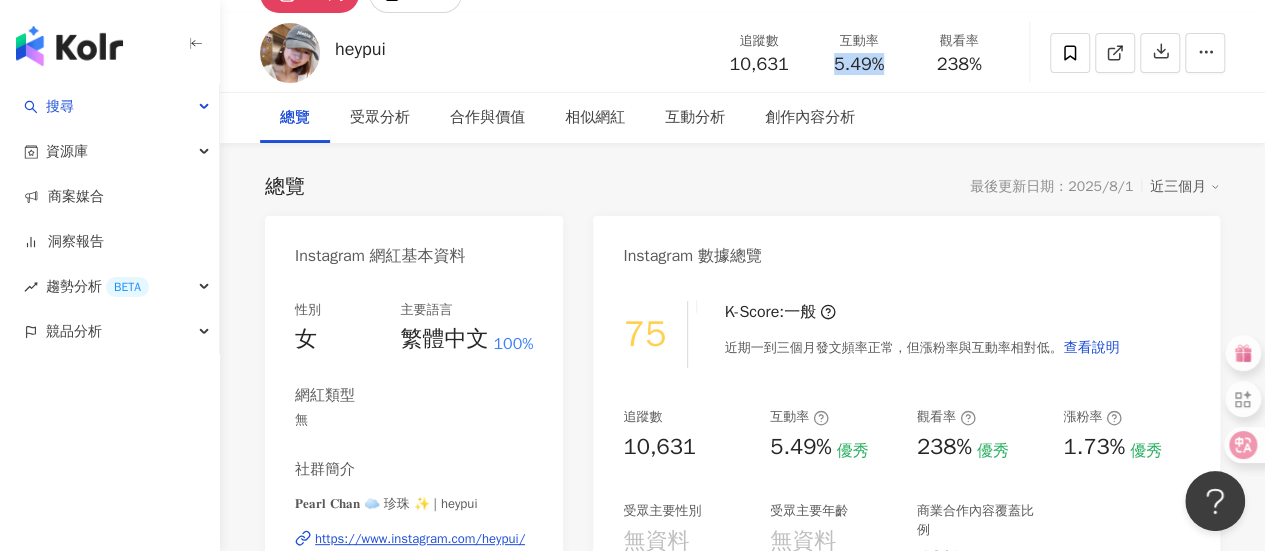 scroll, scrollTop: 0, scrollLeft: 0, axis: both 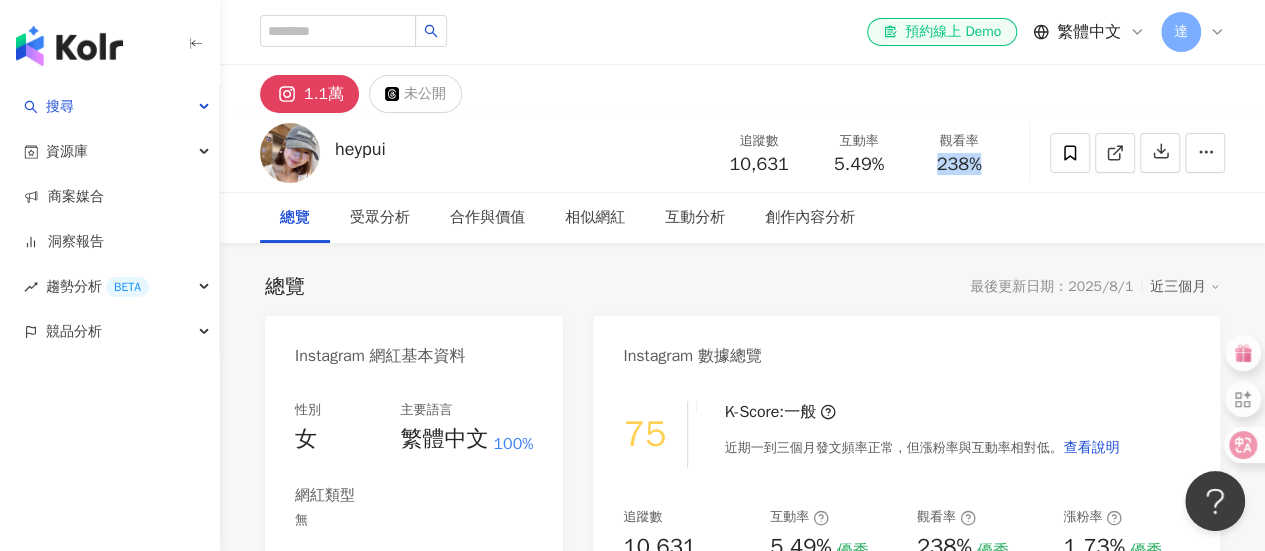 drag, startPoint x: 934, startPoint y: 165, endPoint x: 990, endPoint y: 165, distance: 56 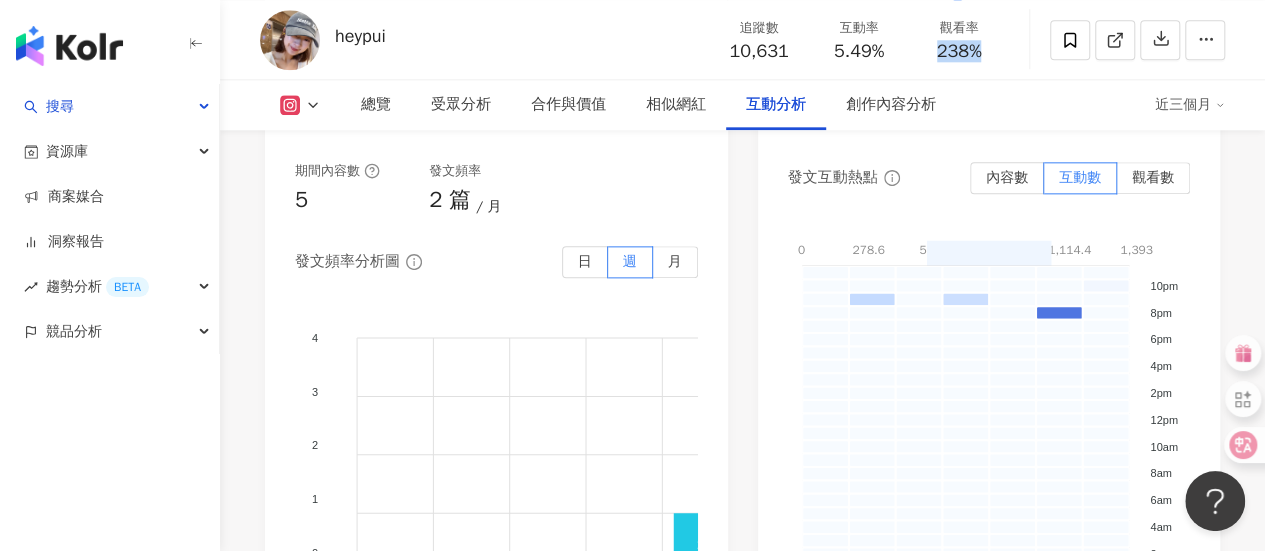 scroll, scrollTop: 4700, scrollLeft: 0, axis: vertical 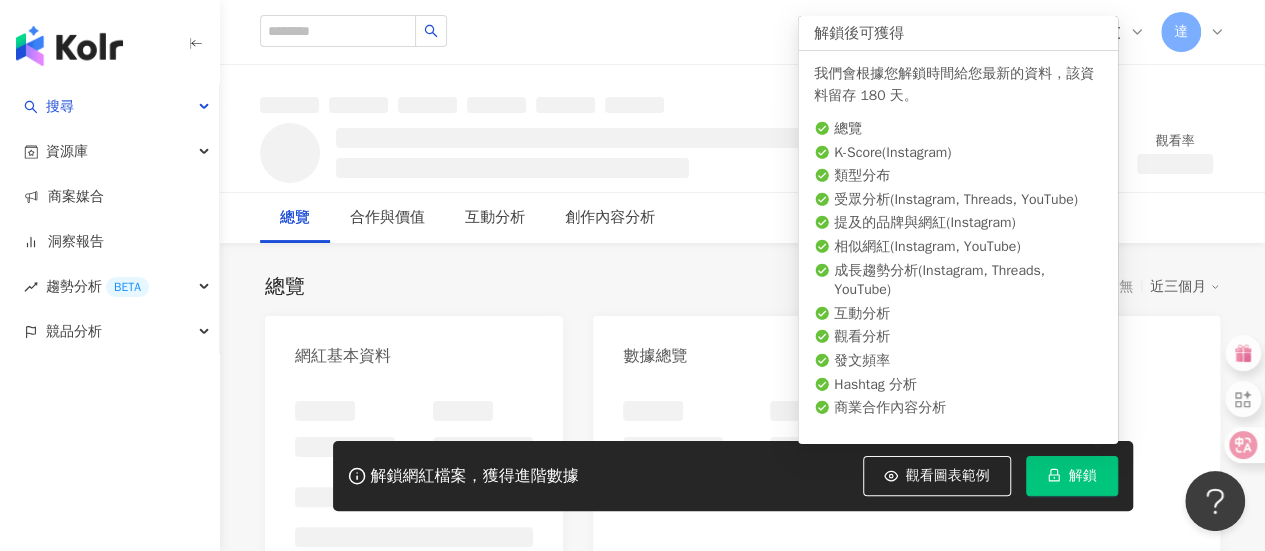 click on "解鎖" at bounding box center [1083, 476] 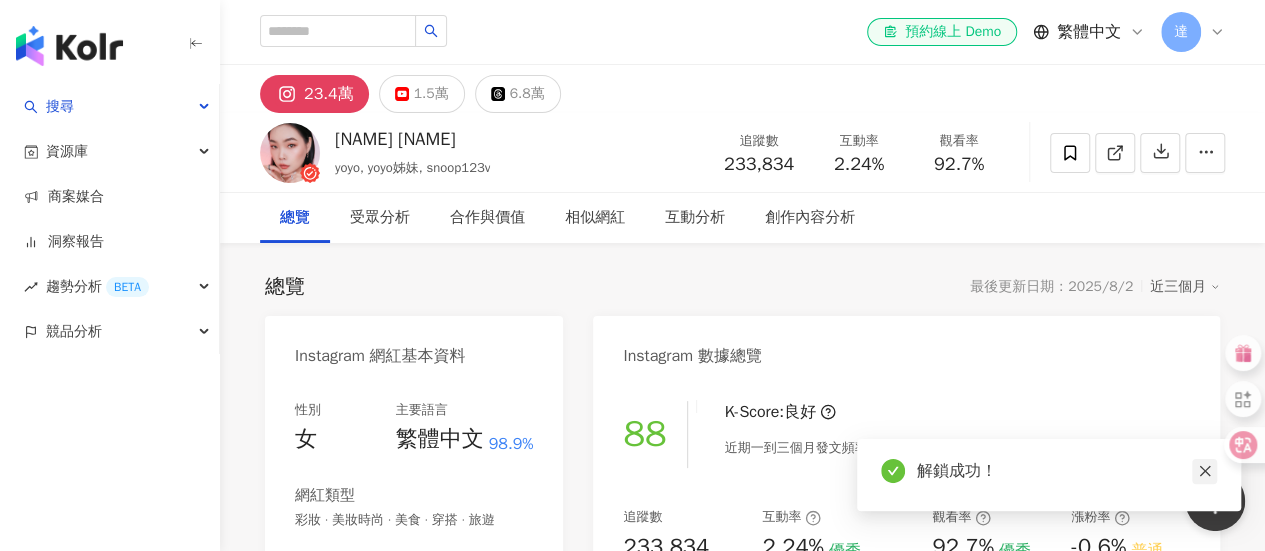 click 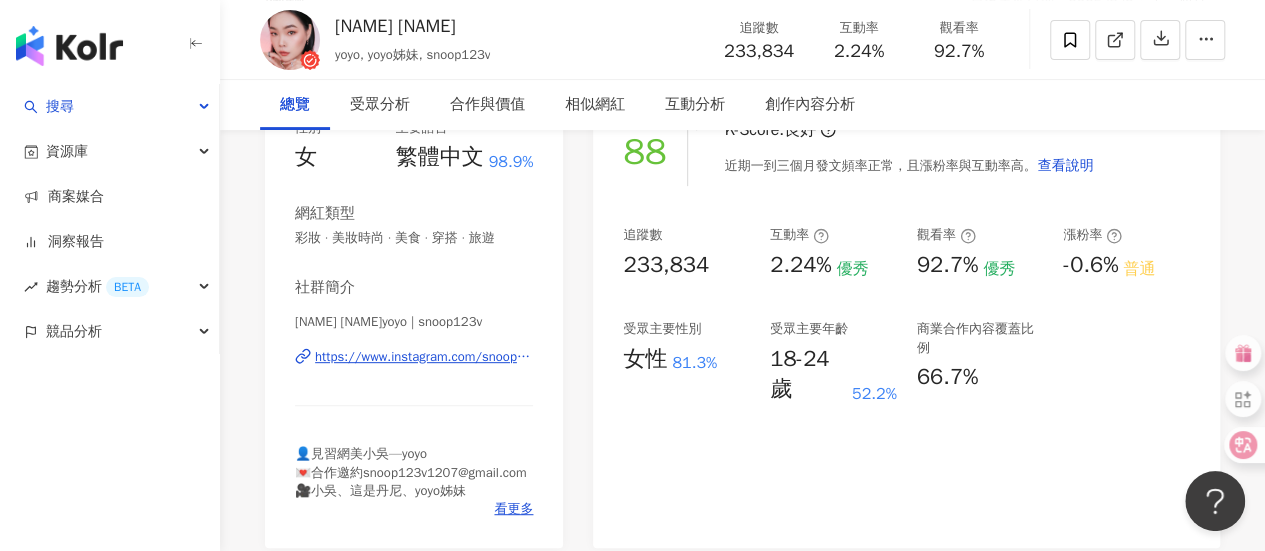 scroll, scrollTop: 0, scrollLeft: 0, axis: both 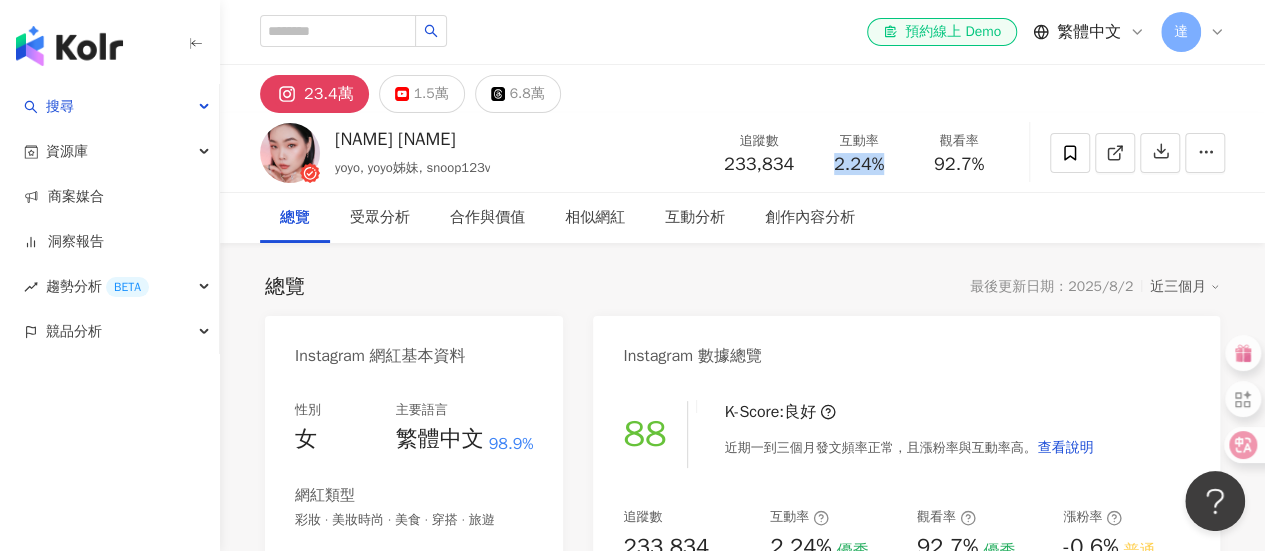 drag, startPoint x: 826, startPoint y: 165, endPoint x: 887, endPoint y: 168, distance: 61.073727 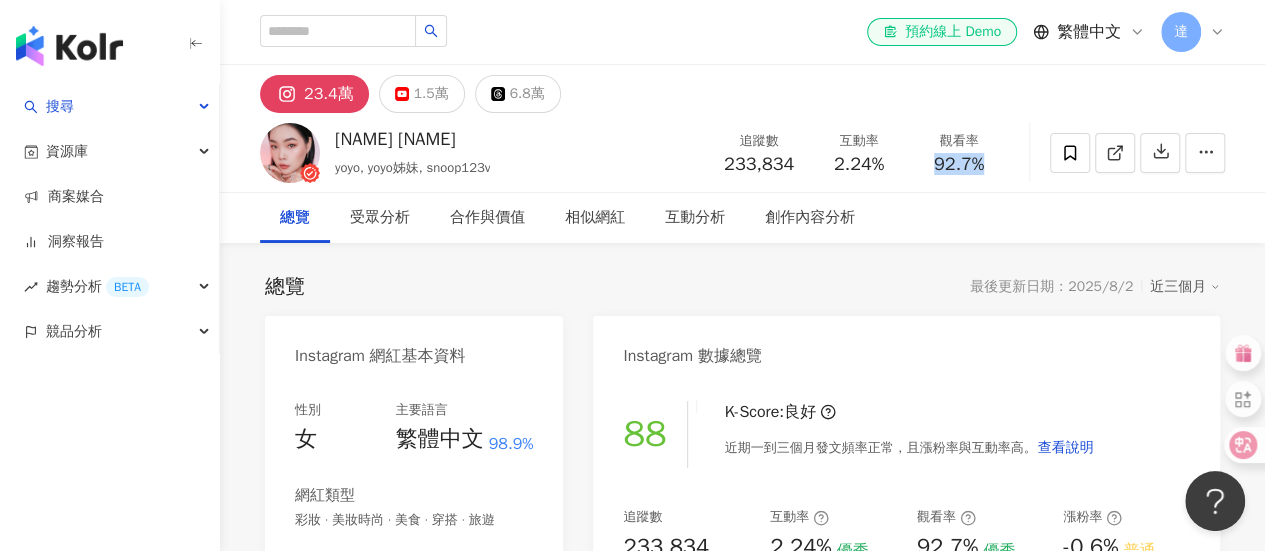 drag, startPoint x: 927, startPoint y: 170, endPoint x: 993, endPoint y: 165, distance: 66.189125 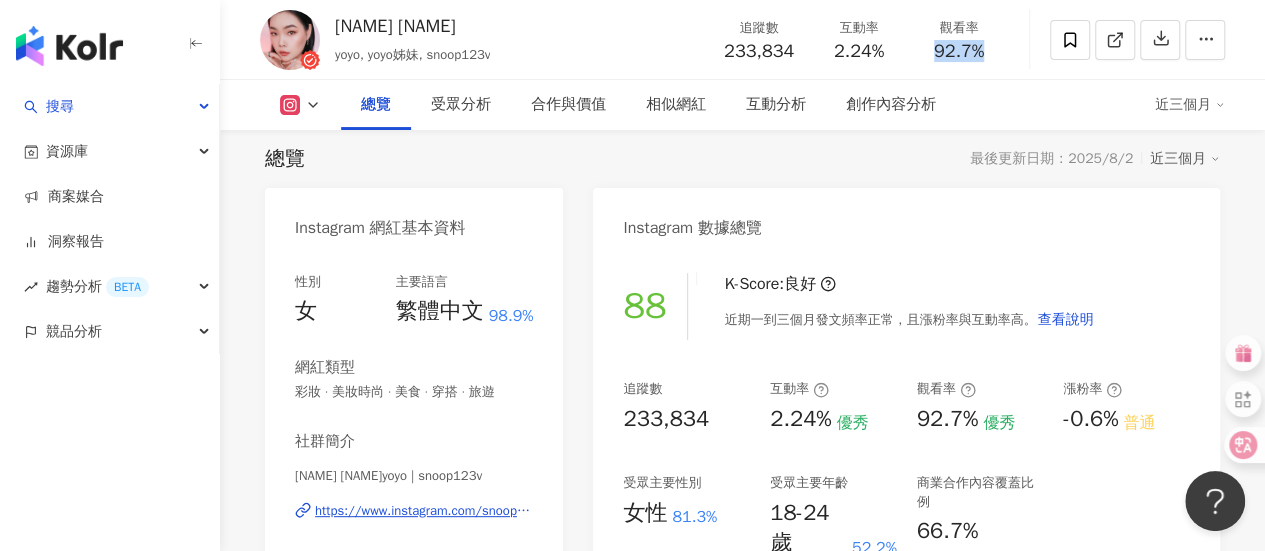 scroll, scrollTop: 200, scrollLeft: 0, axis: vertical 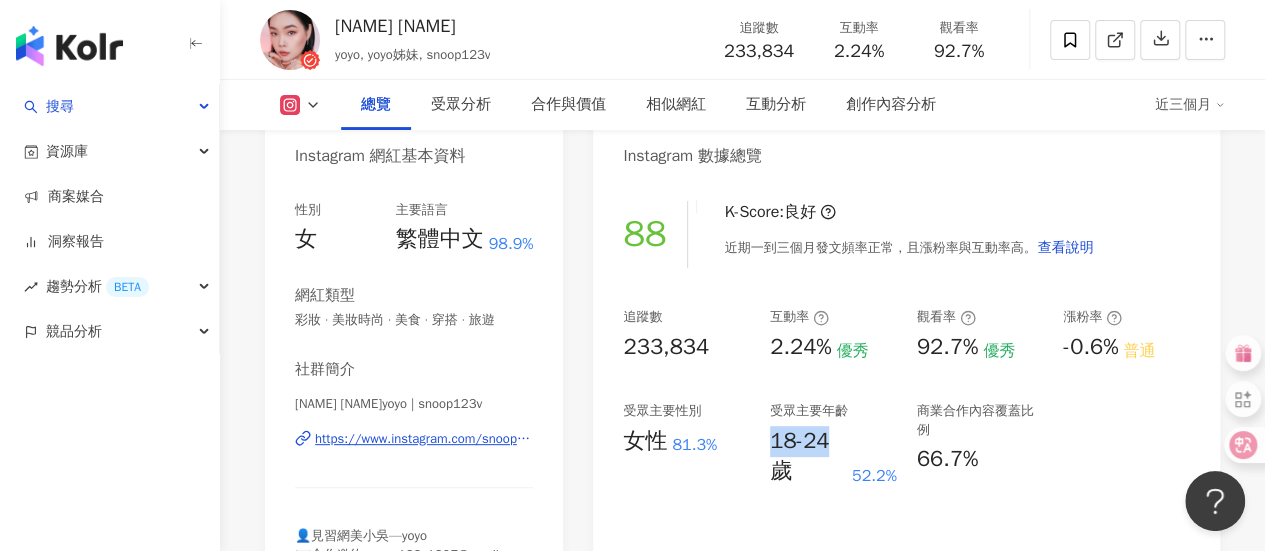 drag, startPoint x: 790, startPoint y: 440, endPoint x: 834, endPoint y: 441, distance: 44.011364 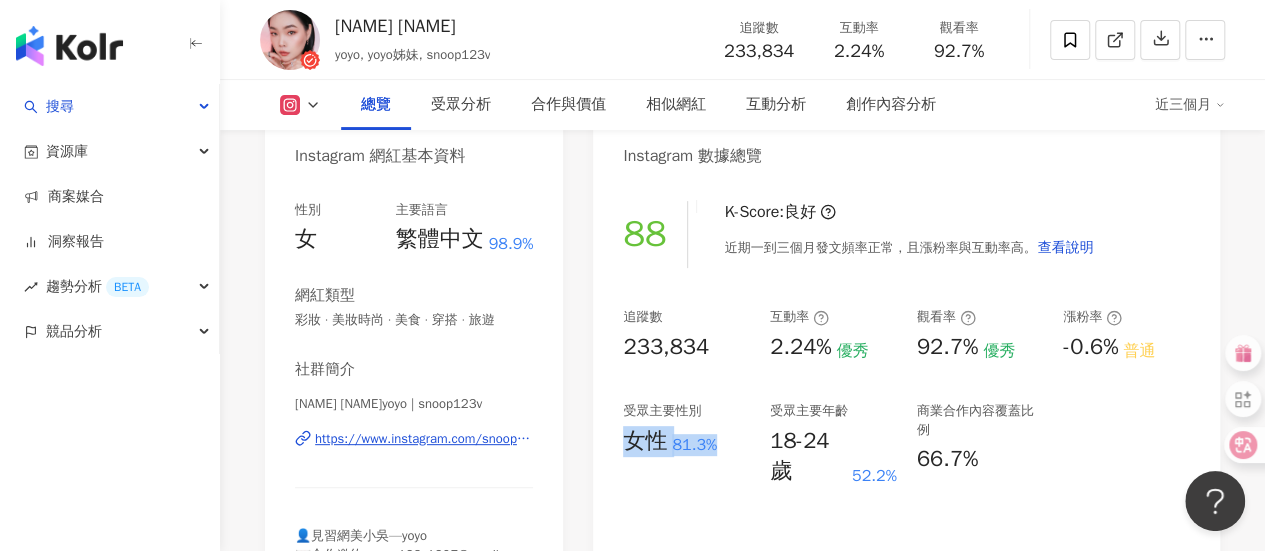 drag, startPoint x: 620, startPoint y: 451, endPoint x: 744, endPoint y: 443, distance: 124.2578 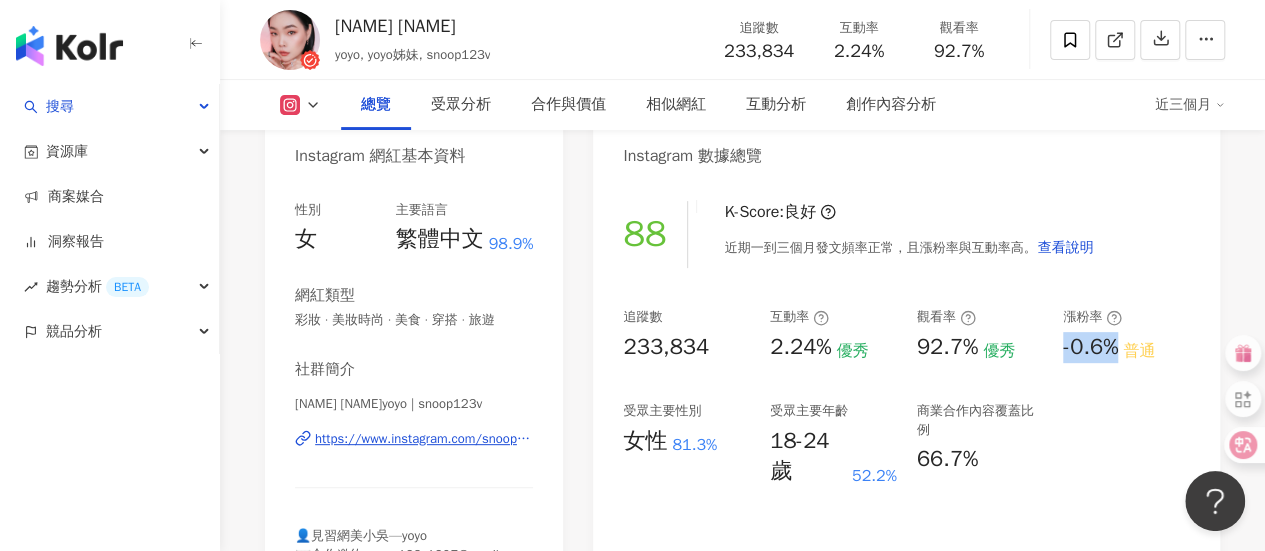 drag, startPoint x: 1070, startPoint y: 353, endPoint x: 1118, endPoint y: 351, distance: 48.04165 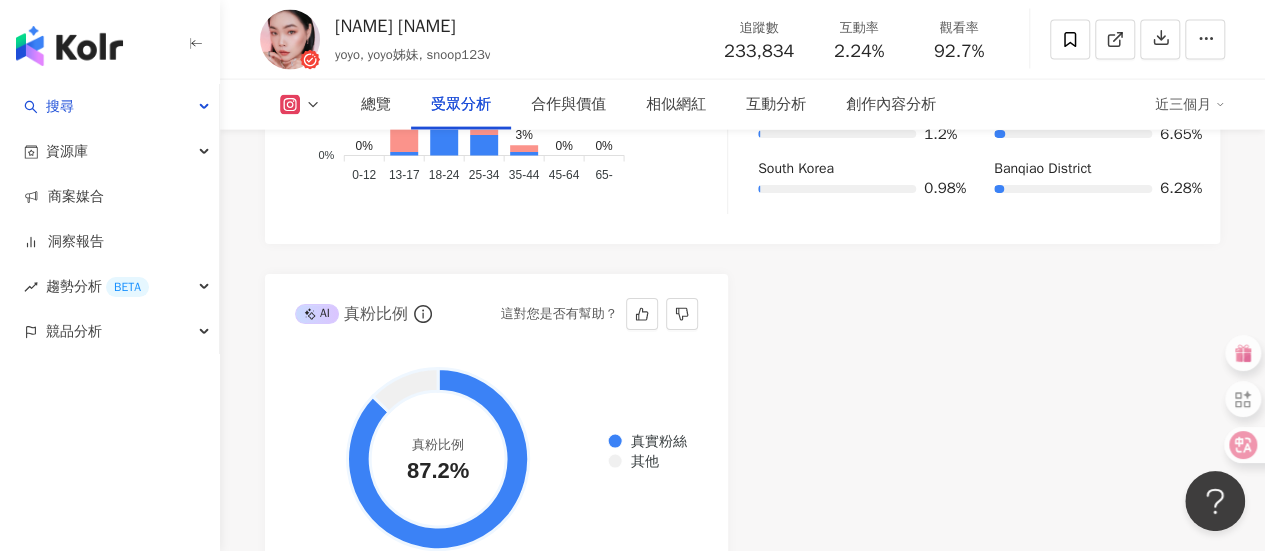 scroll, scrollTop: 2300, scrollLeft: 0, axis: vertical 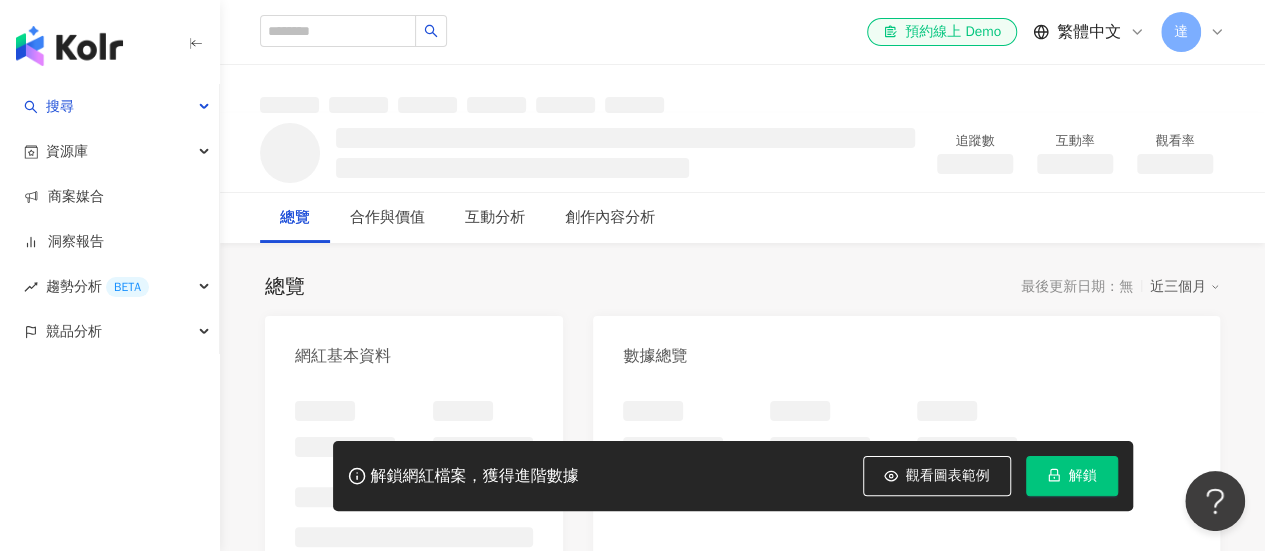 click on "解鎖" at bounding box center [1083, 476] 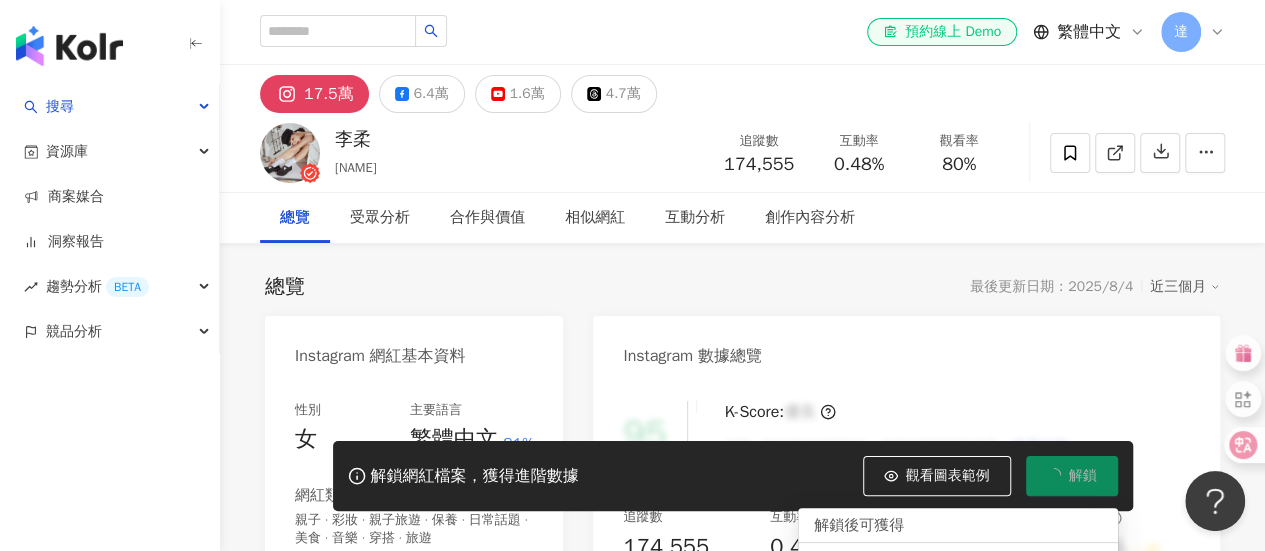 click on "80%" at bounding box center (959, 165) 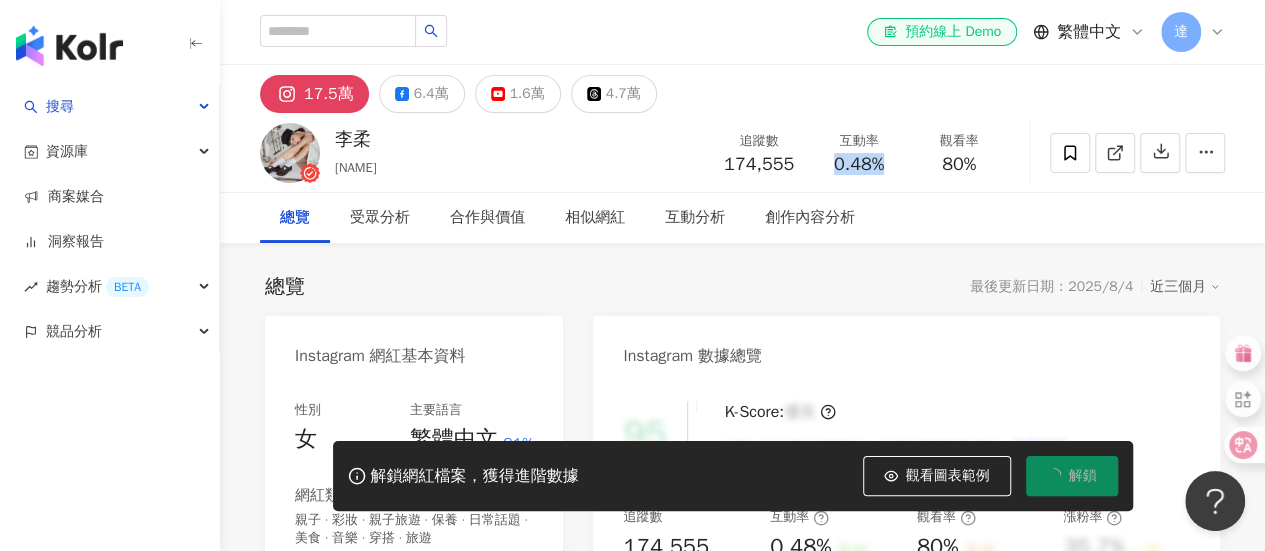 drag, startPoint x: 827, startPoint y: 169, endPoint x: 884, endPoint y: 167, distance: 57.035076 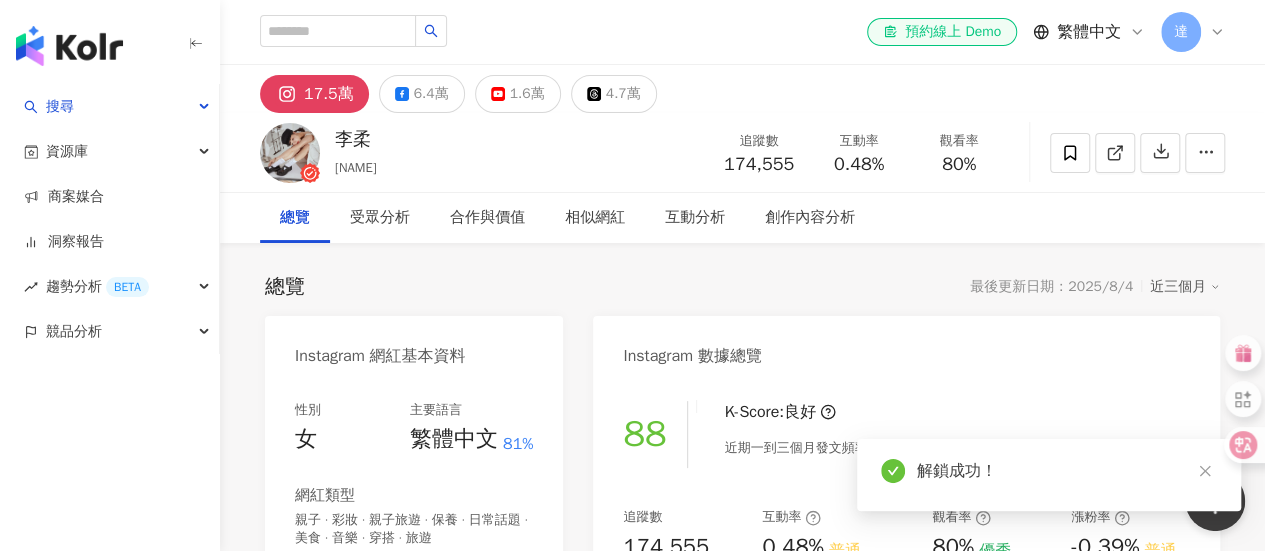 click on "0.48%" at bounding box center (859, 165) 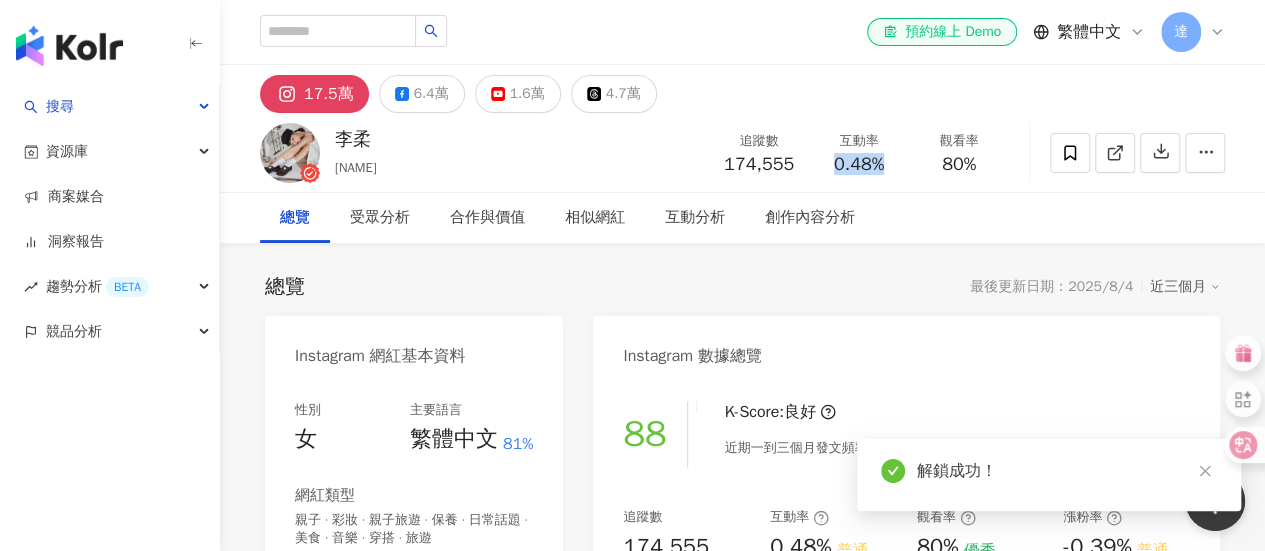 click on "80%" at bounding box center [959, 165] 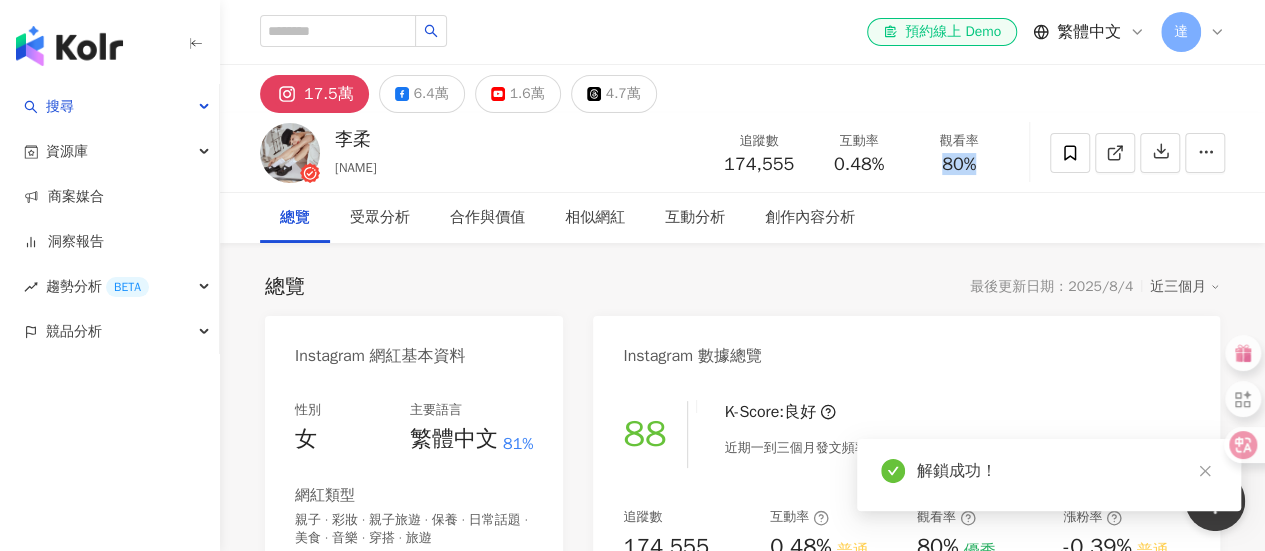 drag, startPoint x: 968, startPoint y: 165, endPoint x: 982, endPoint y: 165, distance: 14 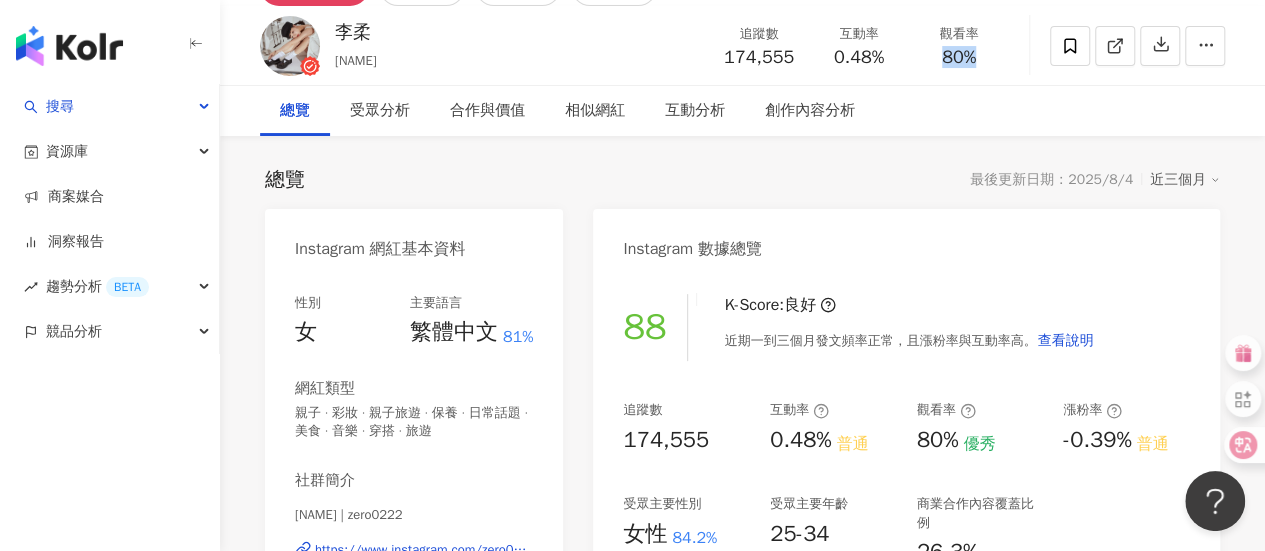 scroll, scrollTop: 200, scrollLeft: 0, axis: vertical 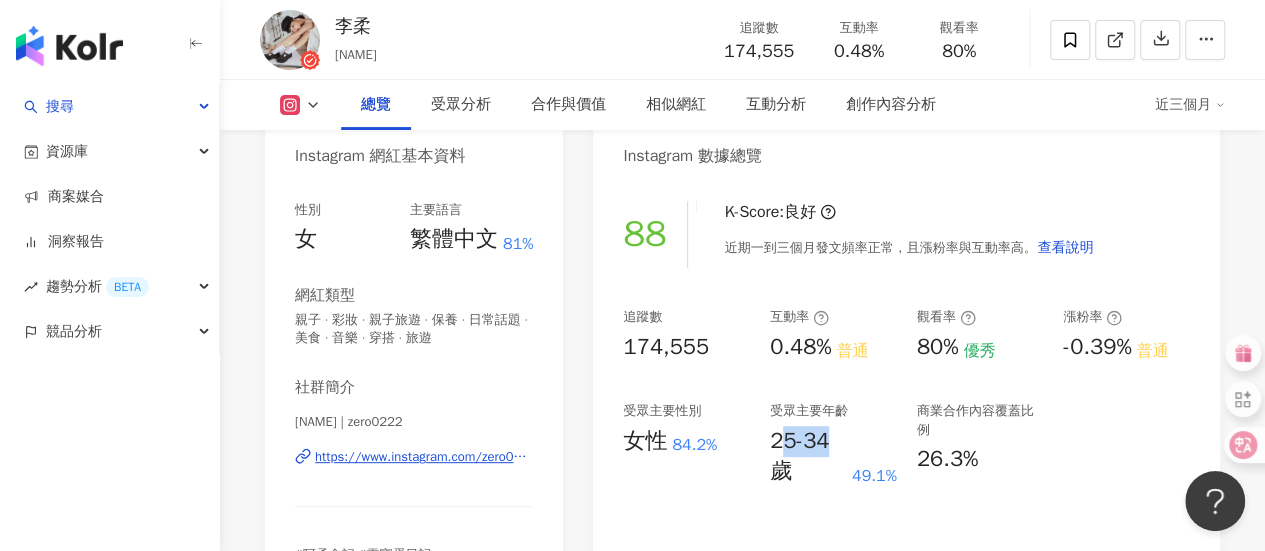 drag, startPoint x: 776, startPoint y: 444, endPoint x: 844, endPoint y: 442, distance: 68.0294 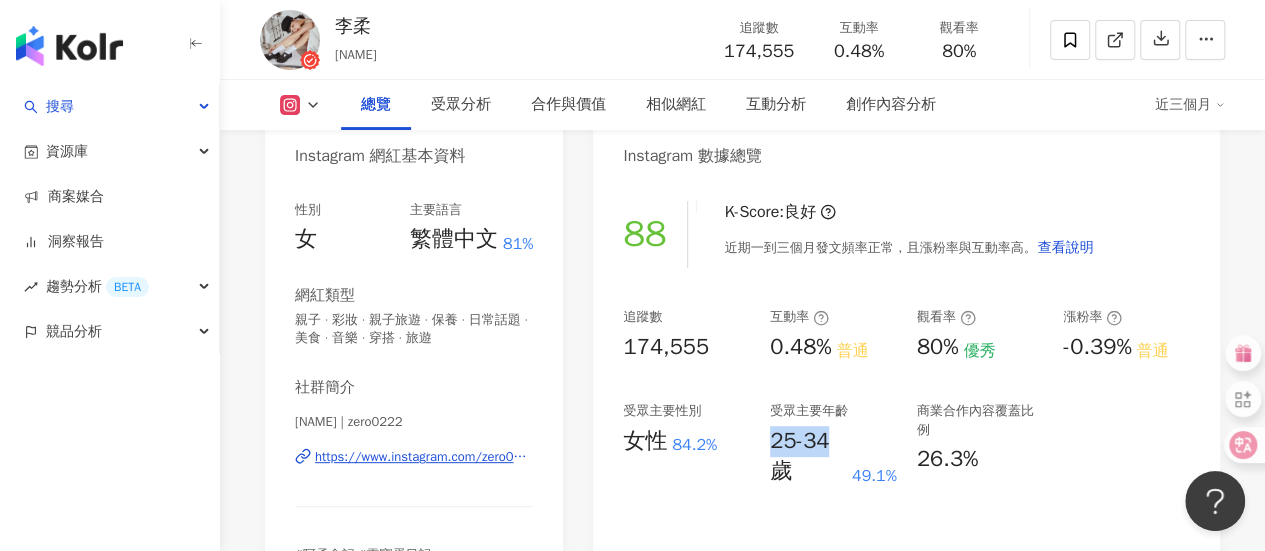 drag, startPoint x: 770, startPoint y: 449, endPoint x: 836, endPoint y: 441, distance: 66.48308 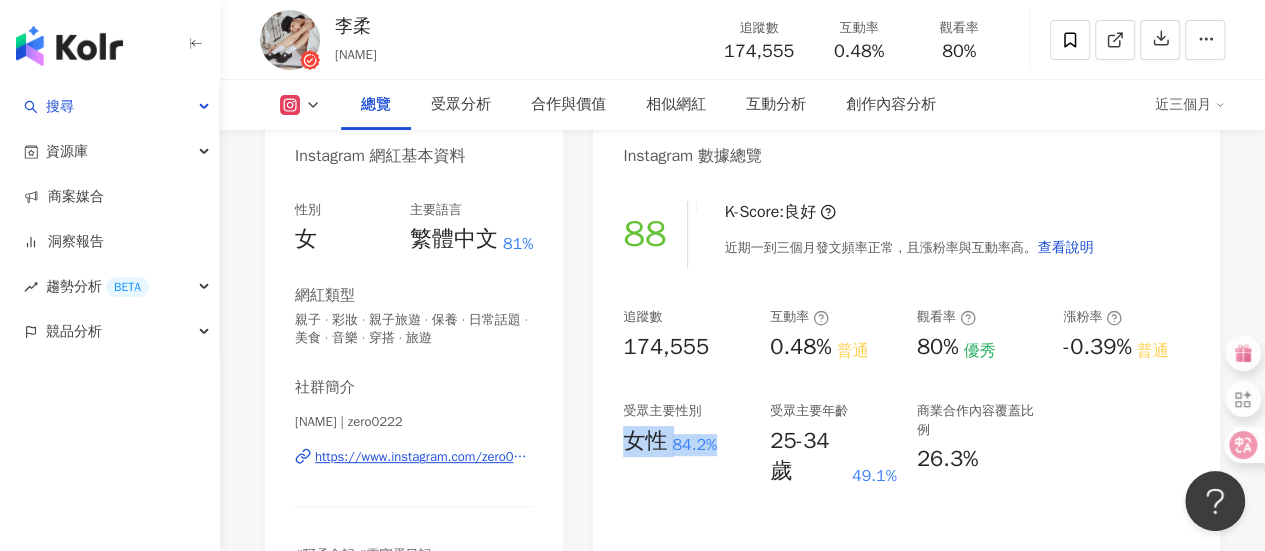 drag, startPoint x: 628, startPoint y: 445, endPoint x: 722, endPoint y: 446, distance: 94.00532 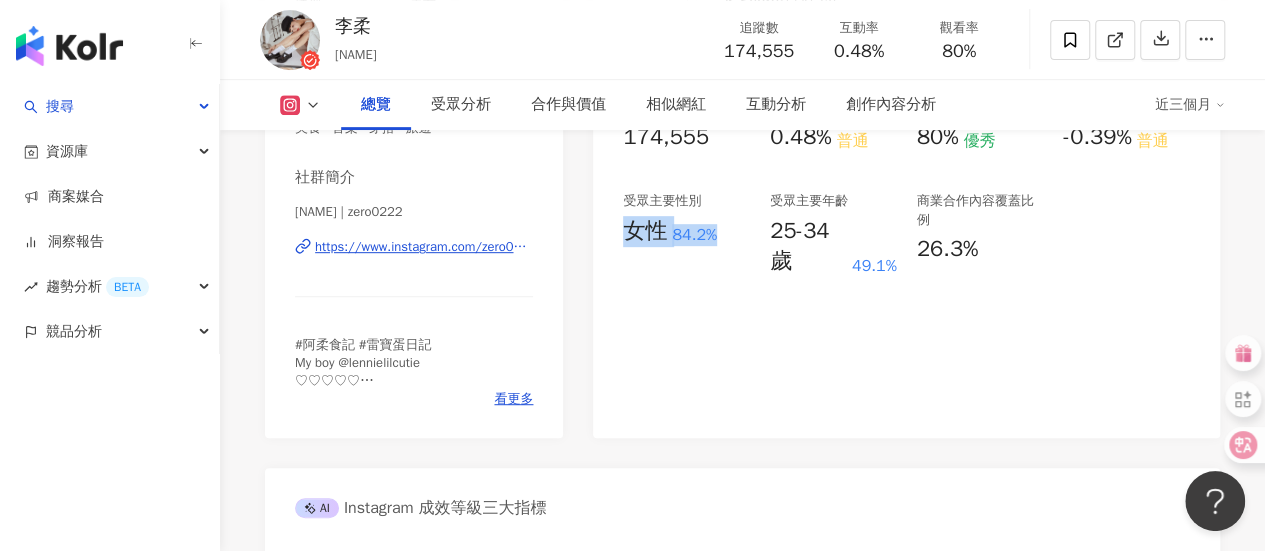 scroll, scrollTop: 100, scrollLeft: 0, axis: vertical 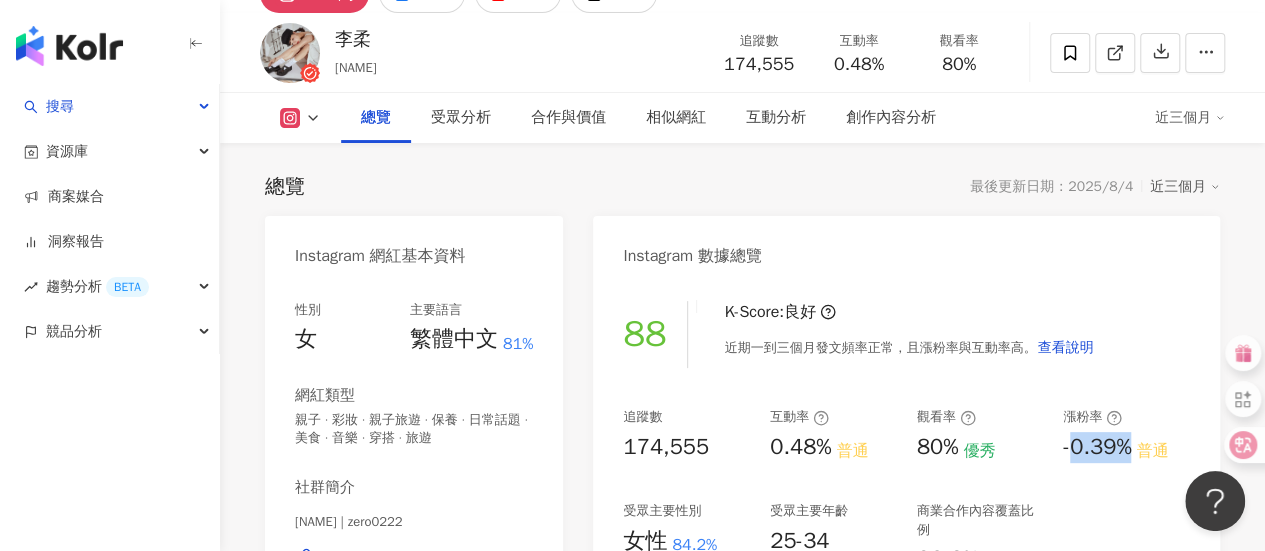 drag, startPoint x: 1068, startPoint y: 450, endPoint x: 1138, endPoint y: 449, distance: 70.00714 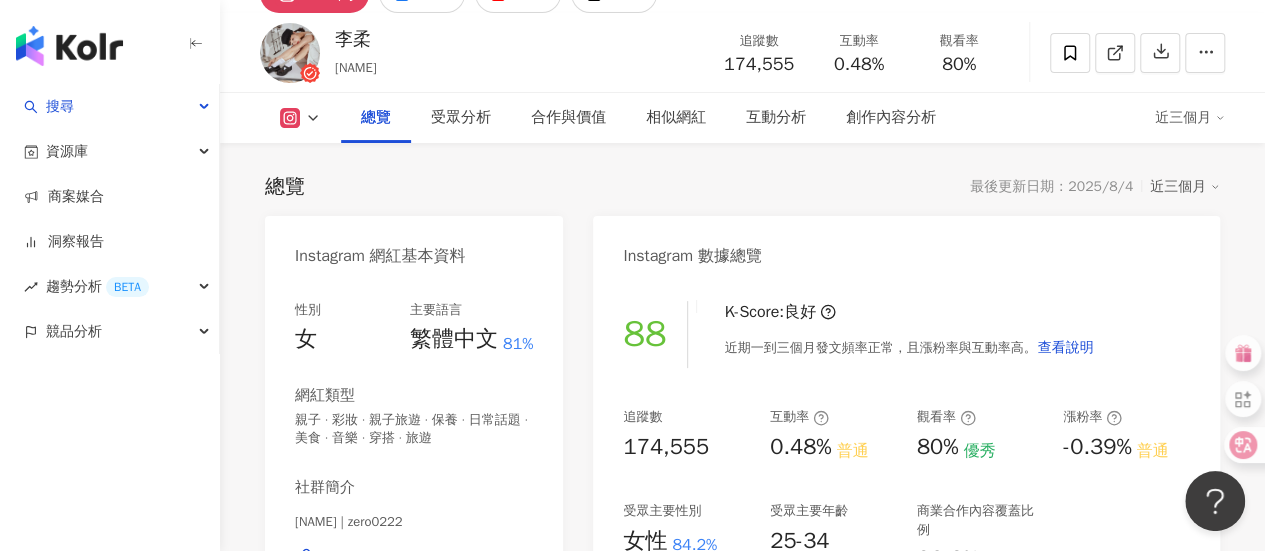 click on "追蹤數   174,555 互動率   0.48% 普通 觀看率   80% 優秀 漲粉率   -0.39% 普通 受眾主要性別   女性 84.2% 受眾主要年齡   25-34 歲 49.1% 商業合作內容覆蓋比例   26.3%" at bounding box center (906, 497) 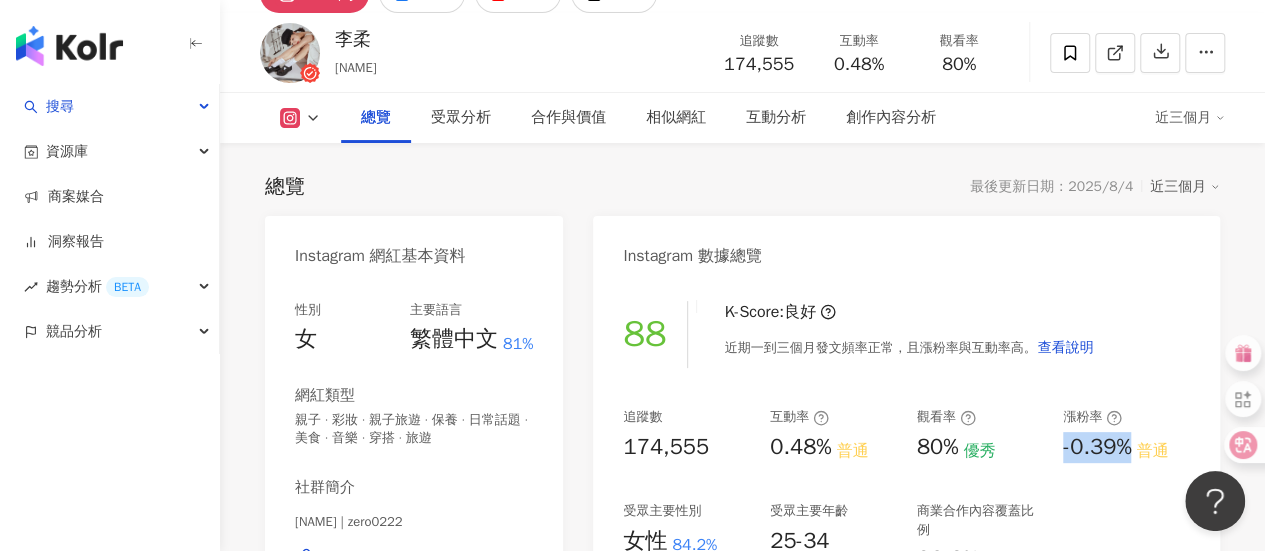 drag, startPoint x: 1063, startPoint y: 450, endPoint x: 1129, endPoint y: 448, distance: 66.0303 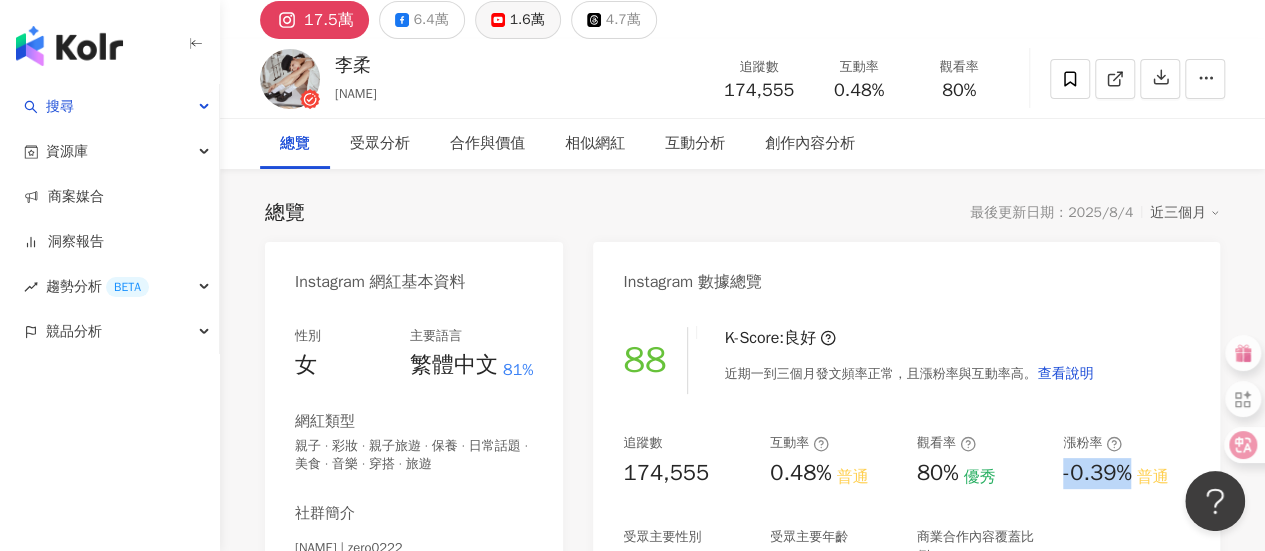 scroll, scrollTop: 0, scrollLeft: 0, axis: both 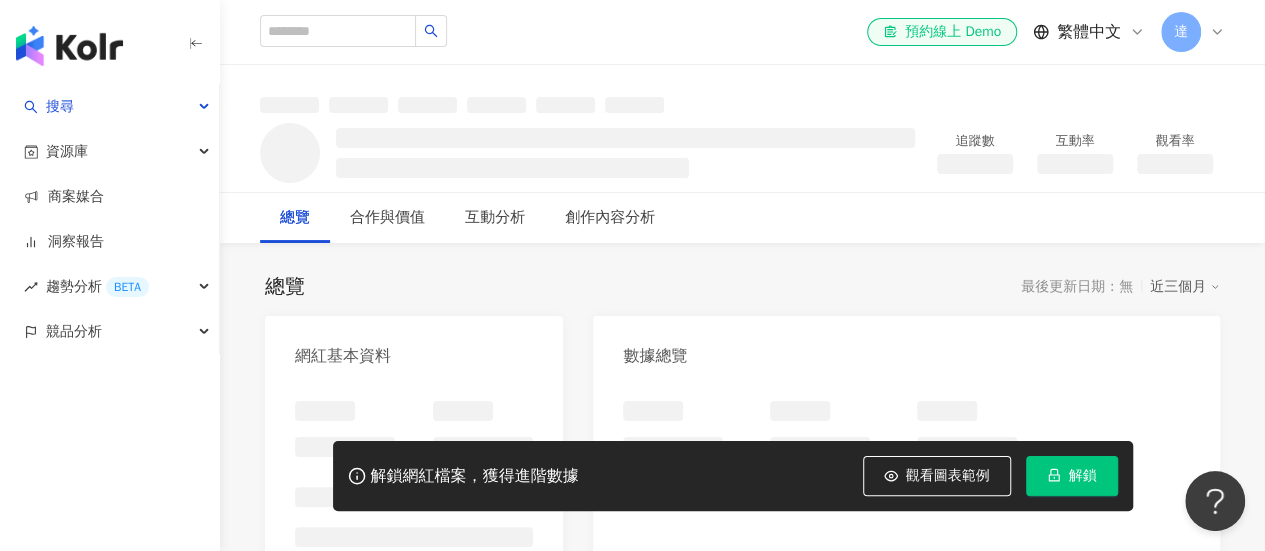 click on "解鎖" at bounding box center (1072, 476) 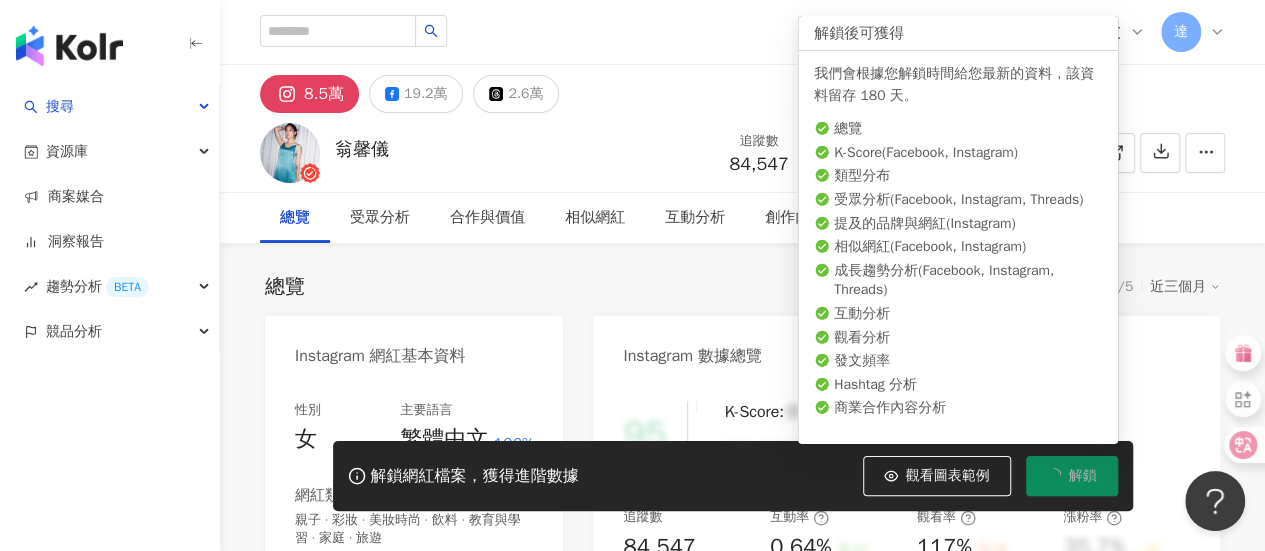 click on "總覽 最後更新日期：2025/8/5 近三個月" at bounding box center (742, 287) 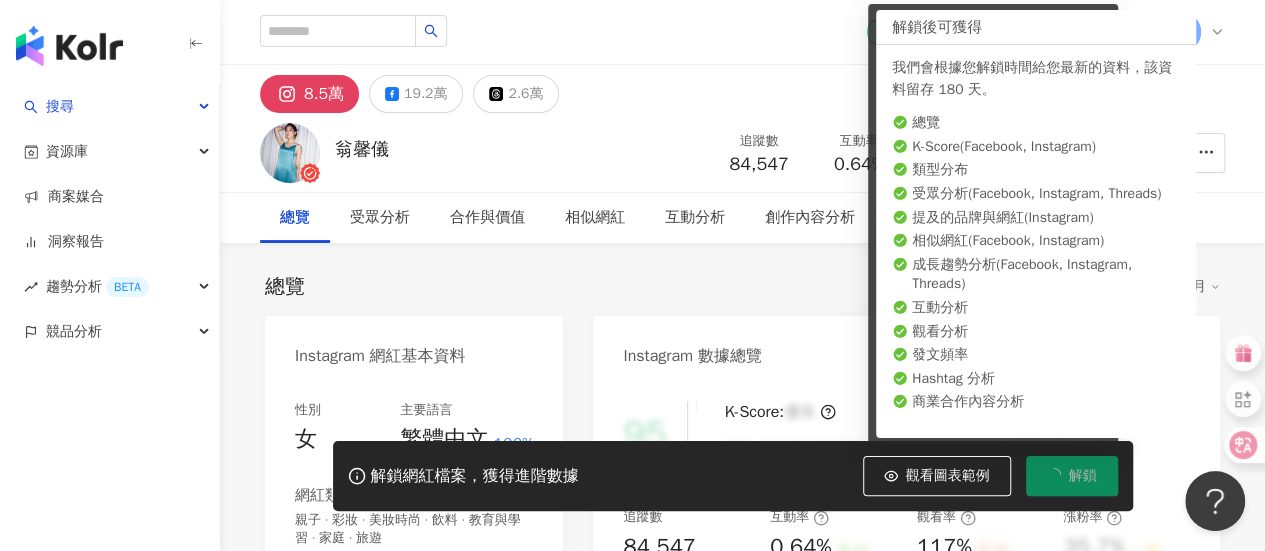 click on "總覽 最後更新日期：2025/8/5 近三個月" at bounding box center [742, 287] 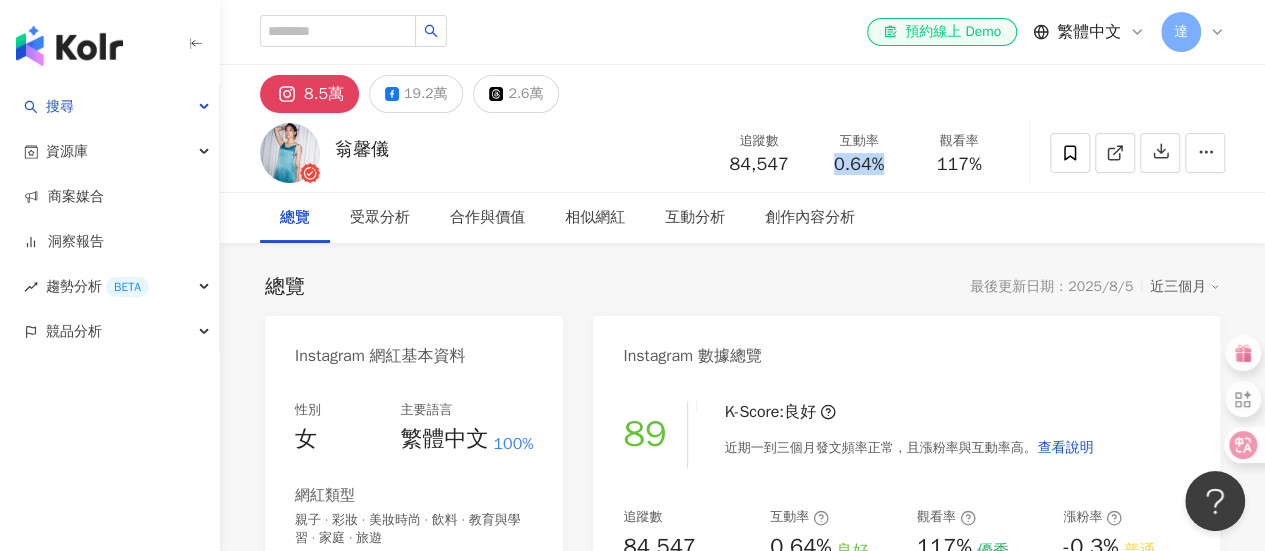 drag, startPoint x: 834, startPoint y: 165, endPoint x: 886, endPoint y: 160, distance: 52.23983 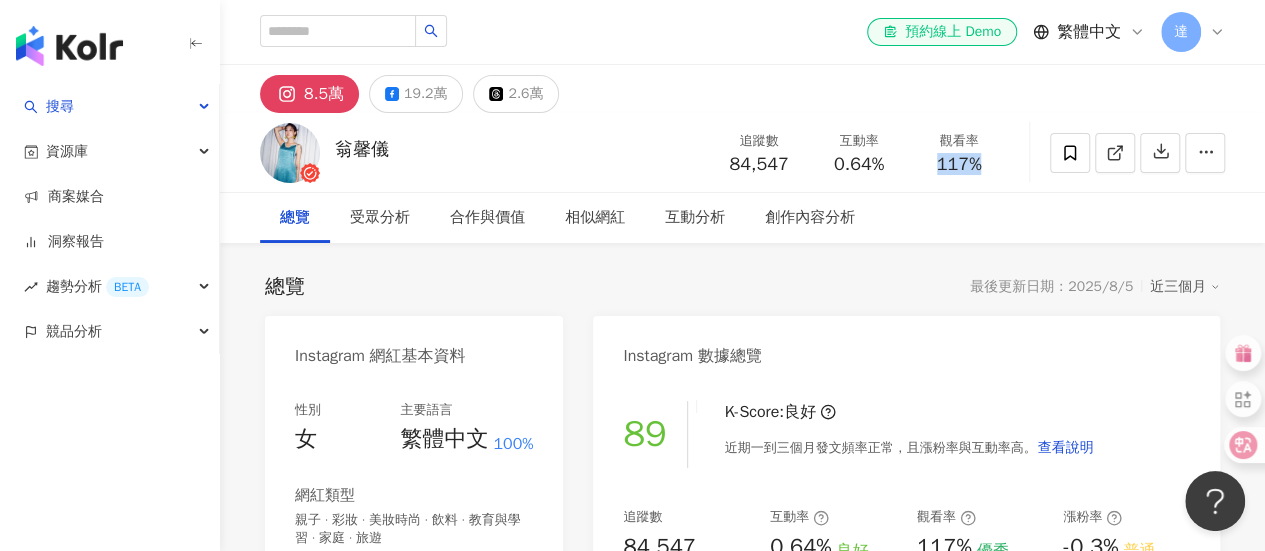 drag, startPoint x: 932, startPoint y: 165, endPoint x: 988, endPoint y: 167, distance: 56.0357 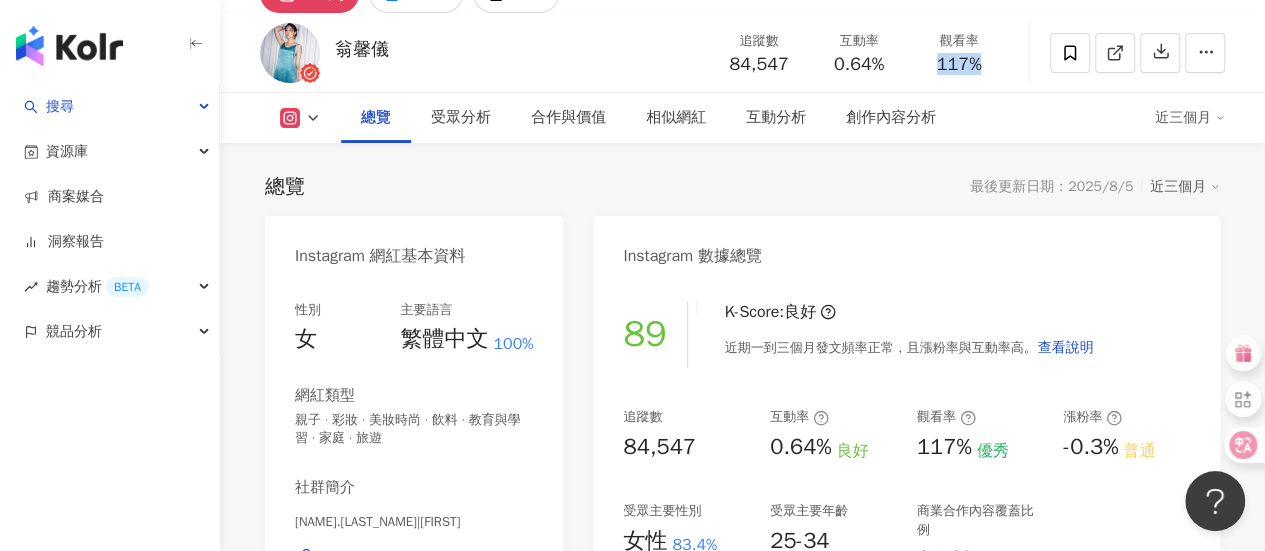 scroll, scrollTop: 200, scrollLeft: 0, axis: vertical 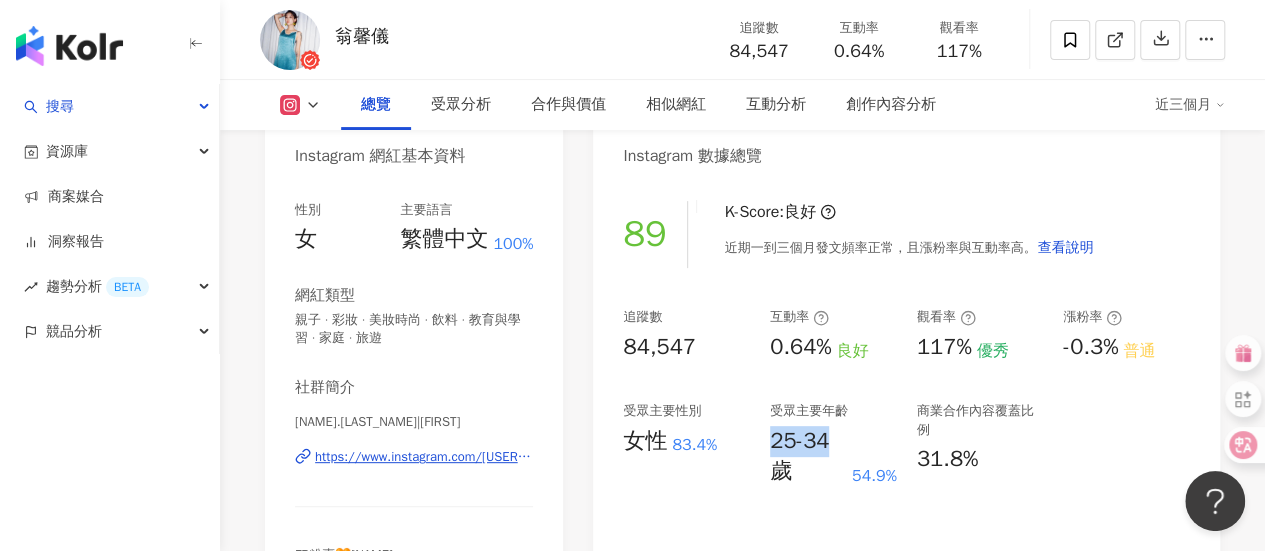 drag, startPoint x: 770, startPoint y: 443, endPoint x: 843, endPoint y: 438, distance: 73.171036 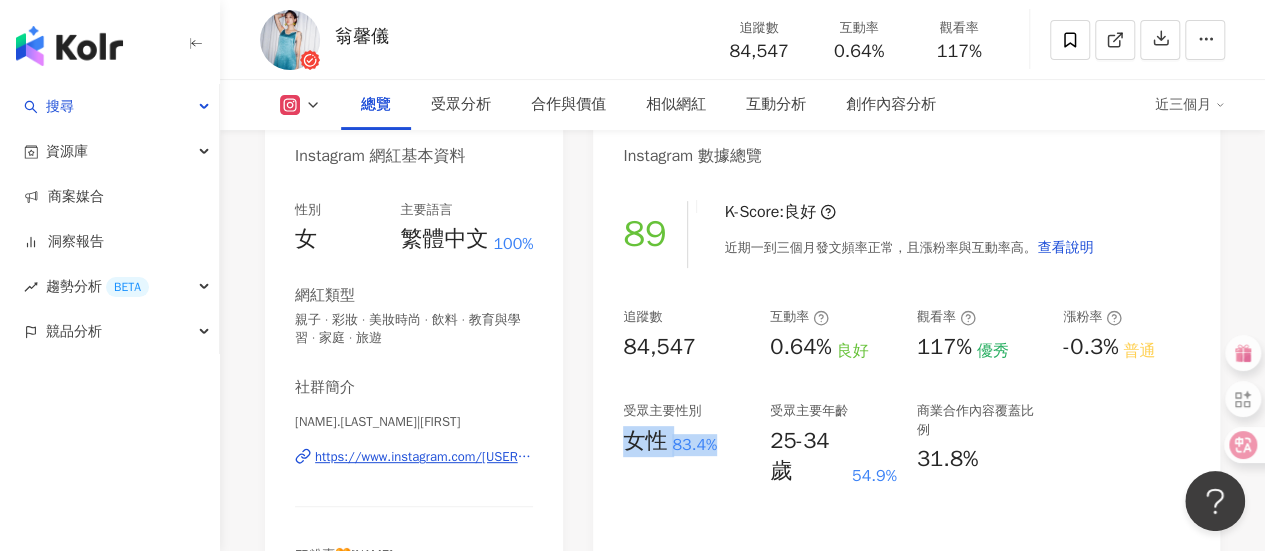 drag, startPoint x: 626, startPoint y: 449, endPoint x: 720, endPoint y: 451, distance: 94.02127 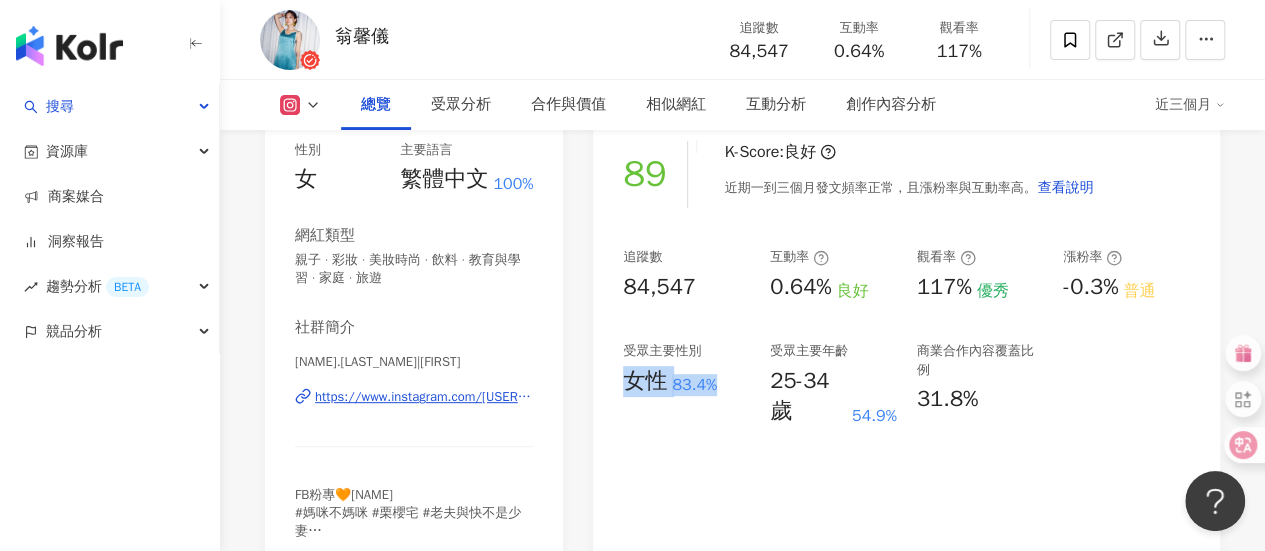 scroll, scrollTop: 200, scrollLeft: 0, axis: vertical 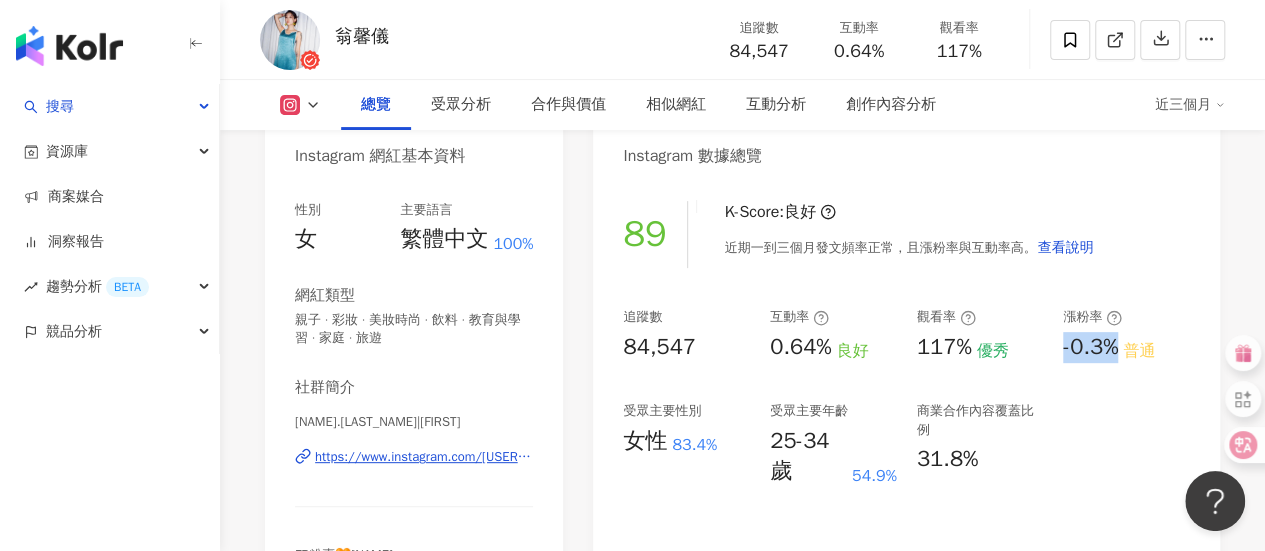 drag, startPoint x: 1060, startPoint y: 347, endPoint x: 1122, endPoint y: 355, distance: 62.514 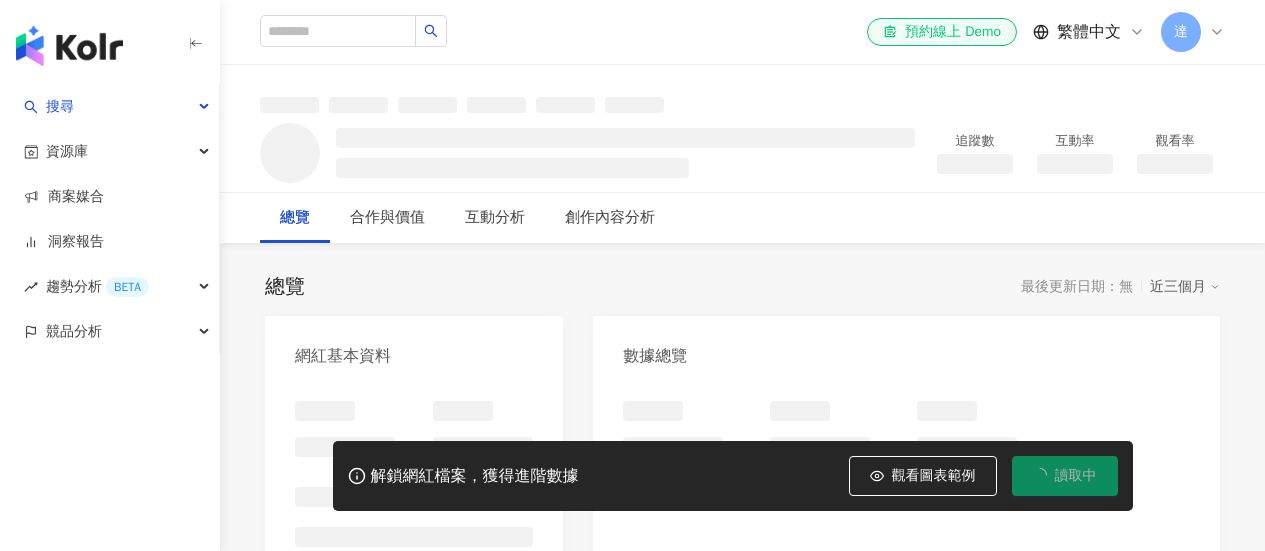 scroll, scrollTop: 0, scrollLeft: 0, axis: both 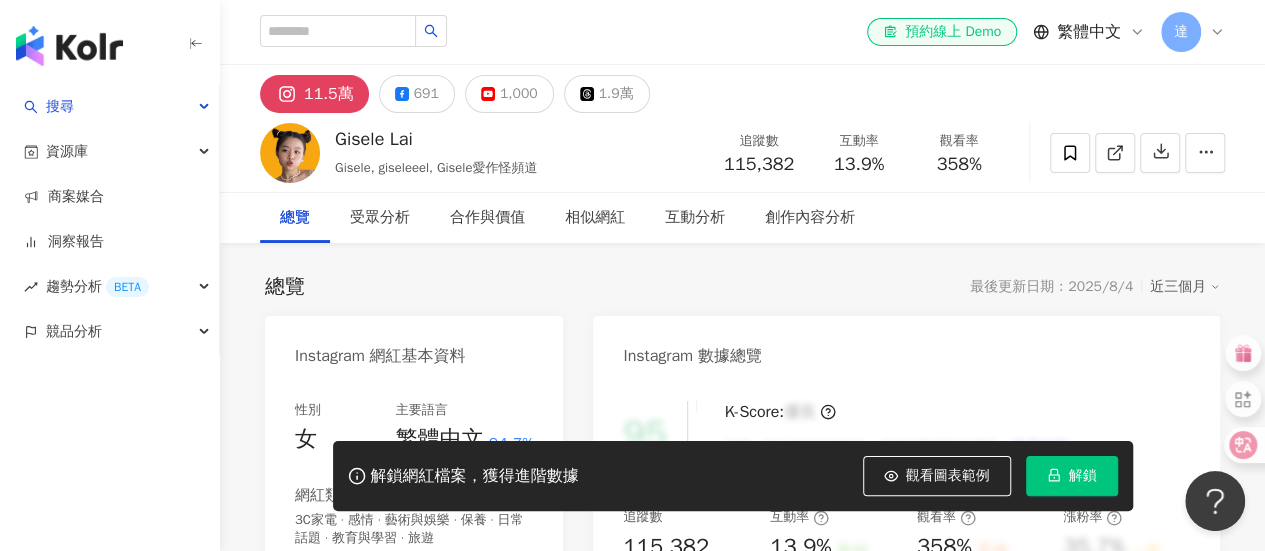 click on "解鎖" at bounding box center (1083, 476) 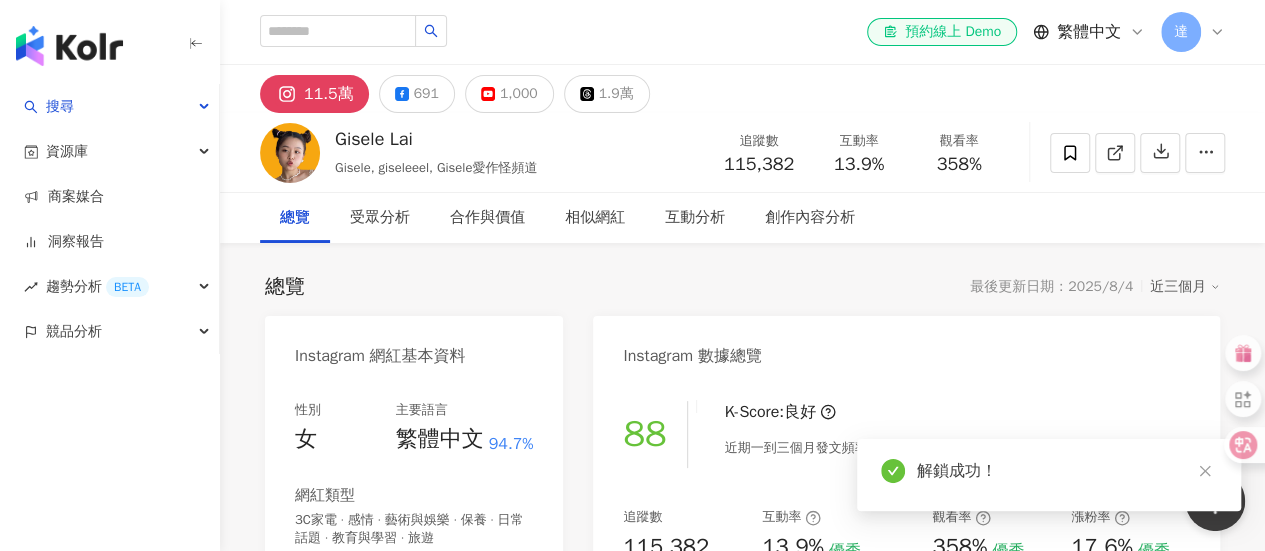 drag, startPoint x: 826, startPoint y: 164, endPoint x: 838, endPoint y: 167, distance: 12.369317 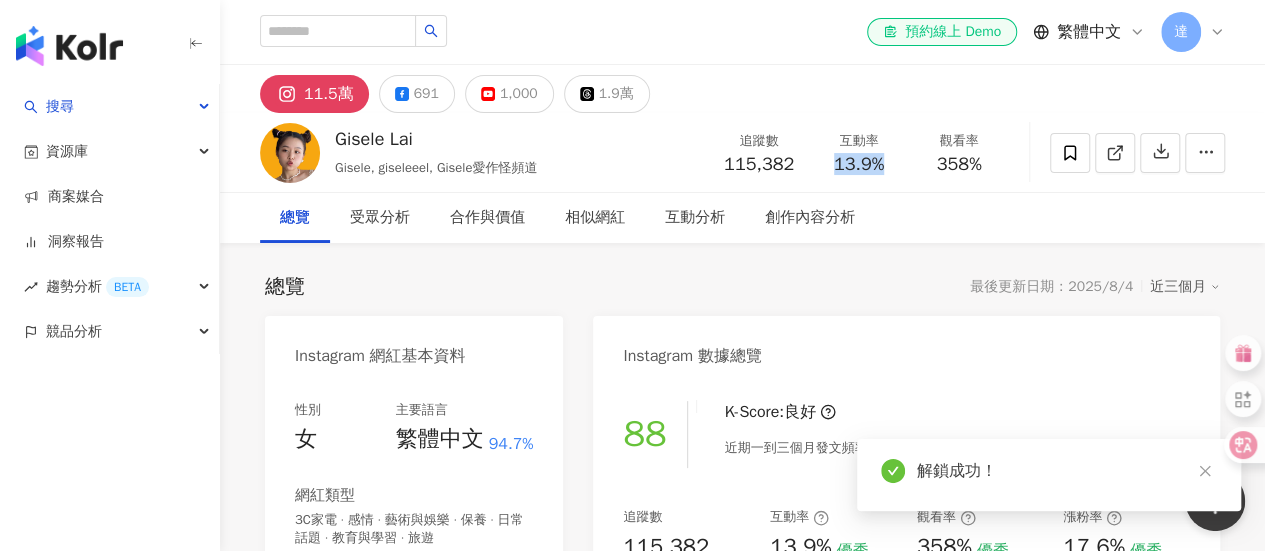 copy on "13.9%" 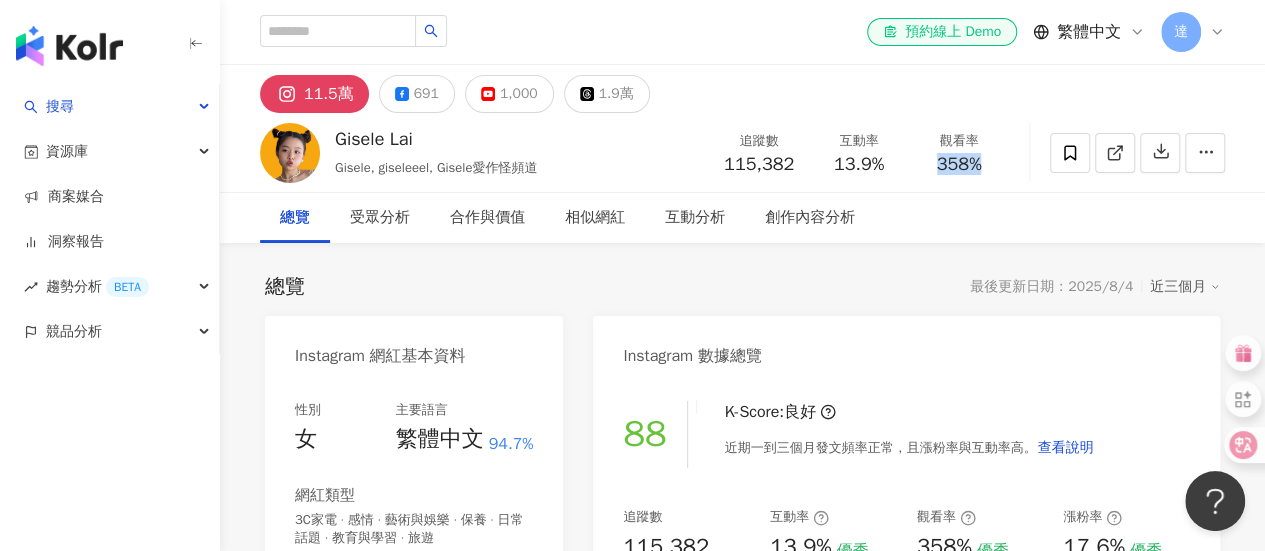 copy on "358%" 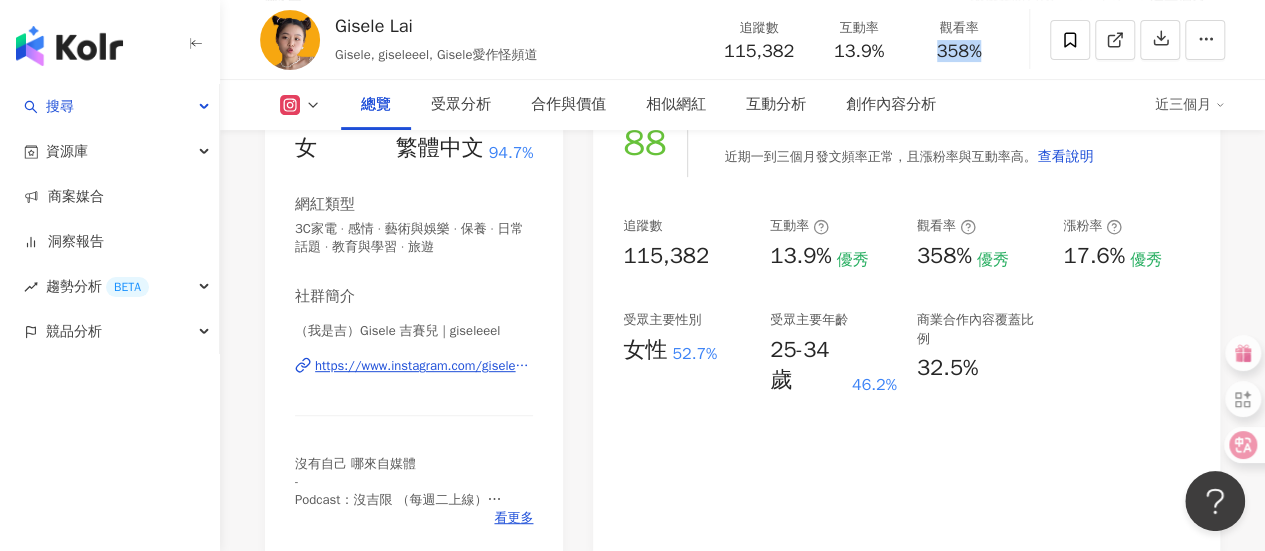 scroll, scrollTop: 300, scrollLeft: 0, axis: vertical 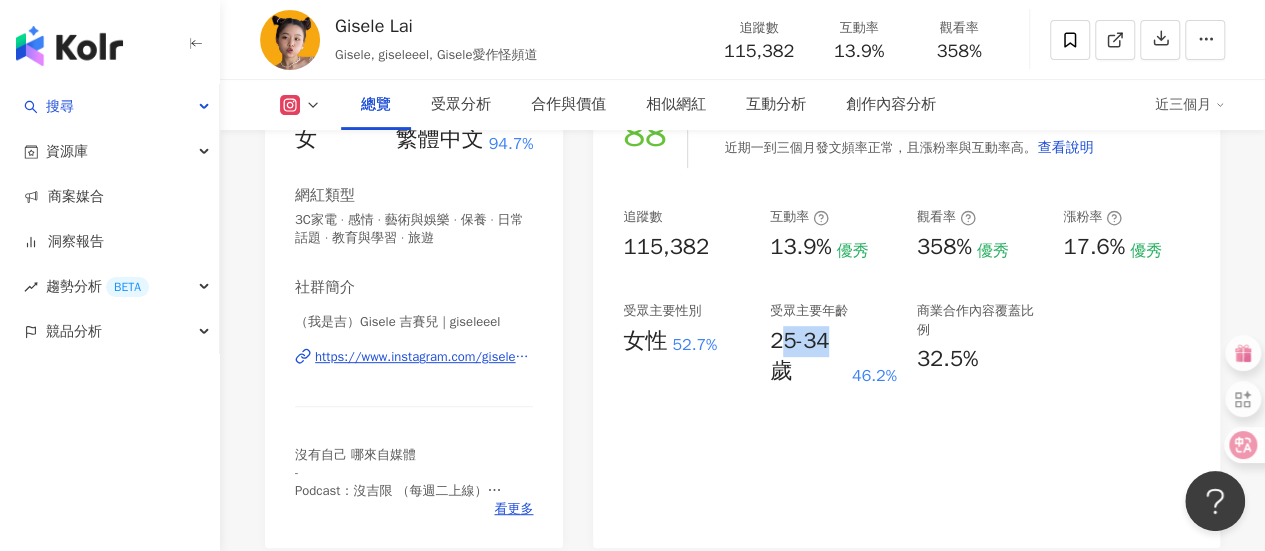 drag, startPoint x: 778, startPoint y: 341, endPoint x: 830, endPoint y: 333, distance: 52.611786 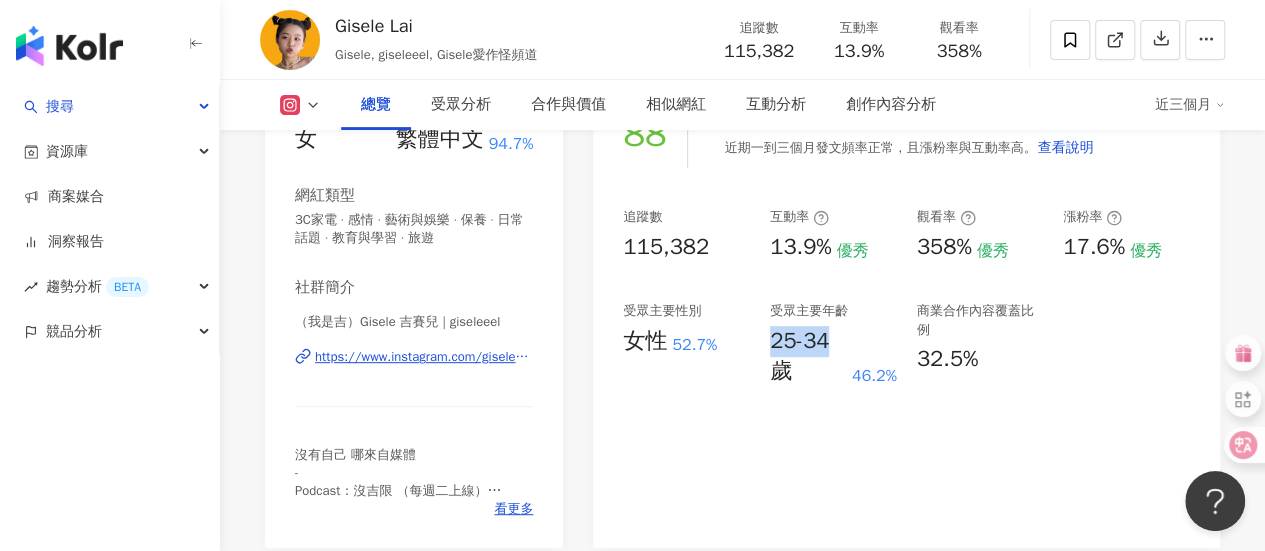 drag, startPoint x: 770, startPoint y: 345, endPoint x: 836, endPoint y: 345, distance: 66 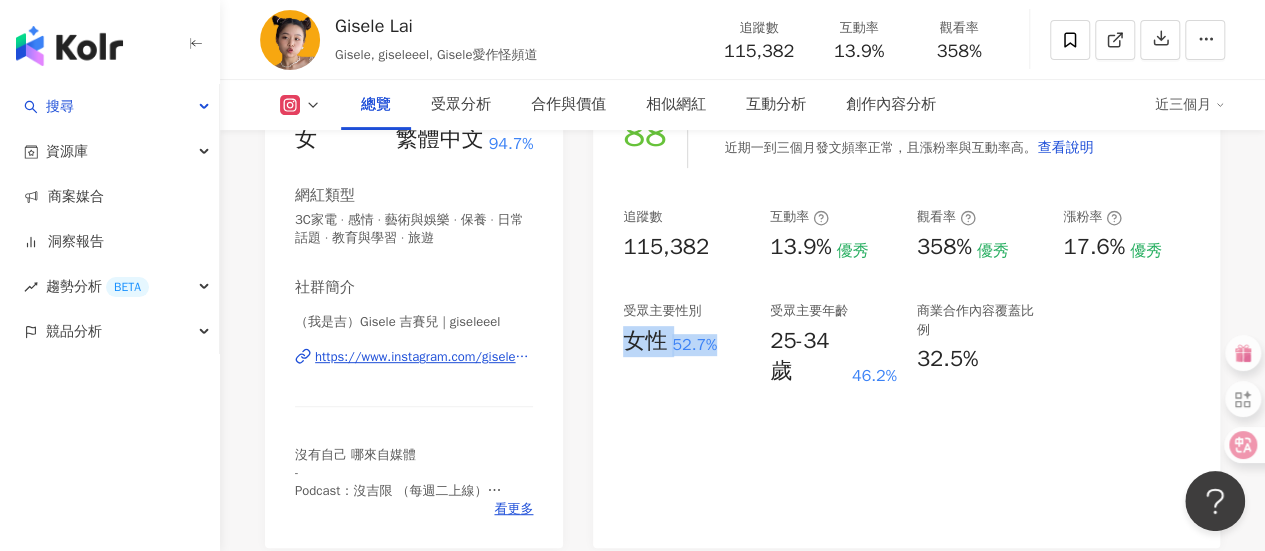 drag, startPoint x: 620, startPoint y: 344, endPoint x: 725, endPoint y: 349, distance: 105.11898 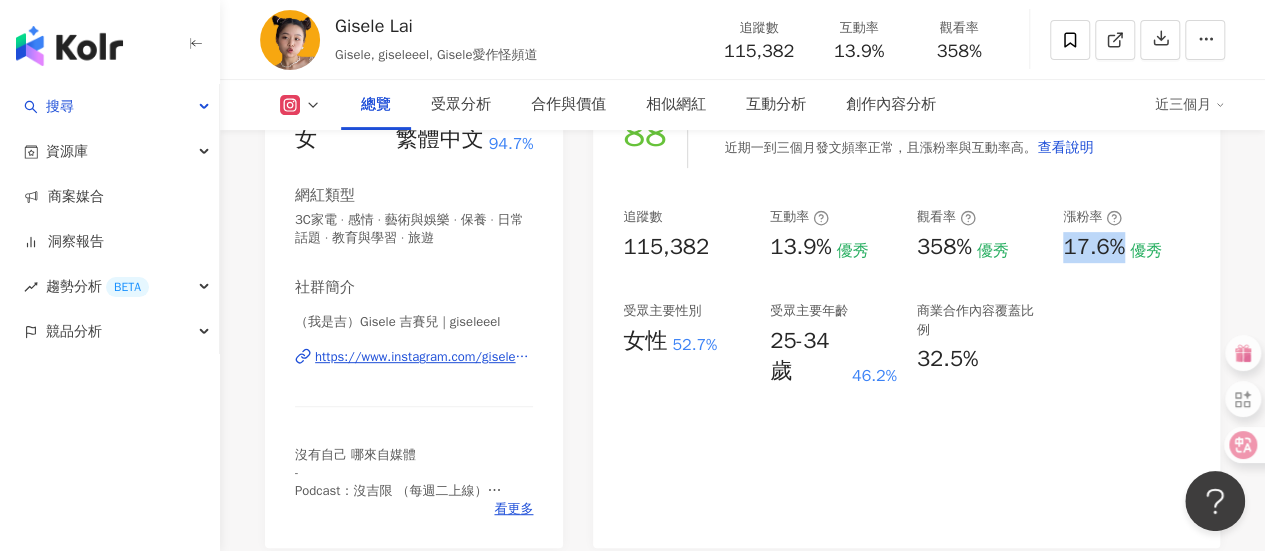 drag, startPoint x: 1066, startPoint y: 250, endPoint x: 1129, endPoint y: 251, distance: 63.007935 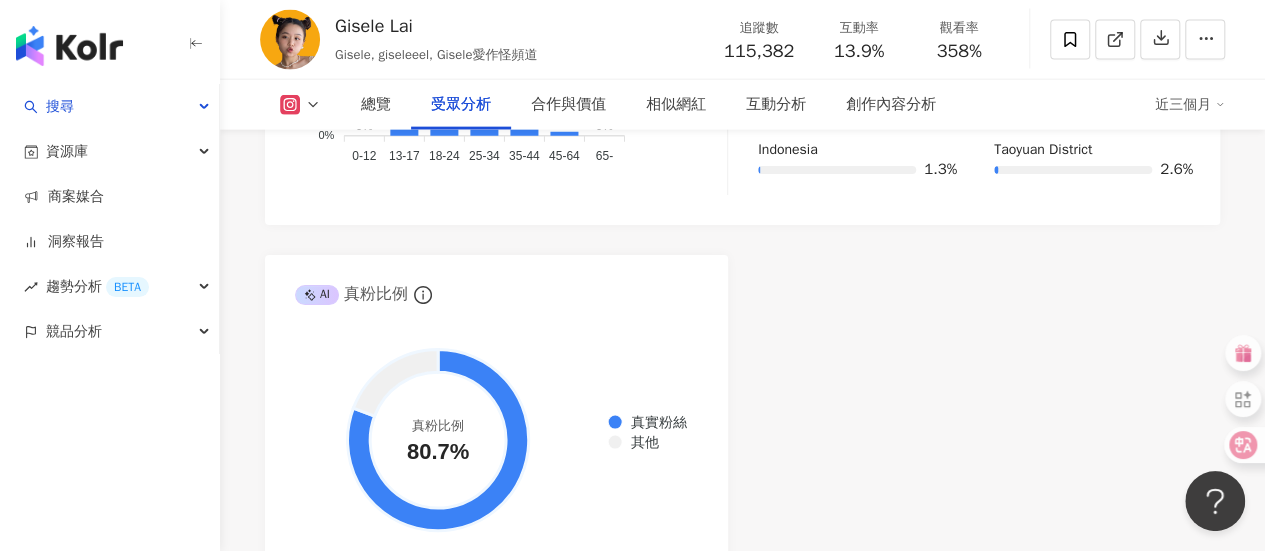 scroll, scrollTop: 1900, scrollLeft: 0, axis: vertical 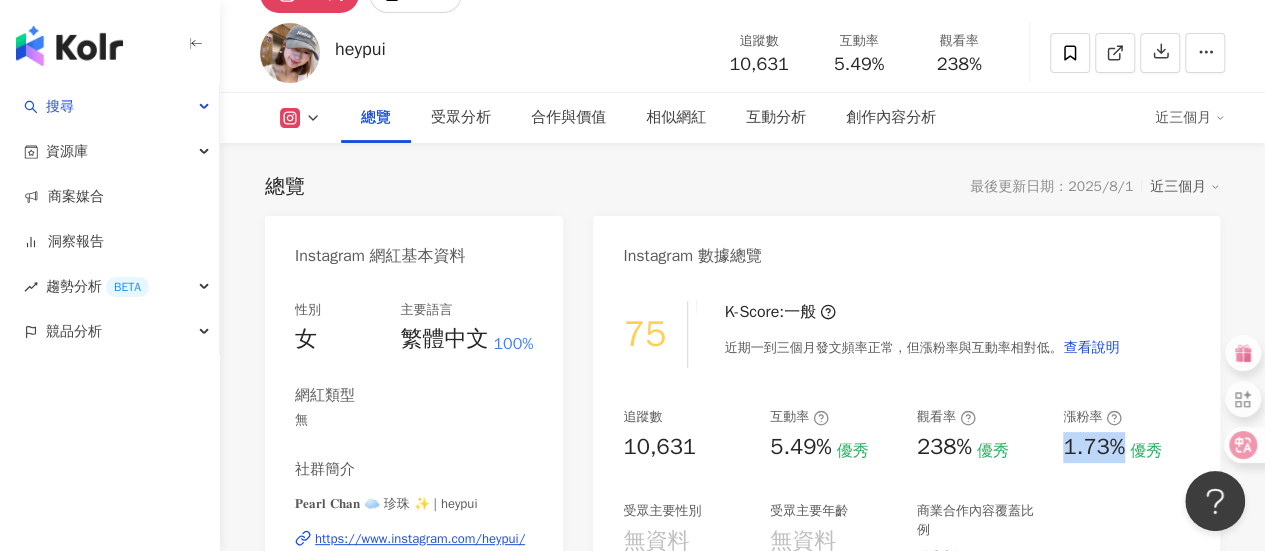 drag, startPoint x: 1114, startPoint y: 449, endPoint x: 1131, endPoint y: 449, distance: 17 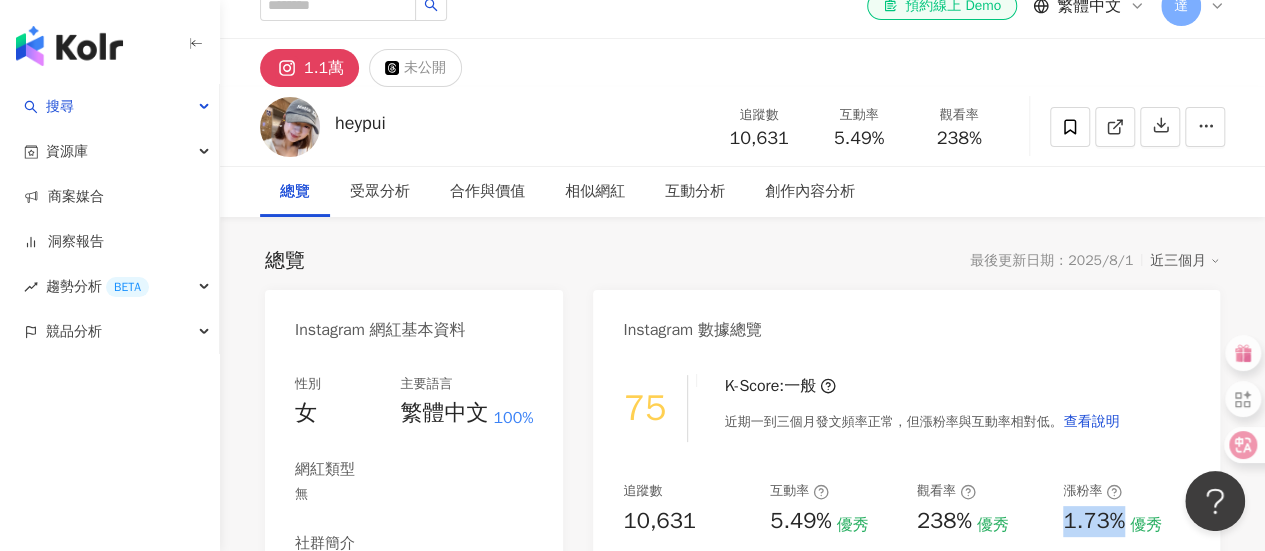scroll, scrollTop: 0, scrollLeft: 0, axis: both 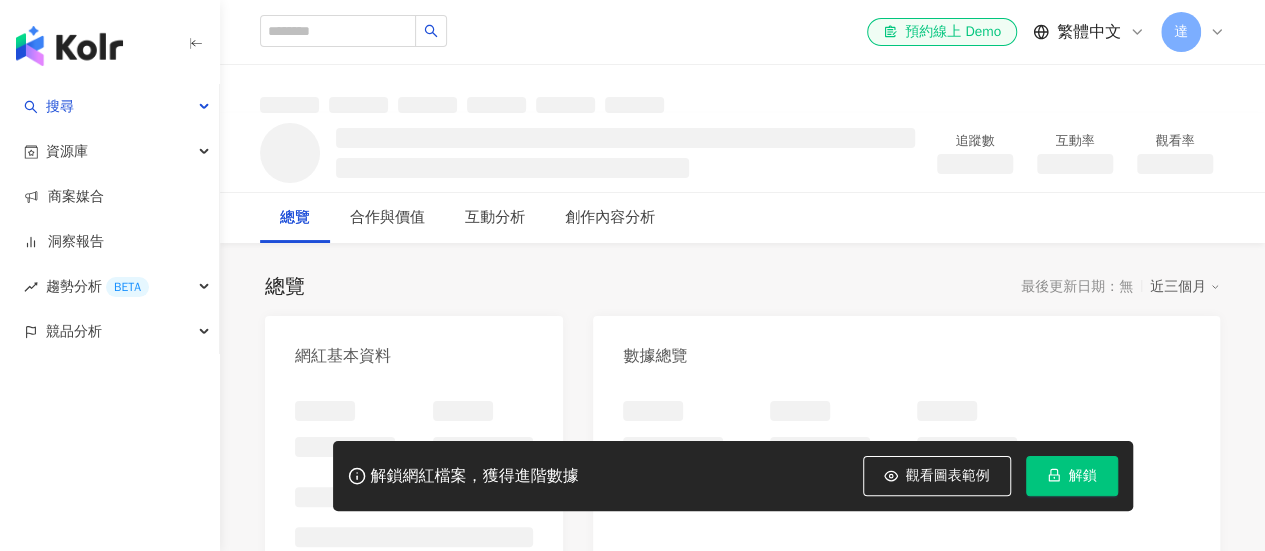click 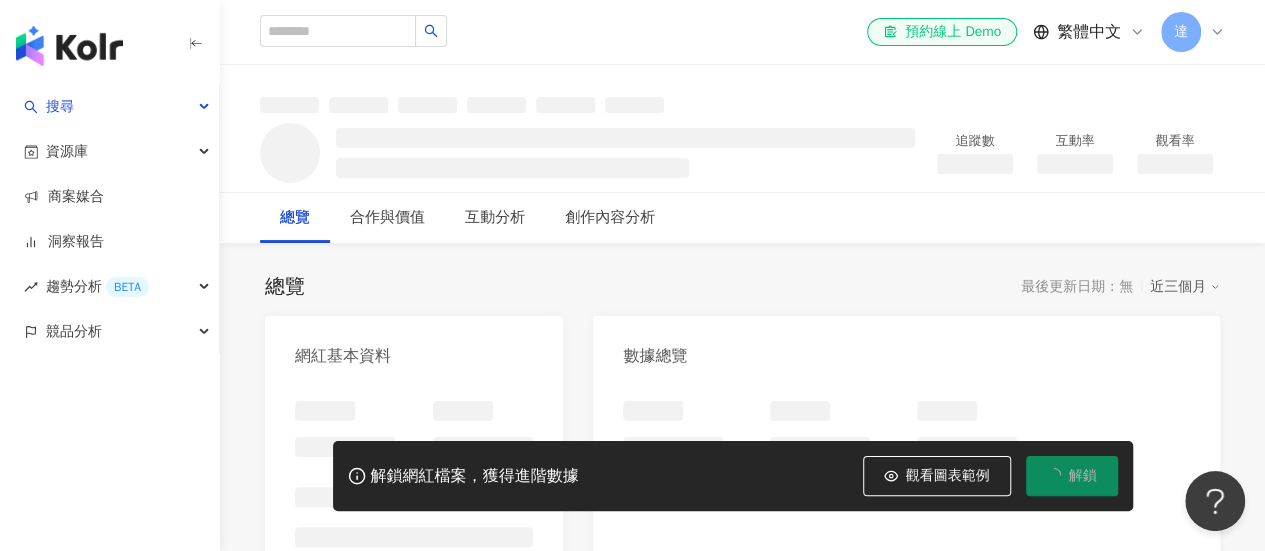 scroll, scrollTop: 0, scrollLeft: 0, axis: both 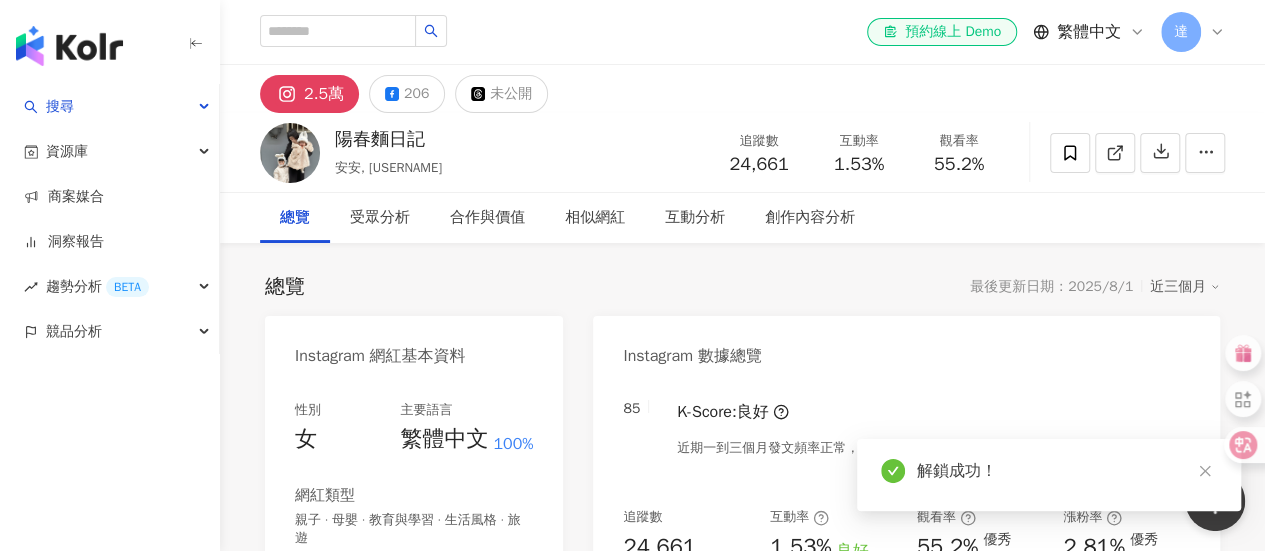 click on "1.53%" at bounding box center [859, 165] 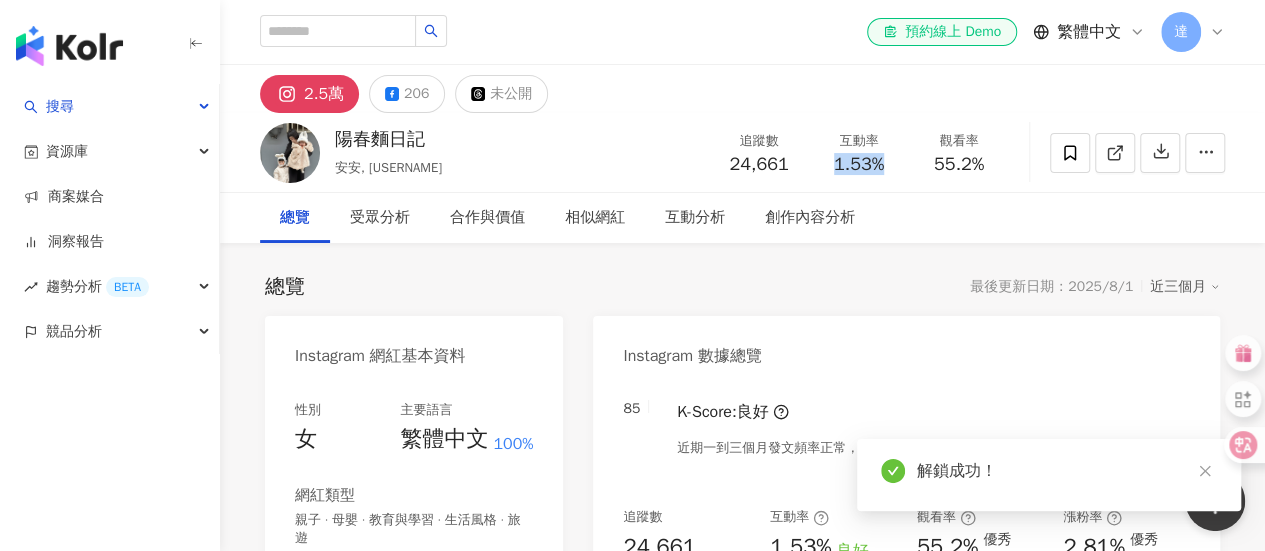 drag, startPoint x: 832, startPoint y: 165, endPoint x: 352, endPoint y: 3, distance: 506.60043 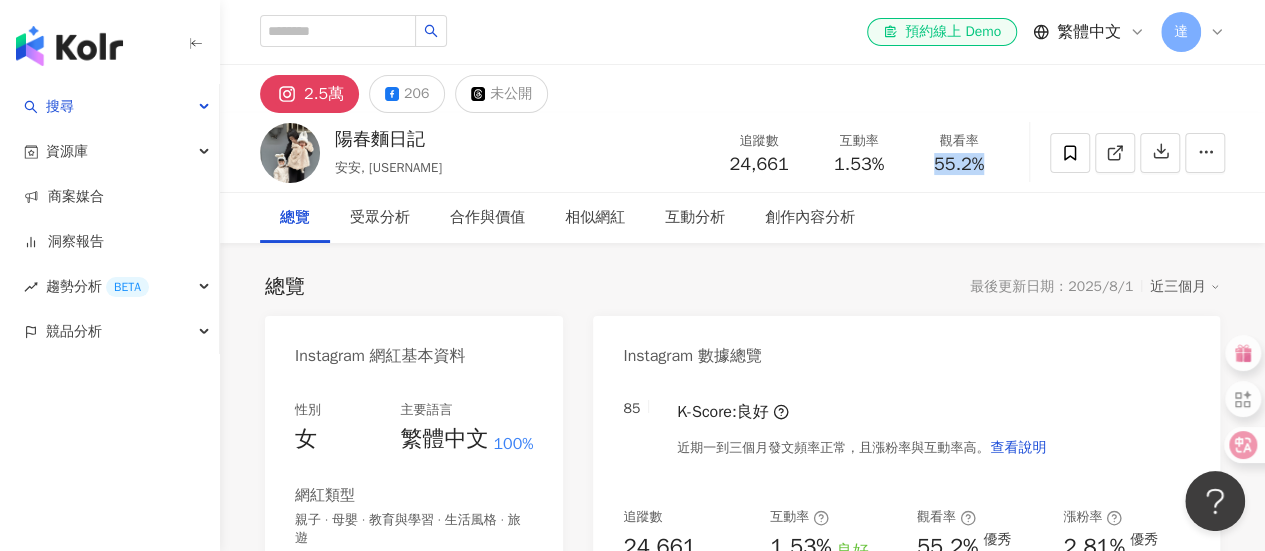 drag, startPoint x: 931, startPoint y: 163, endPoint x: 988, endPoint y: 169, distance: 57.31492 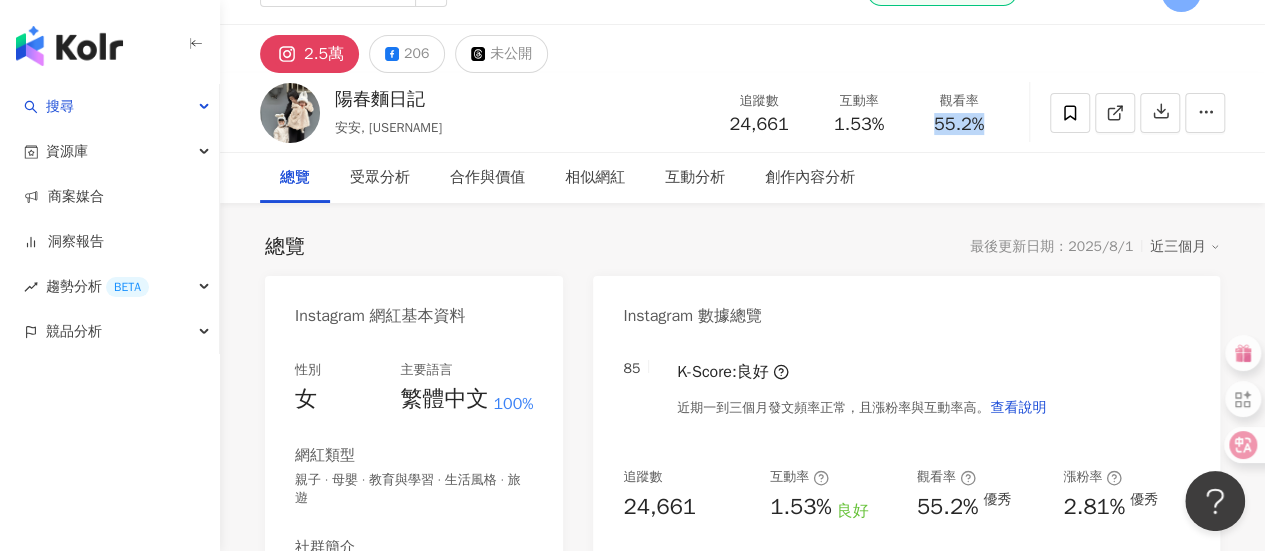 scroll, scrollTop: 200, scrollLeft: 0, axis: vertical 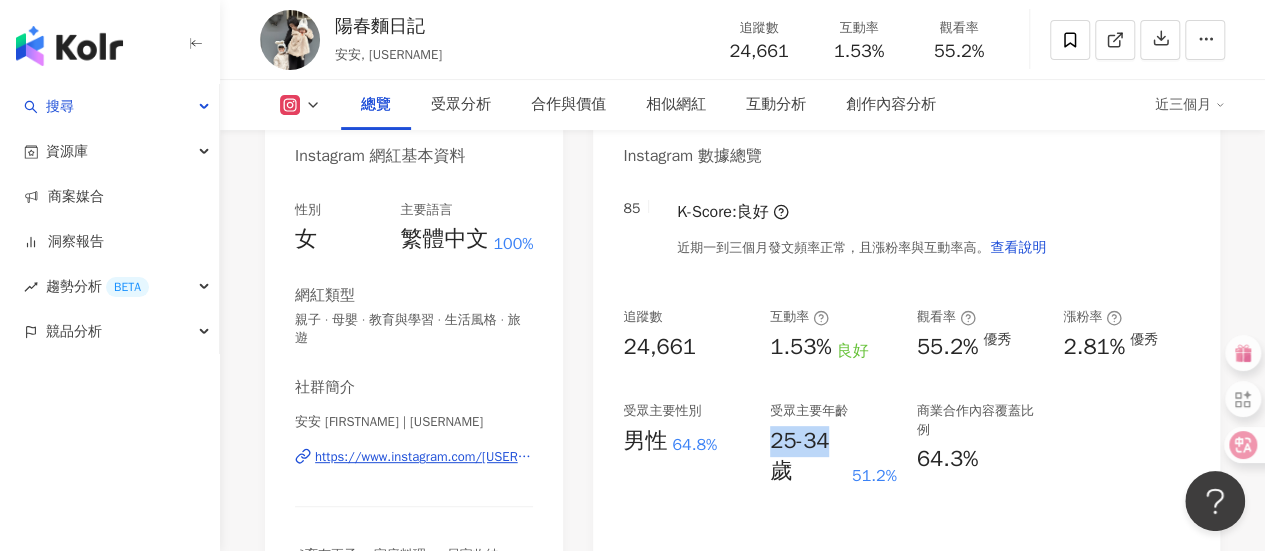 drag, startPoint x: 772, startPoint y: 447, endPoint x: 834, endPoint y: 441, distance: 62.289646 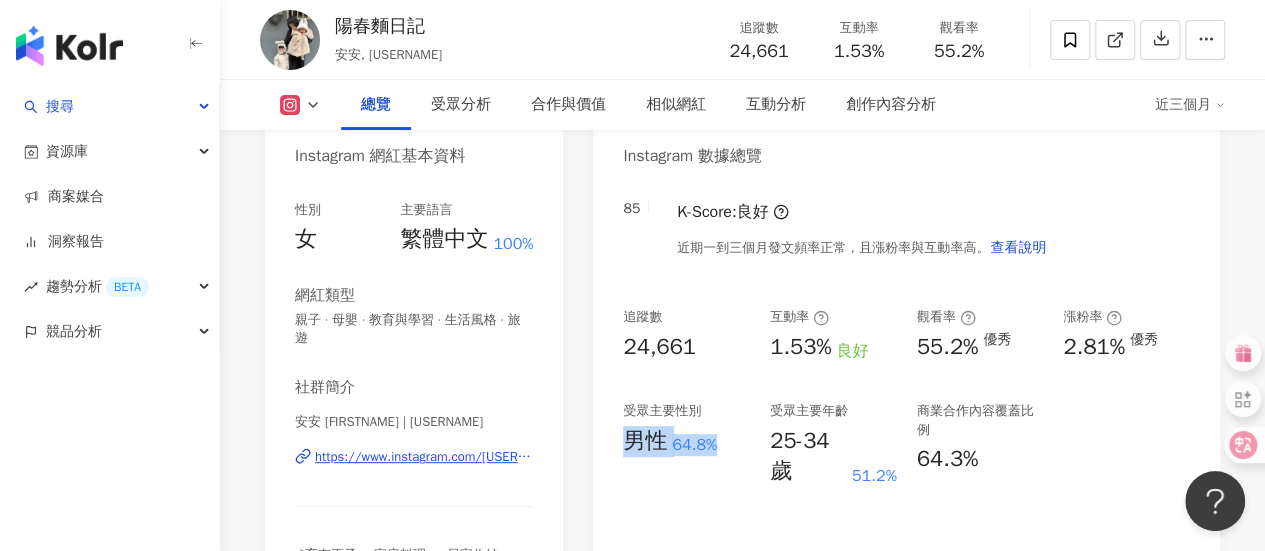 drag, startPoint x: 626, startPoint y: 448, endPoint x: 722, endPoint y: 451, distance: 96.04687 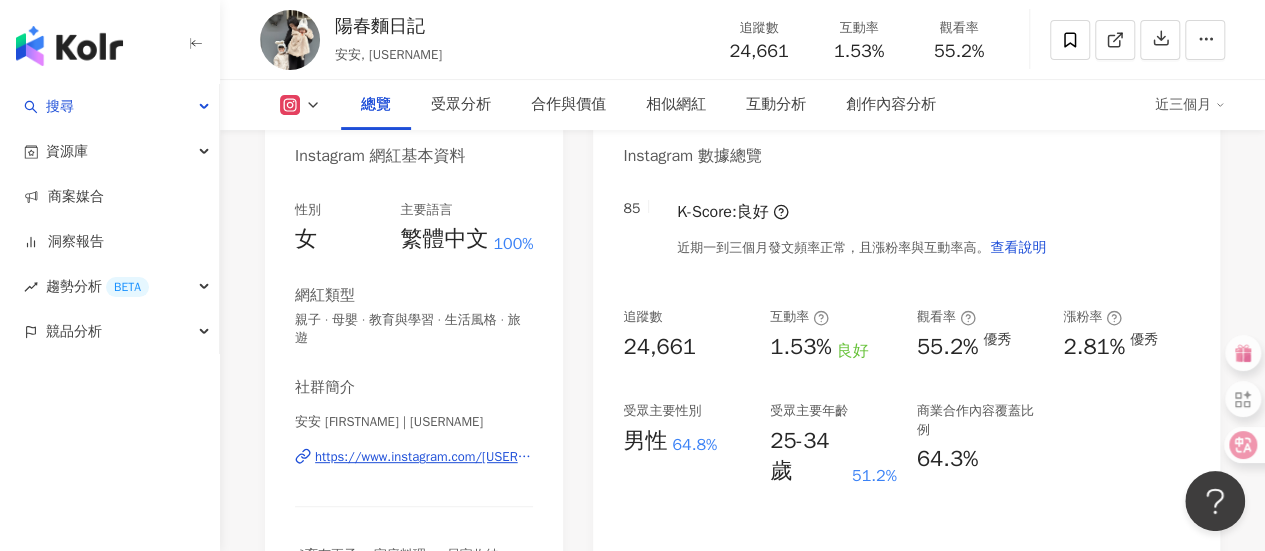 click on "64.3%" at bounding box center (948, 459) 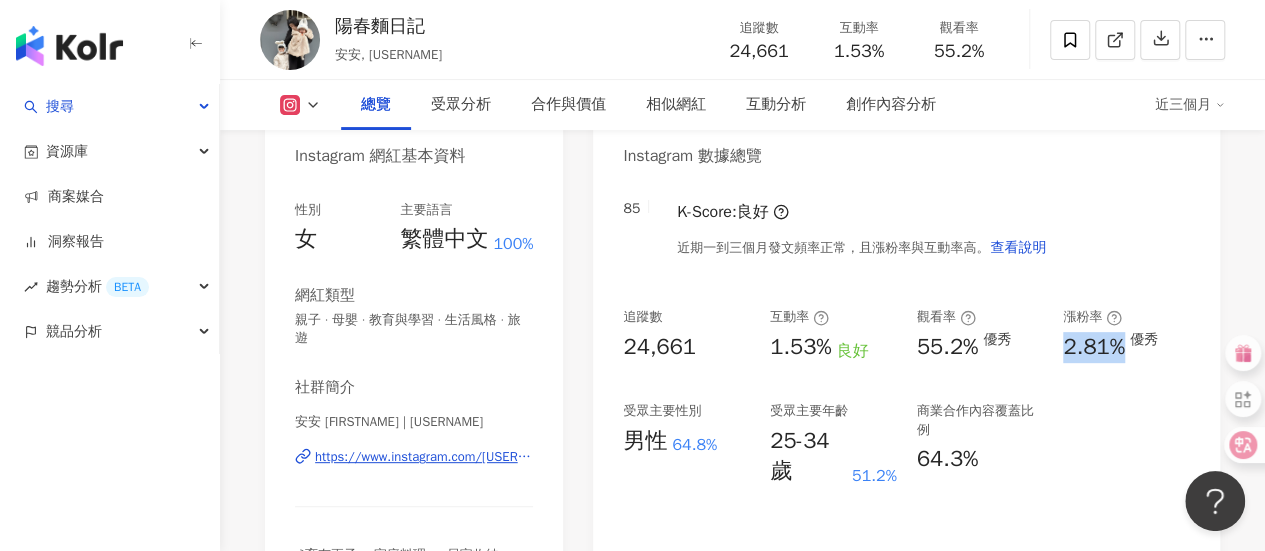 drag, startPoint x: 1065, startPoint y: 347, endPoint x: 1124, endPoint y: 349, distance: 59.03389 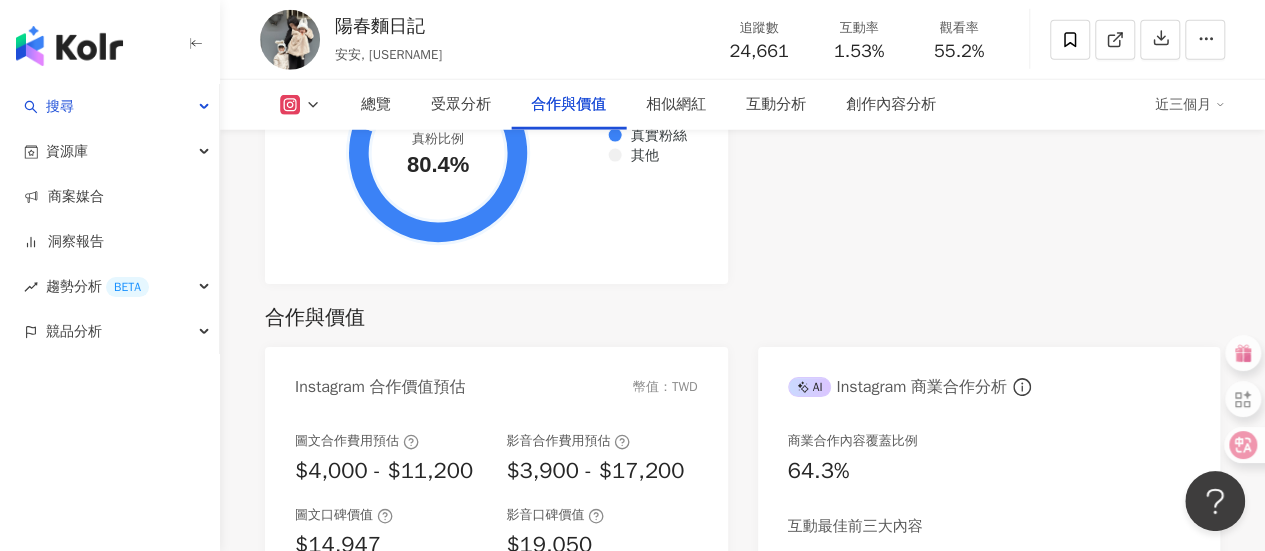 scroll, scrollTop: 2400, scrollLeft: 0, axis: vertical 